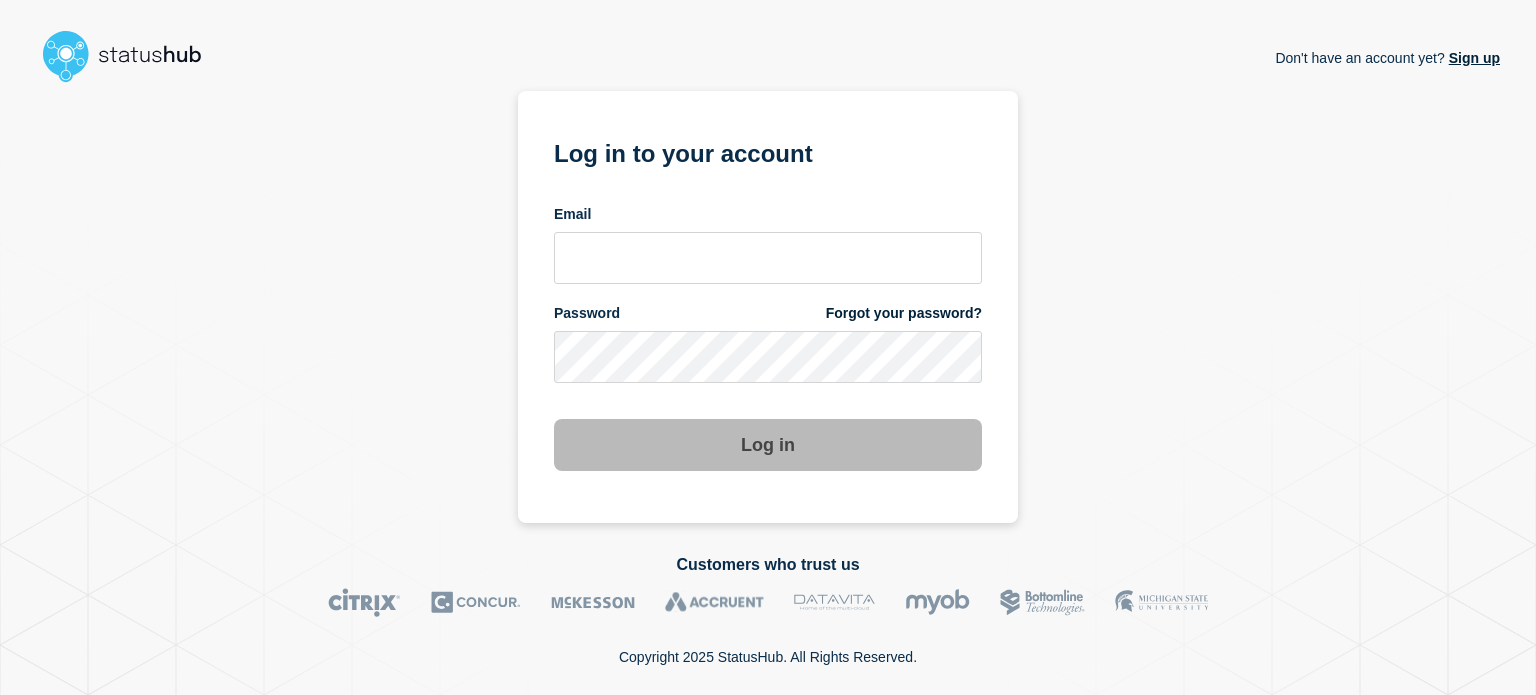 scroll, scrollTop: 0, scrollLeft: 0, axis: both 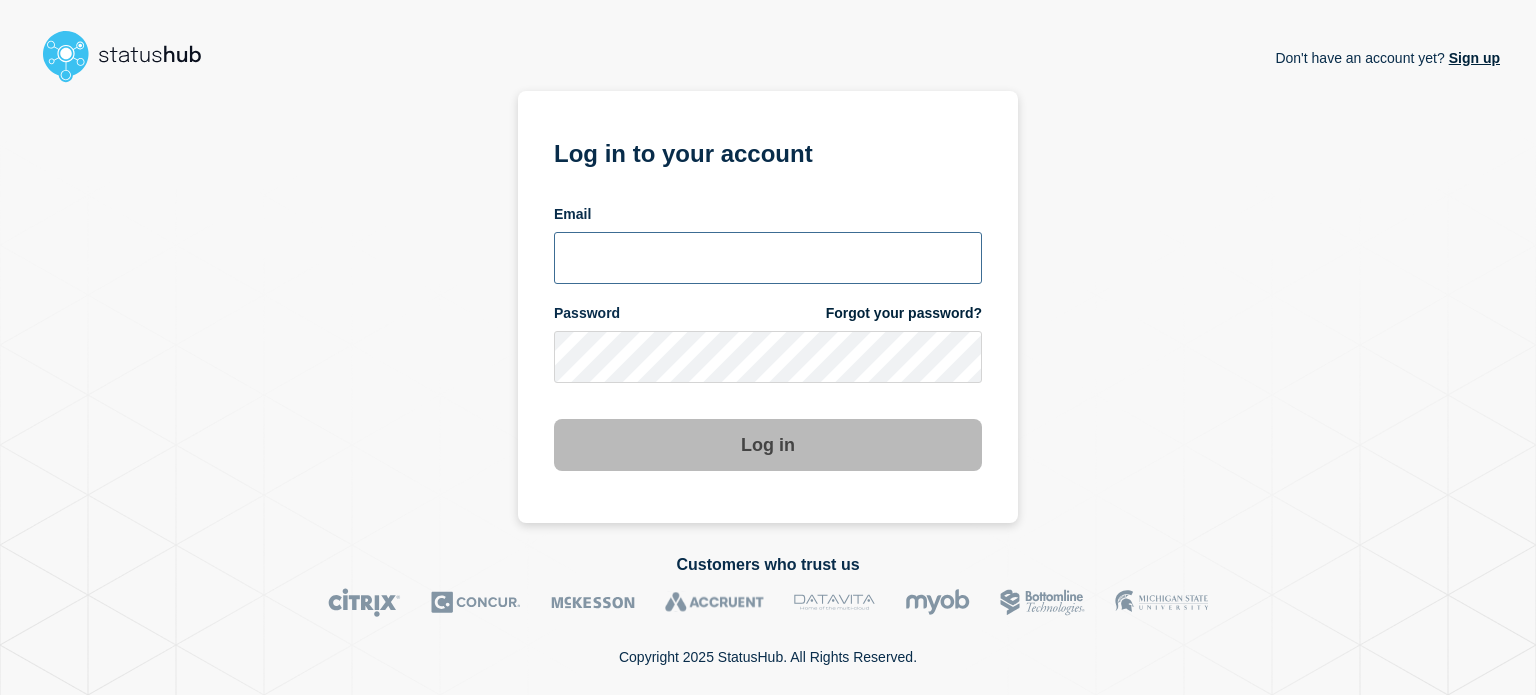 click at bounding box center (768, 258) 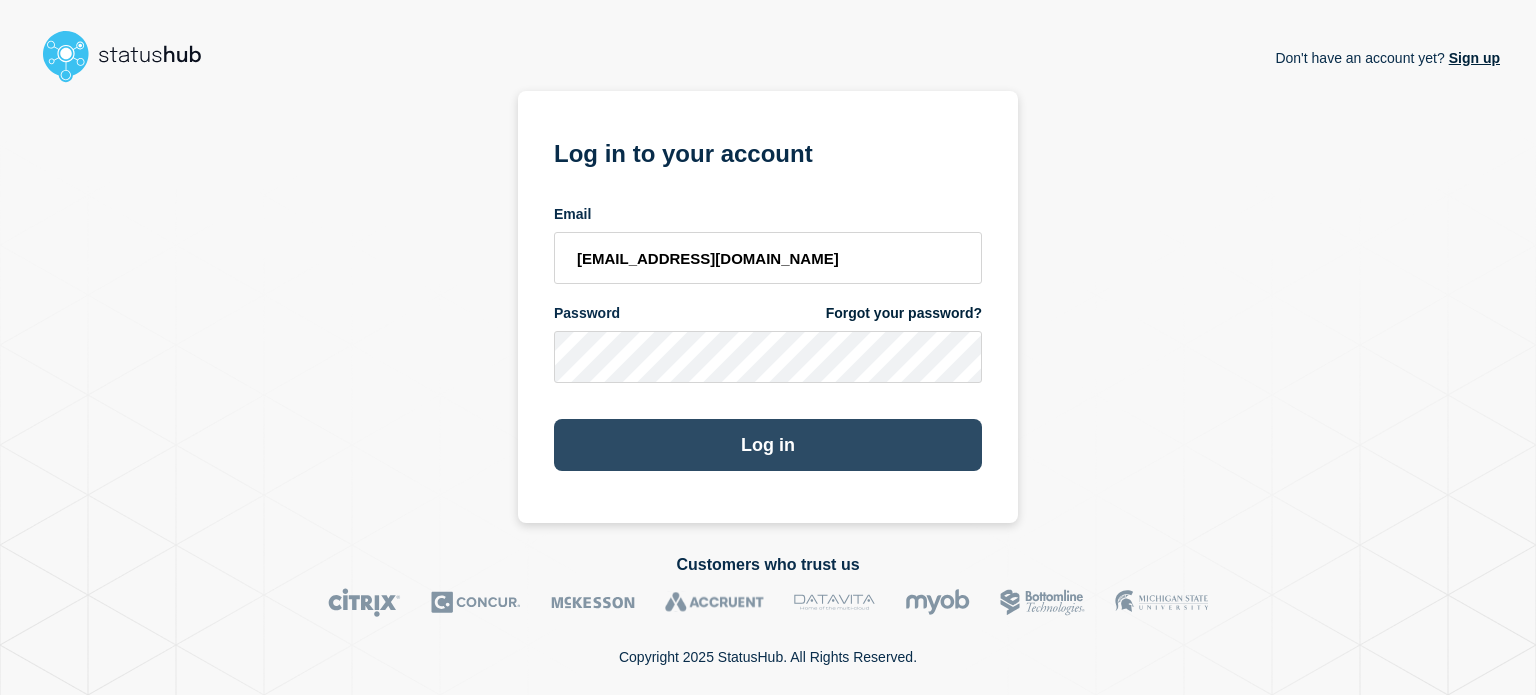 click on "Log in" at bounding box center (768, 445) 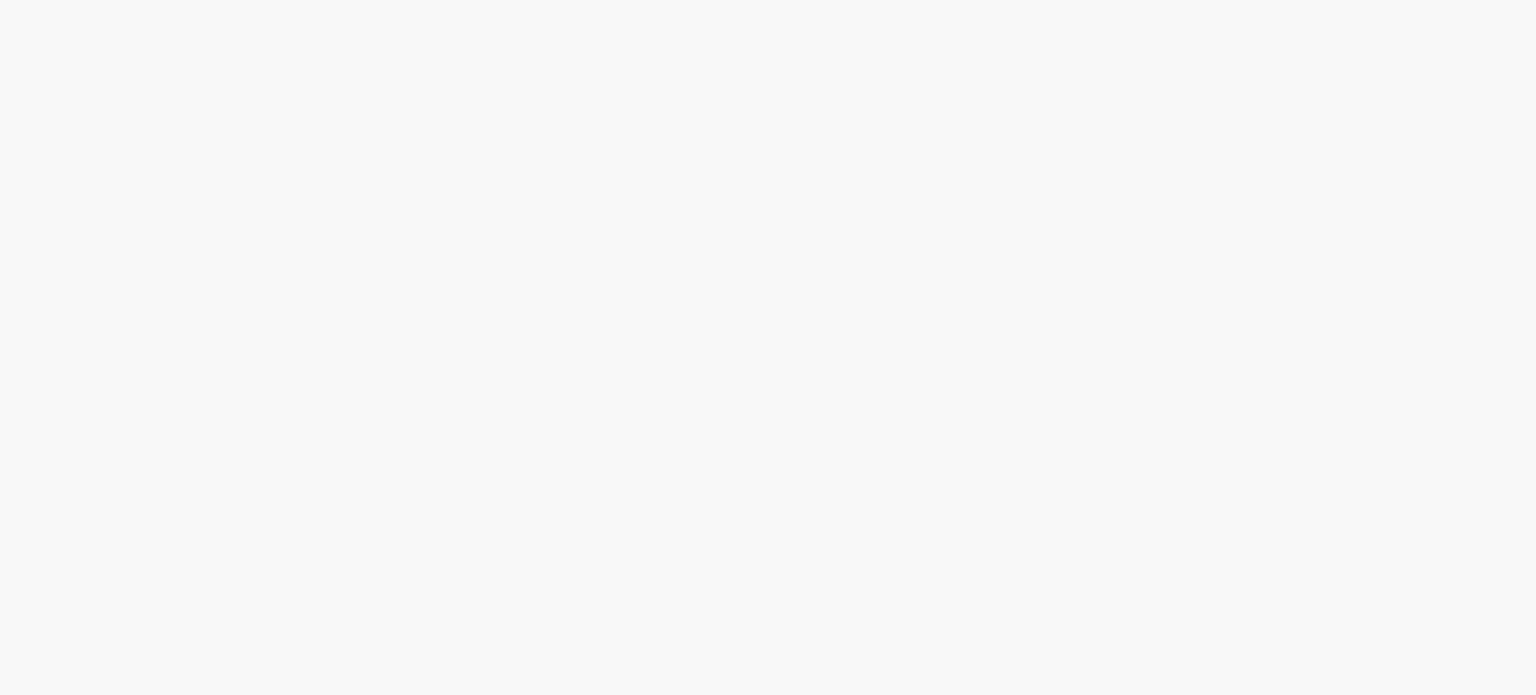scroll, scrollTop: 0, scrollLeft: 0, axis: both 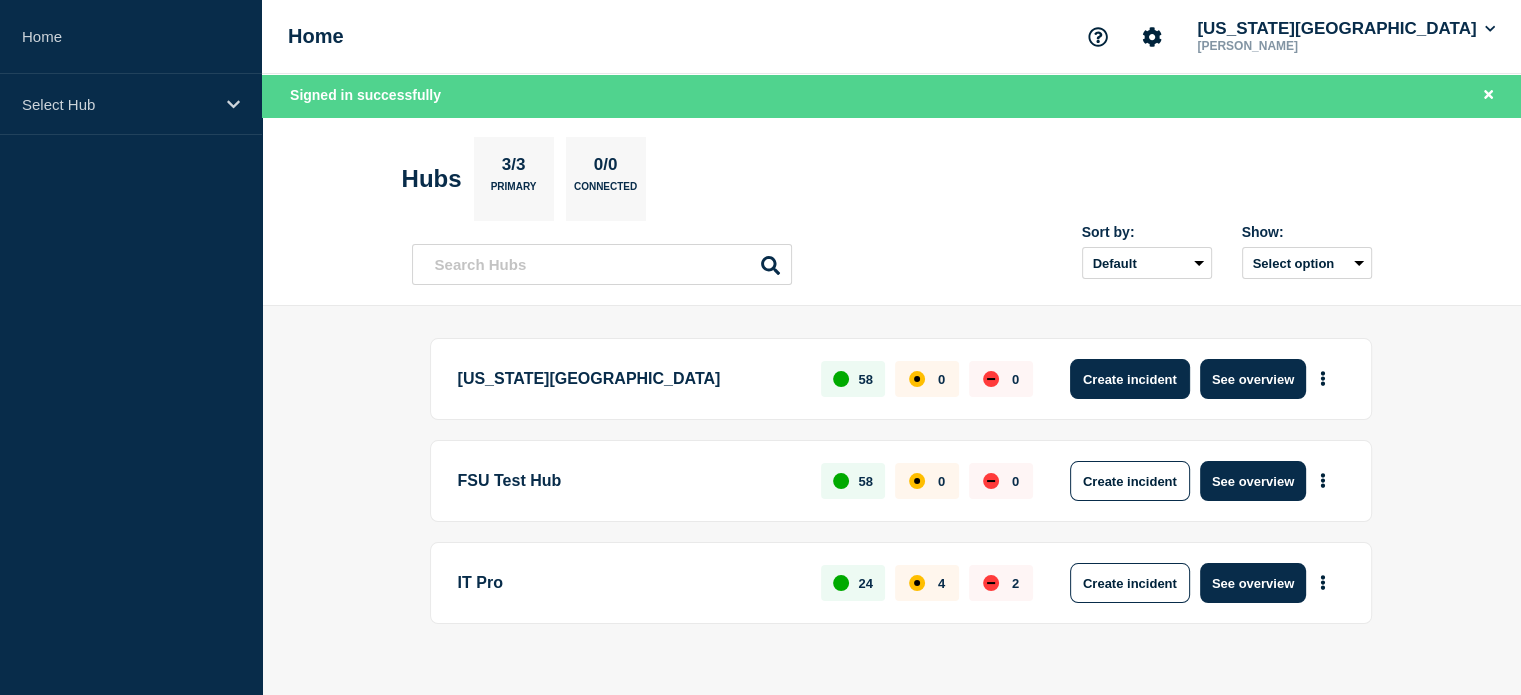 click on "Create incident" at bounding box center (1130, 379) 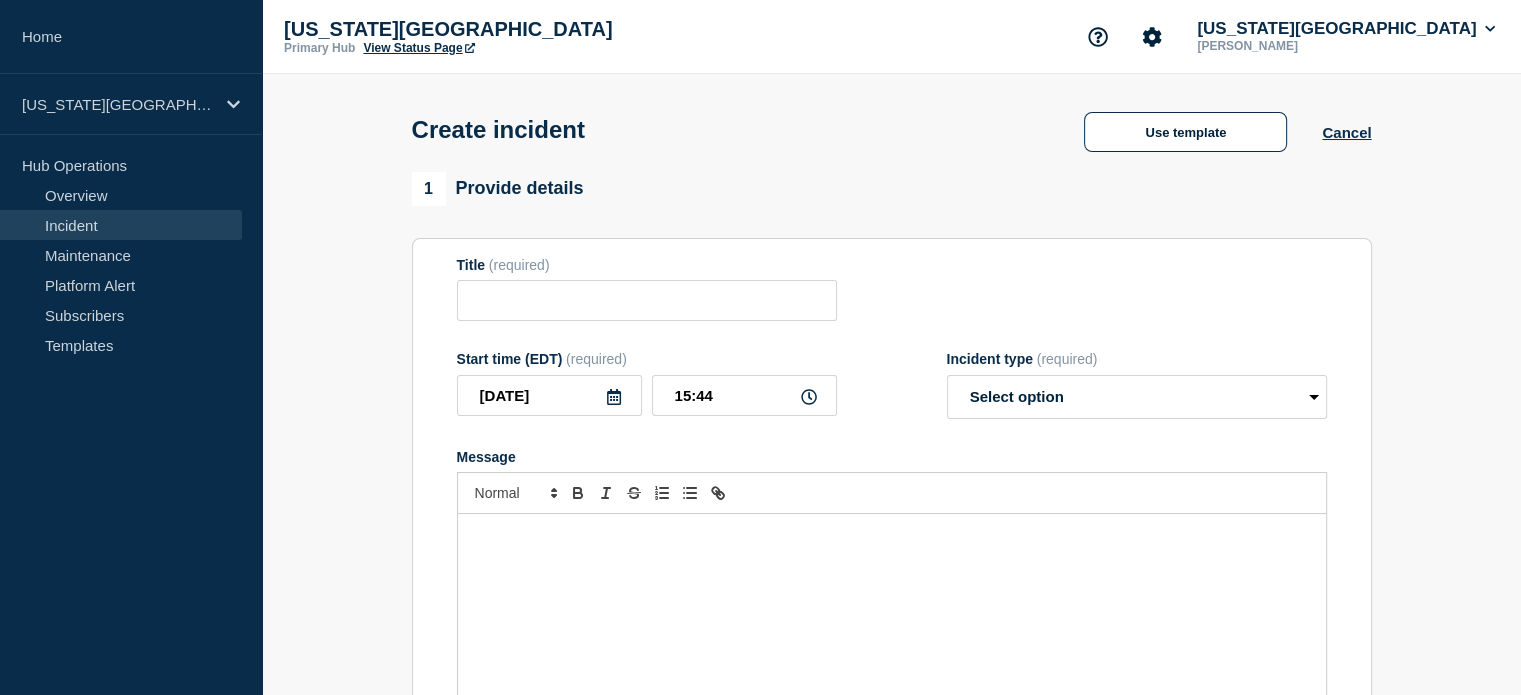 click on "1  Provide details  Title  (required) Start time (EDT)  (required) 2025-07-14 15:44 Incident type  (required) Select option Investigating Identified Monitoring Message  2  Set affected Services  You have not selected any services yet. Select Services 3  Notifications  Send immediate notification to subscribers Send immediate notification to subscribers  Yes  No Create incident Cancel Save as draft" at bounding box center (891, 744) 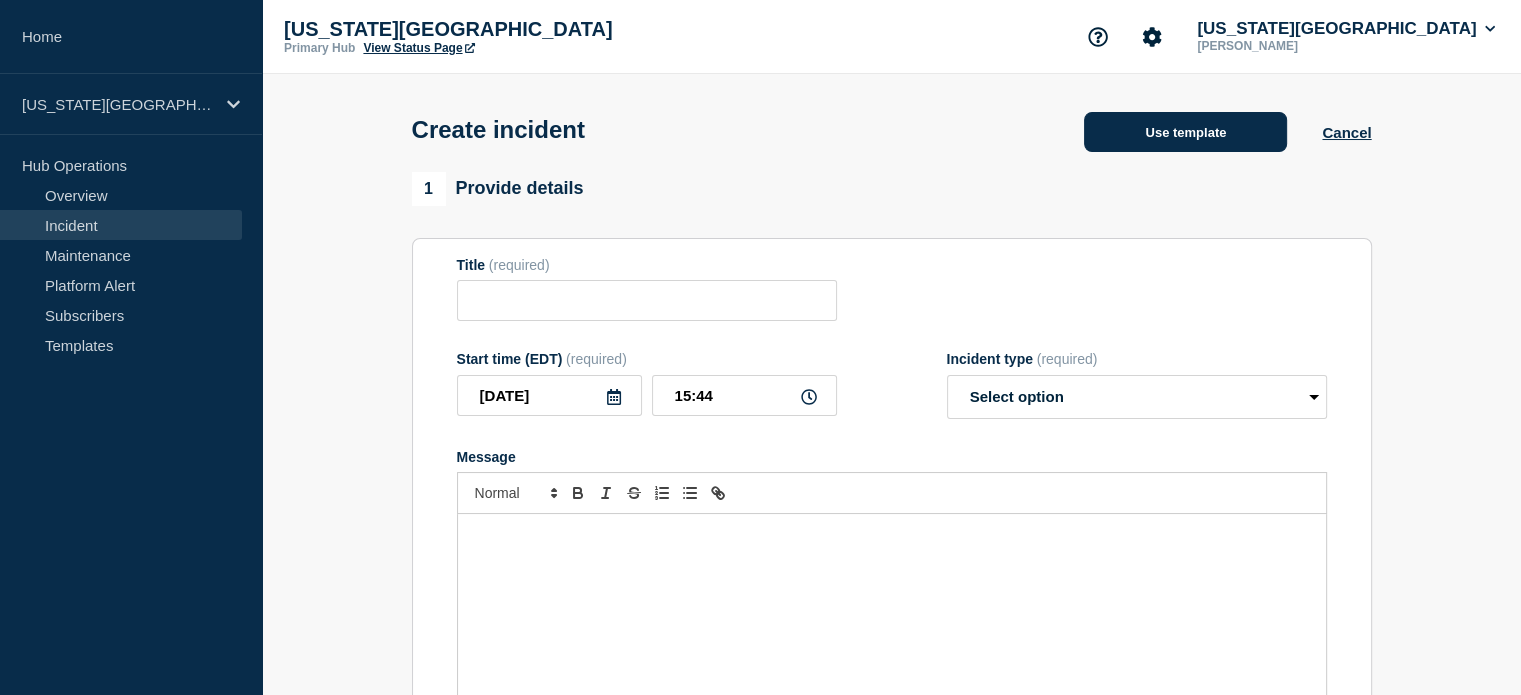 click on "Use template" at bounding box center (1185, 132) 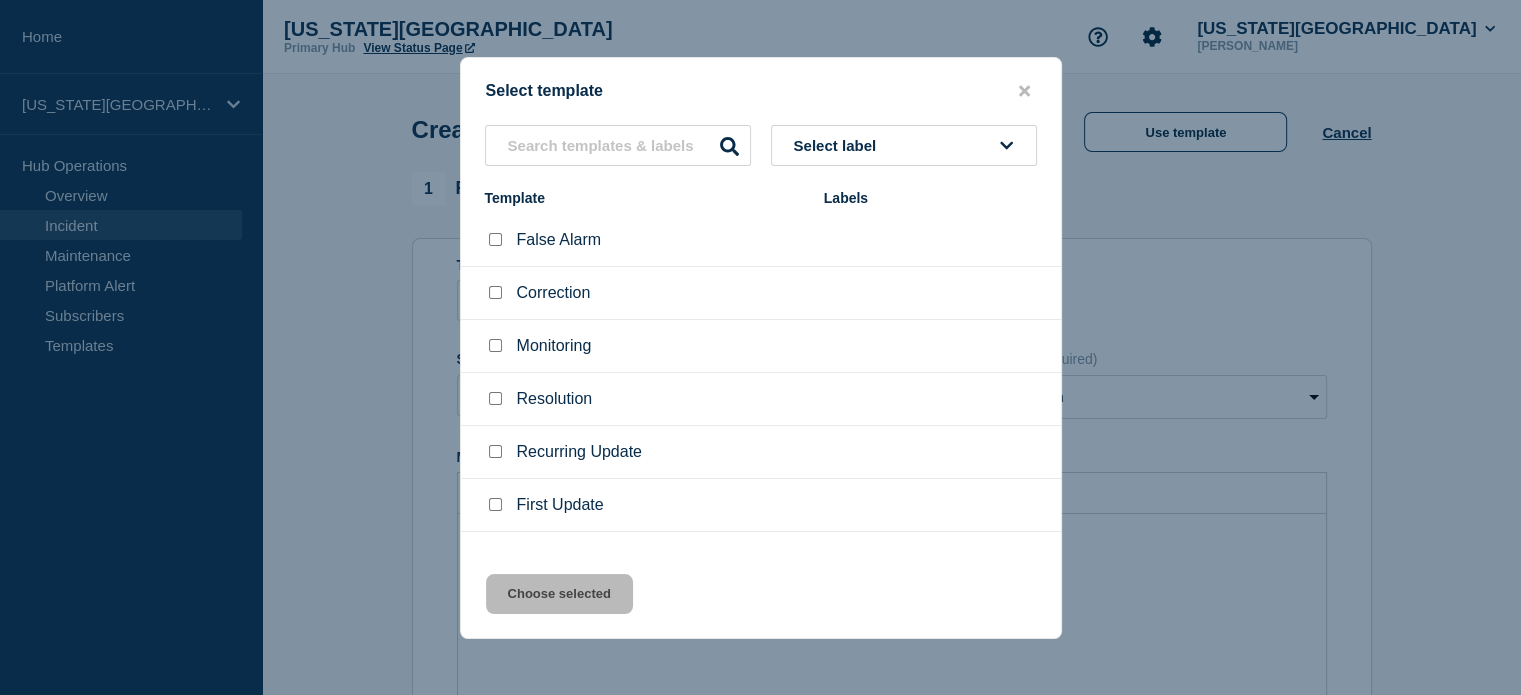 scroll, scrollTop: 33, scrollLeft: 0, axis: vertical 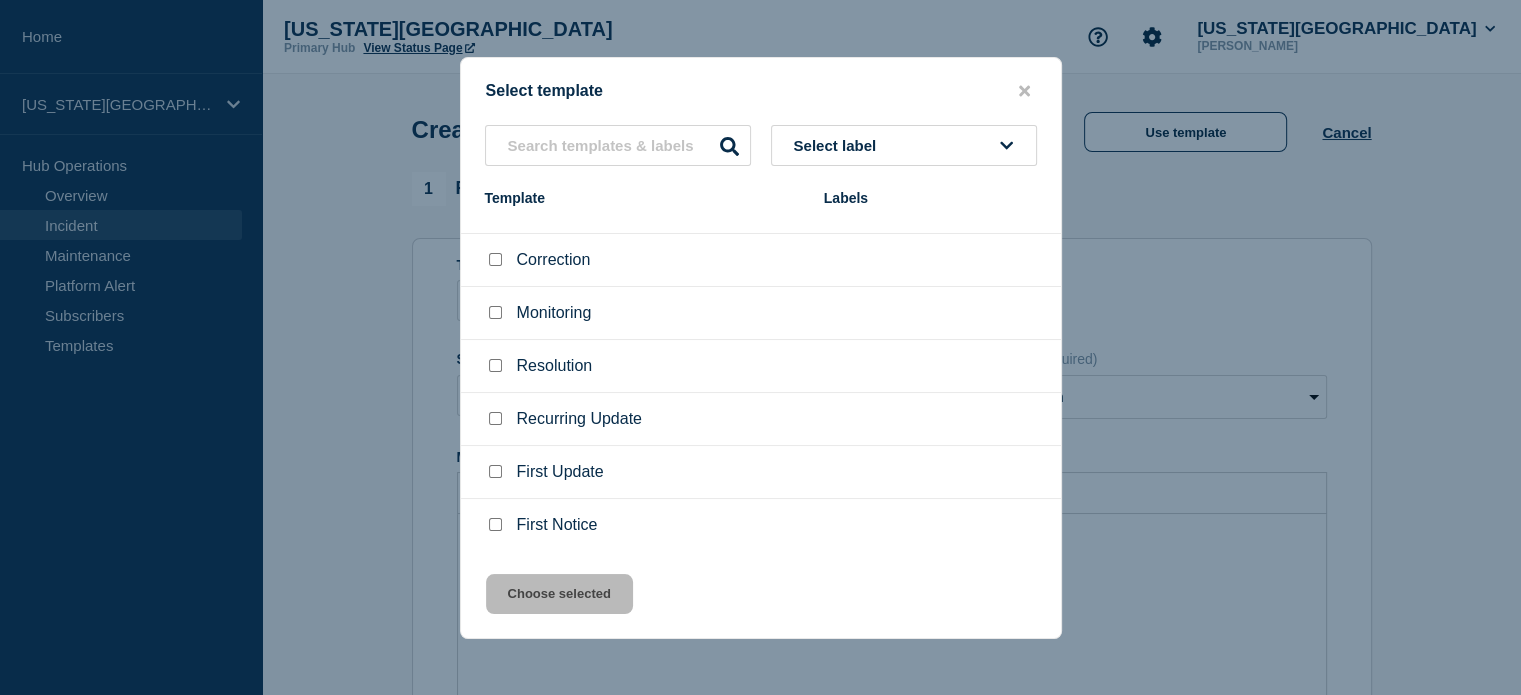 click at bounding box center (495, 524) 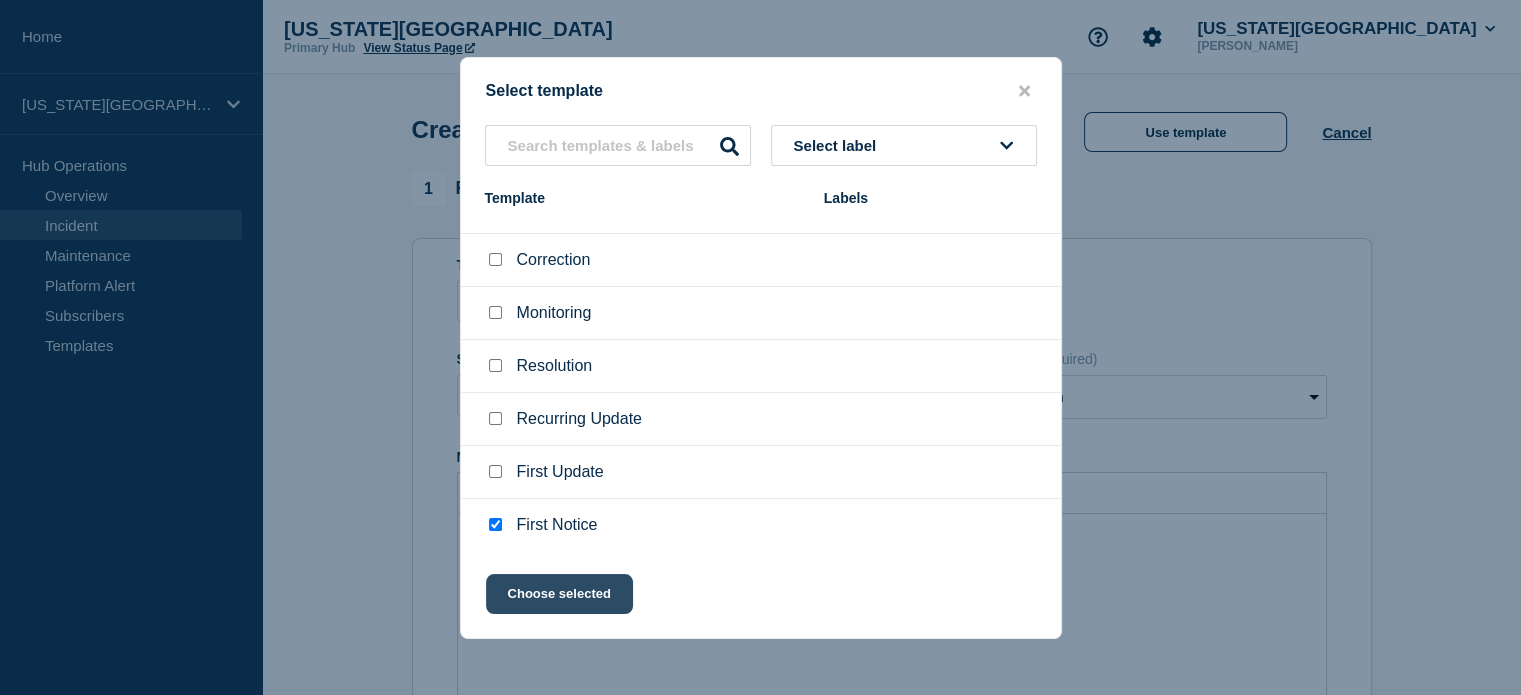 click on "Choose selected" 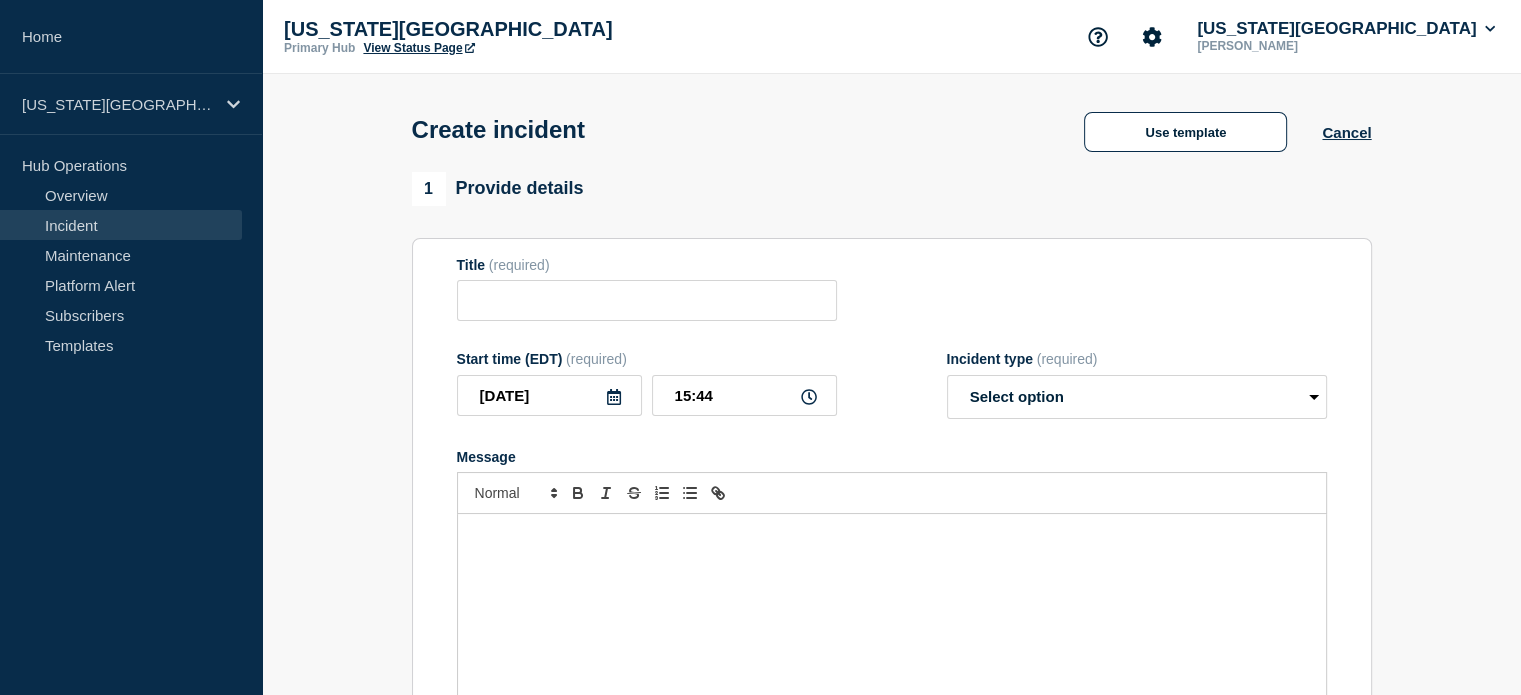 type on "First Notice" 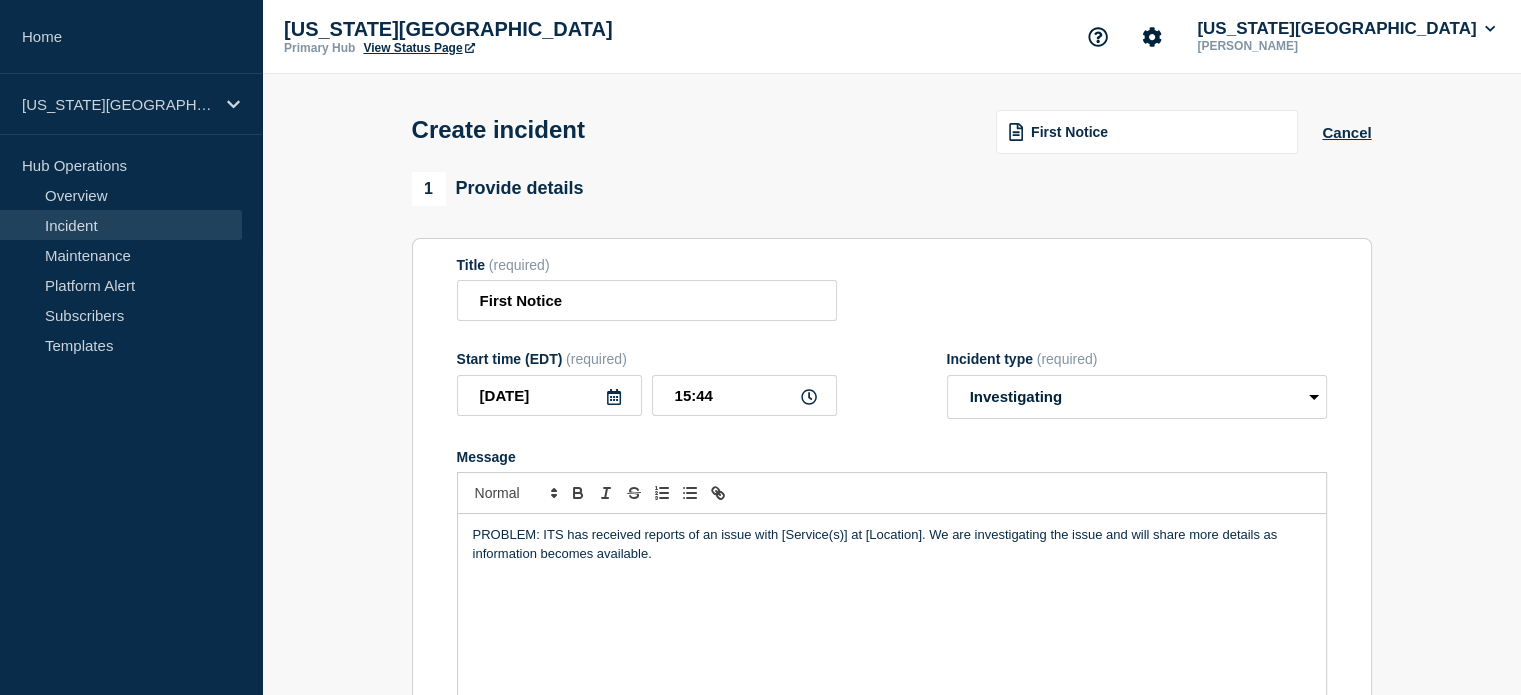 scroll, scrollTop: 124, scrollLeft: 0, axis: vertical 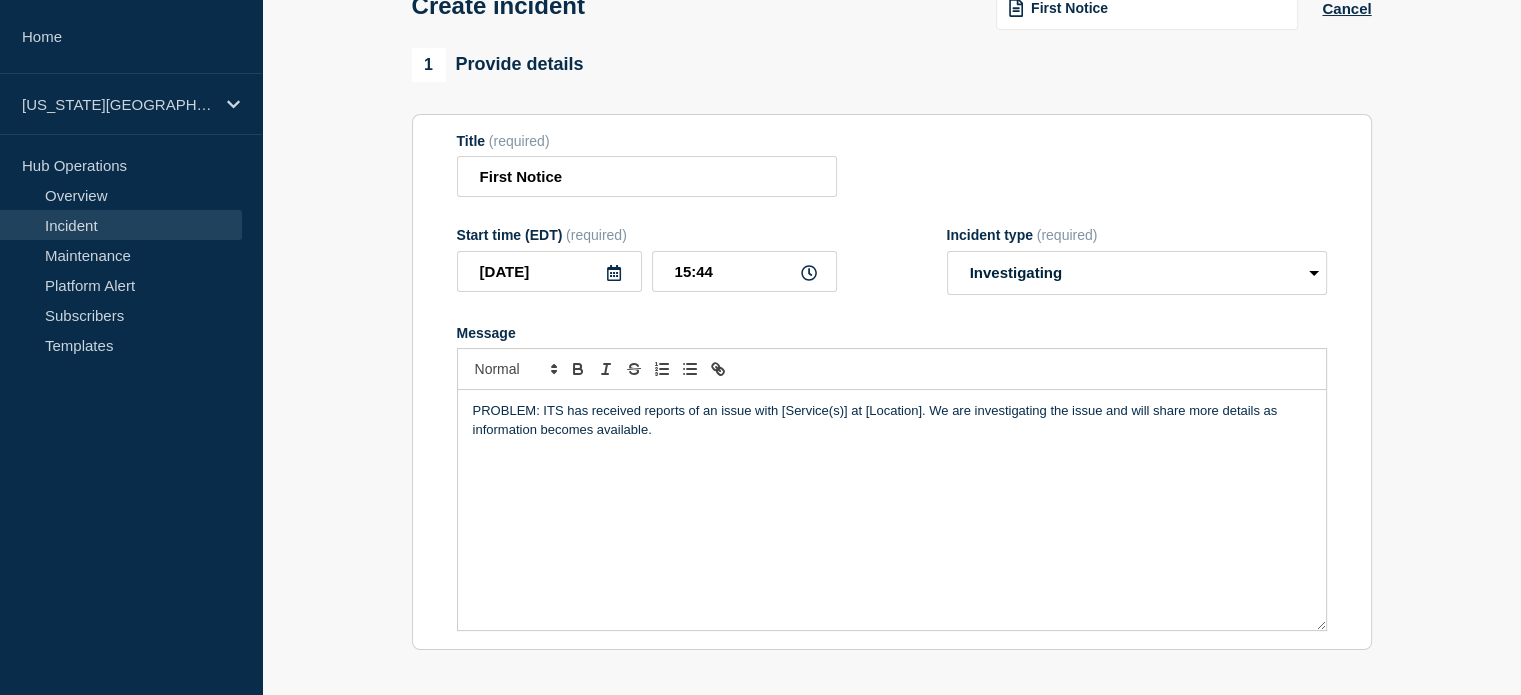 click on "PROBLEM: ITS has received reports of an issue with [Service(s)] at [Location]. We are investigating the issue and will share more details as information becomes available." at bounding box center (892, 420) 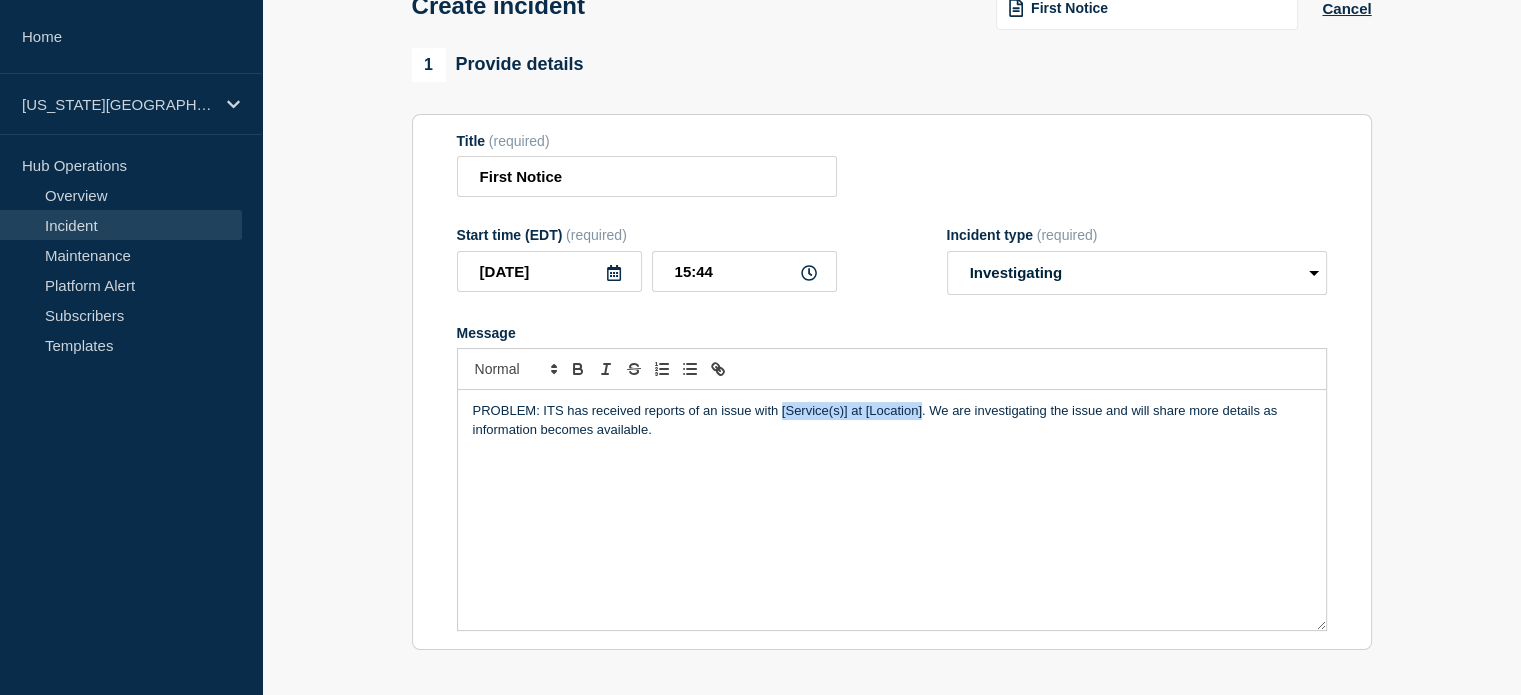 drag, startPoint x: 780, startPoint y: 414, endPoint x: 920, endPoint y: 419, distance: 140.08926 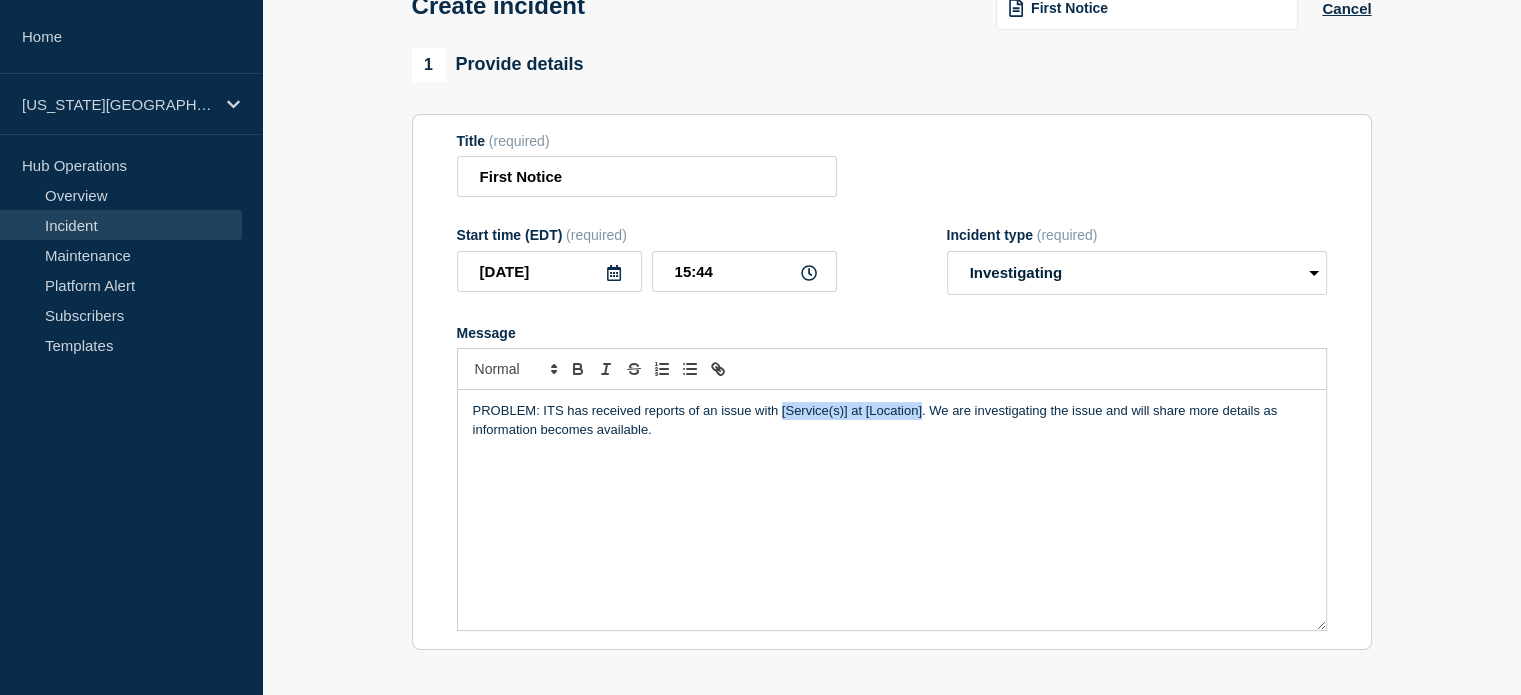 click on "PROBLEM: ITS has received reports of an issue with [Service(s)] at [Location]. We are investigating the issue and will share more details as information becomes available." at bounding box center (892, 420) 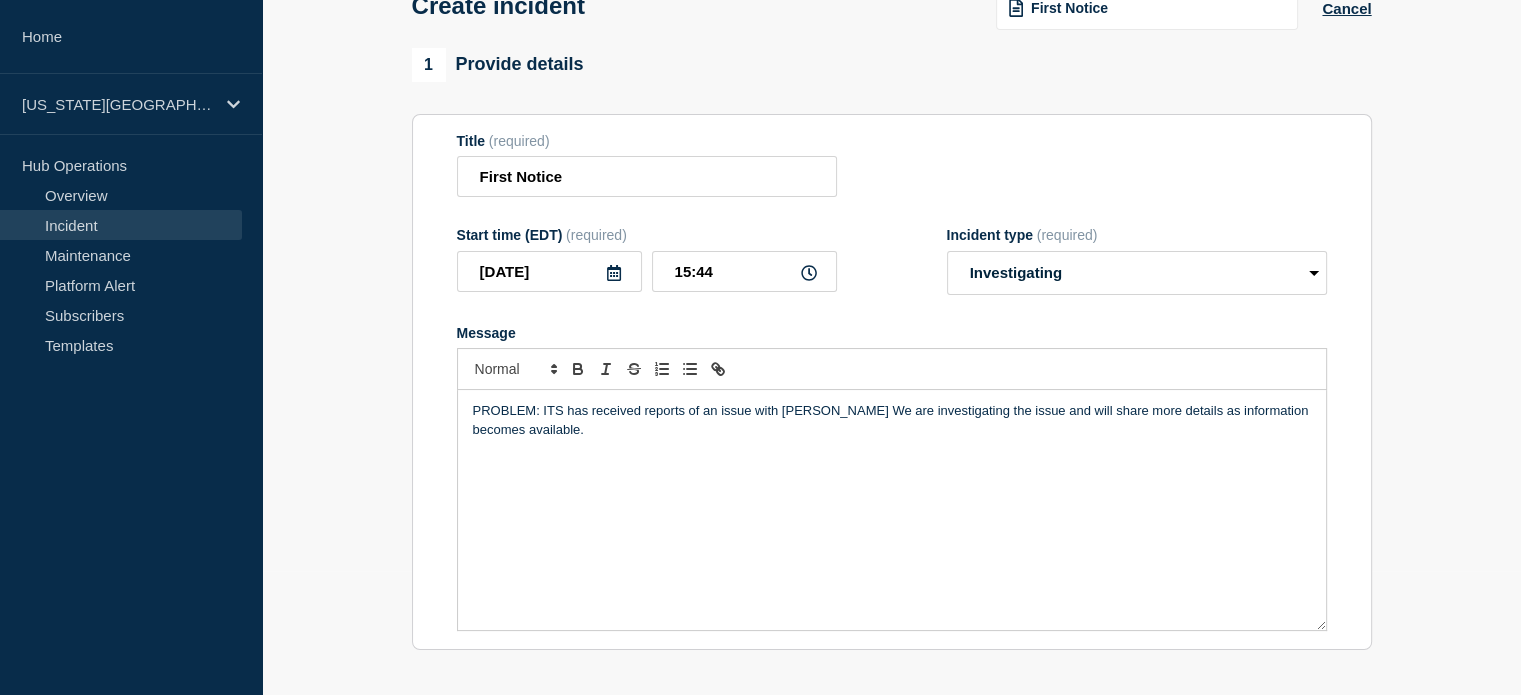 type 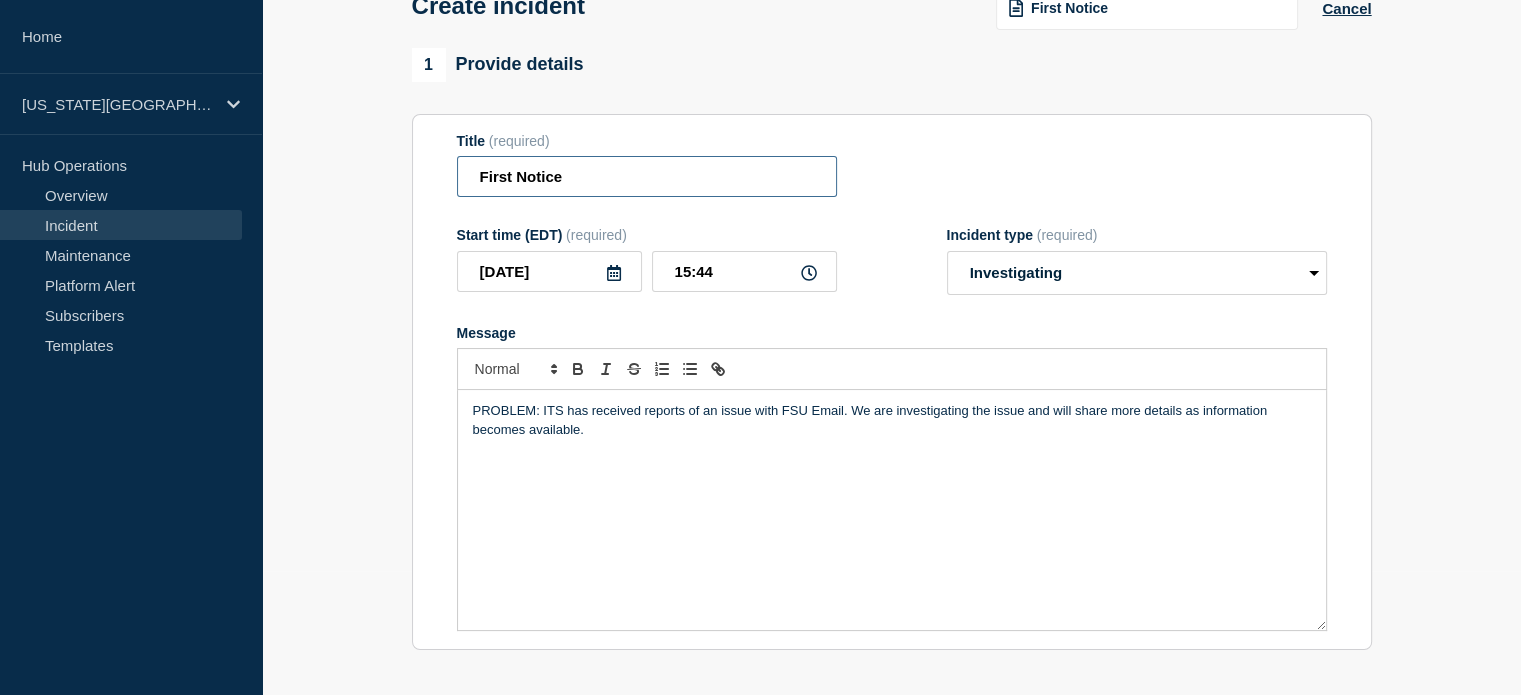 drag, startPoint x: 594, startPoint y: 178, endPoint x: 415, endPoint y: 183, distance: 179.06982 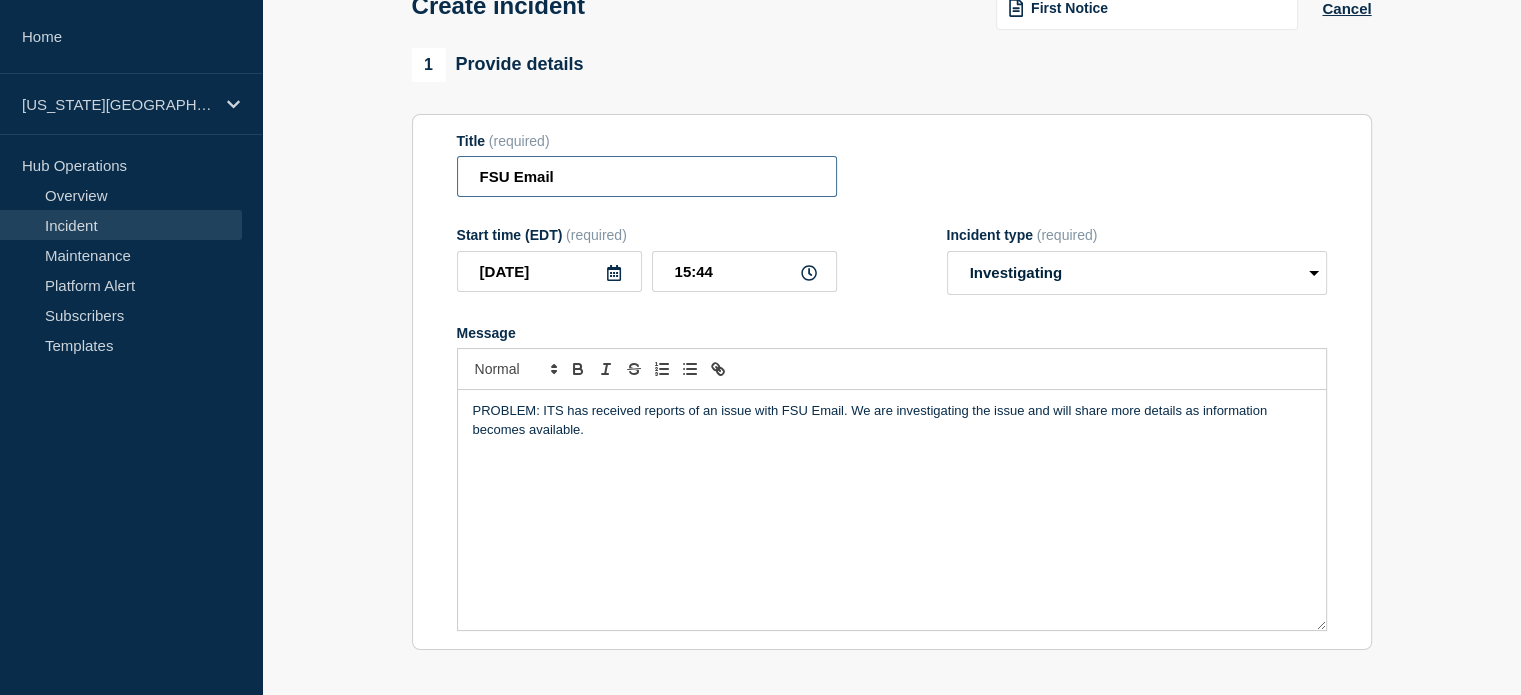 type on "FSU Email" 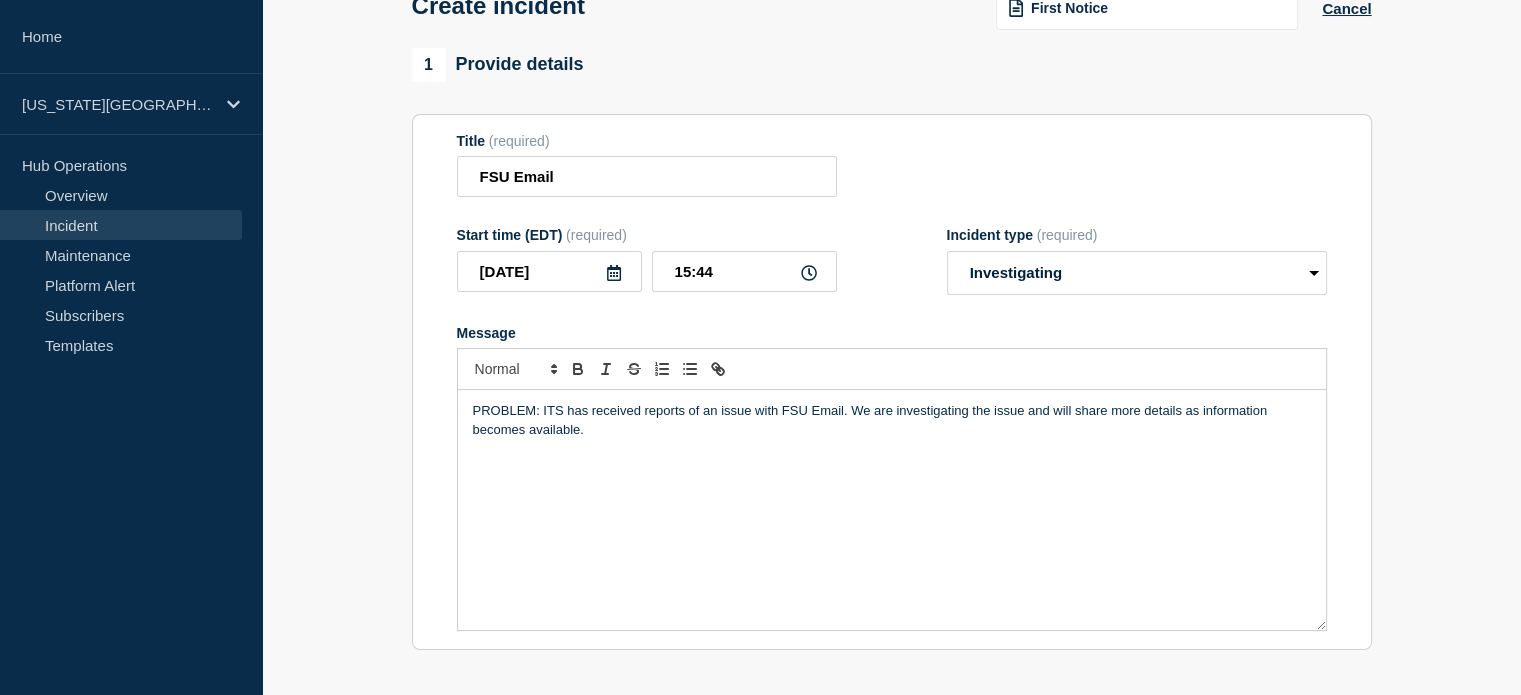 click on "PROBLEM: ITS has received reports of an issue with FSU Email. We are investigating the issue and will share more details as information becomes available." at bounding box center (892, 420) 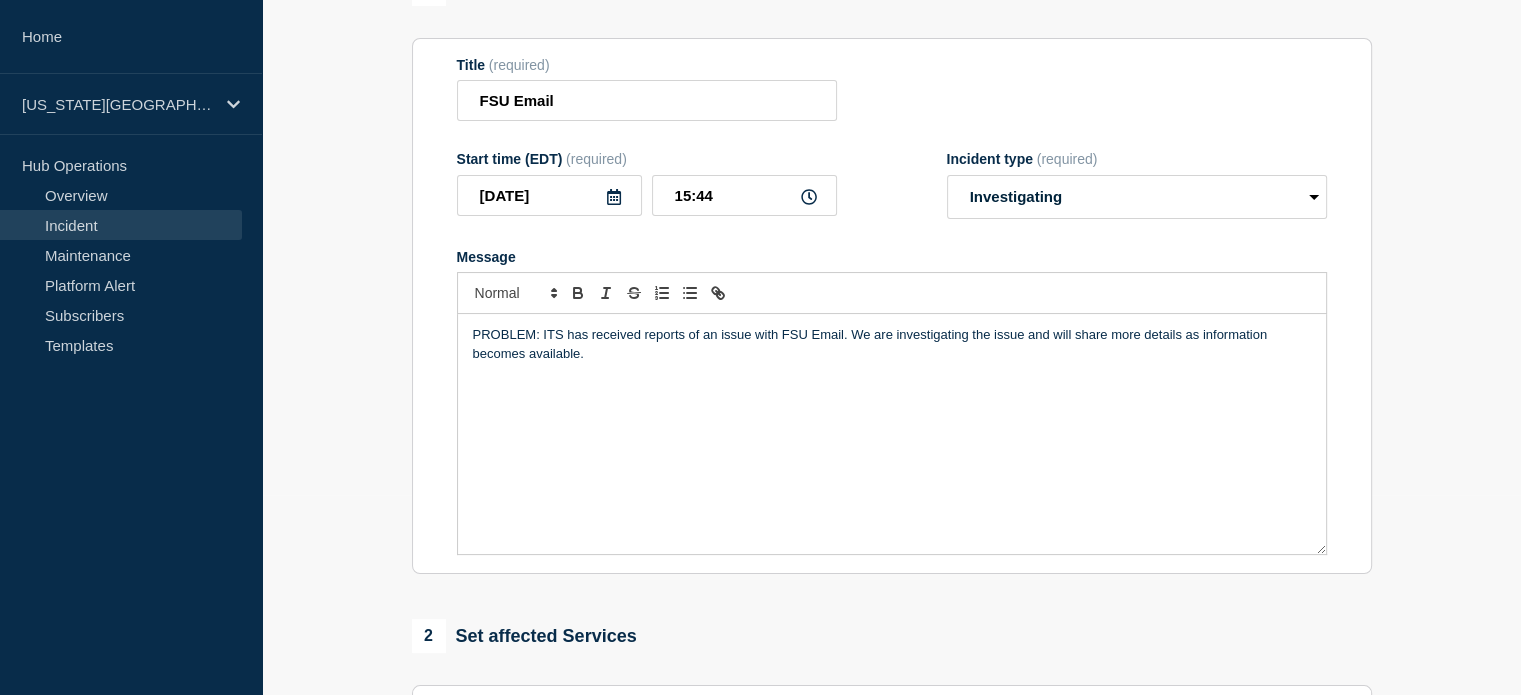 scroll, scrollTop: 475, scrollLeft: 0, axis: vertical 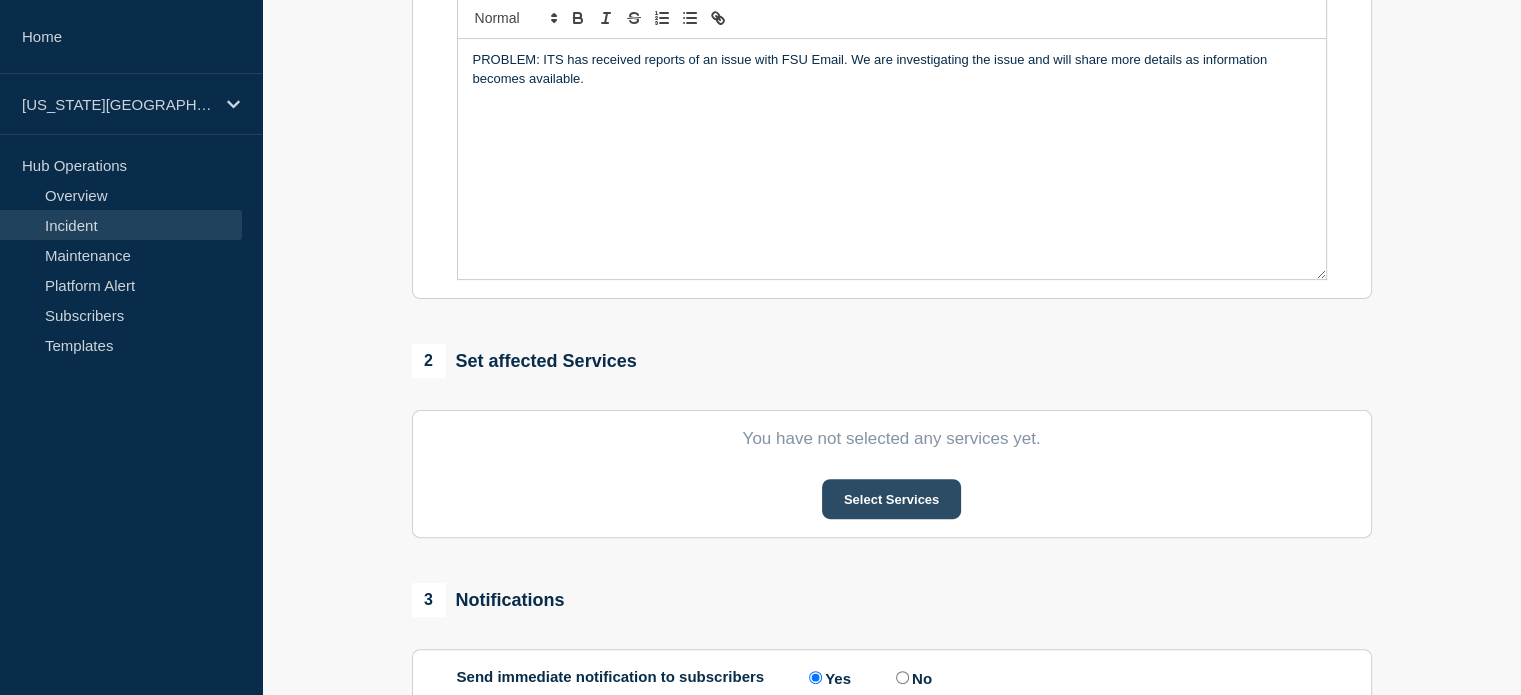 click on "Select Services" at bounding box center [891, 499] 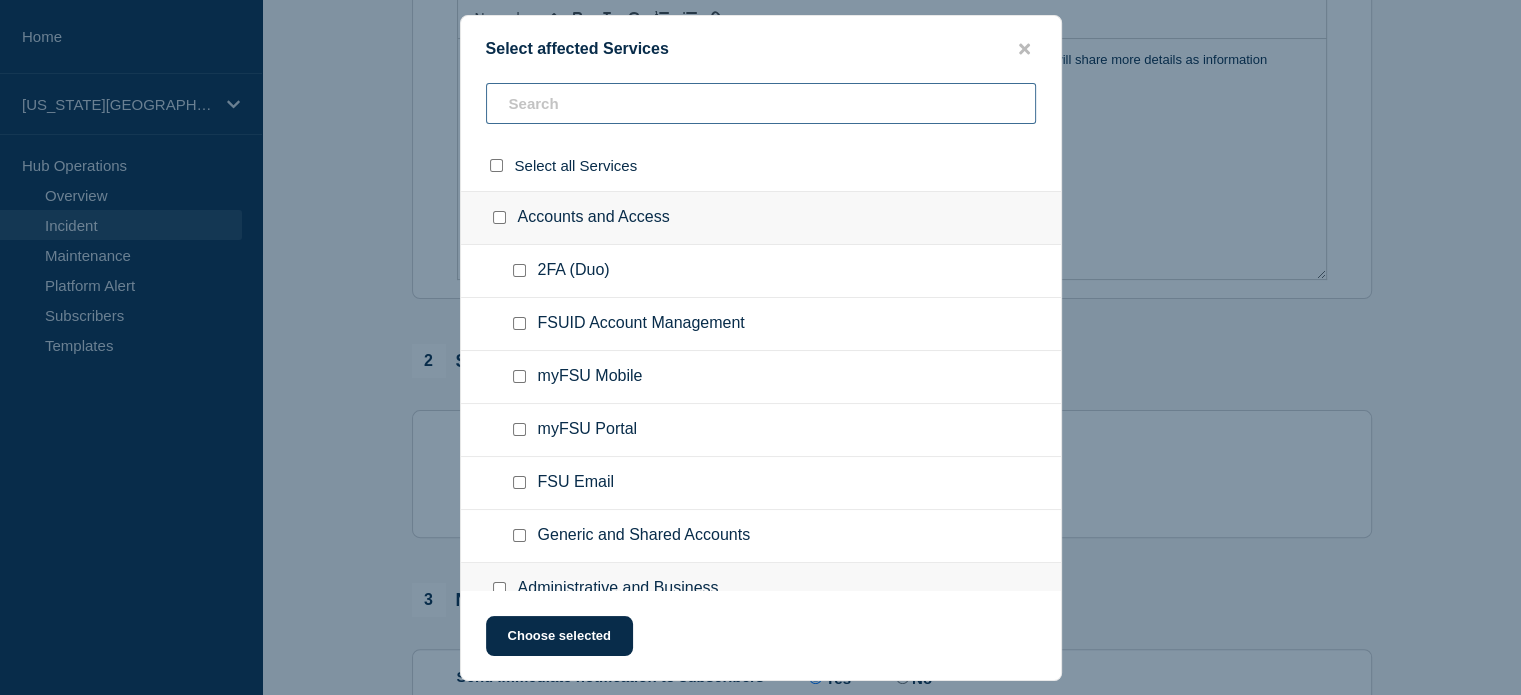 click at bounding box center (761, 103) 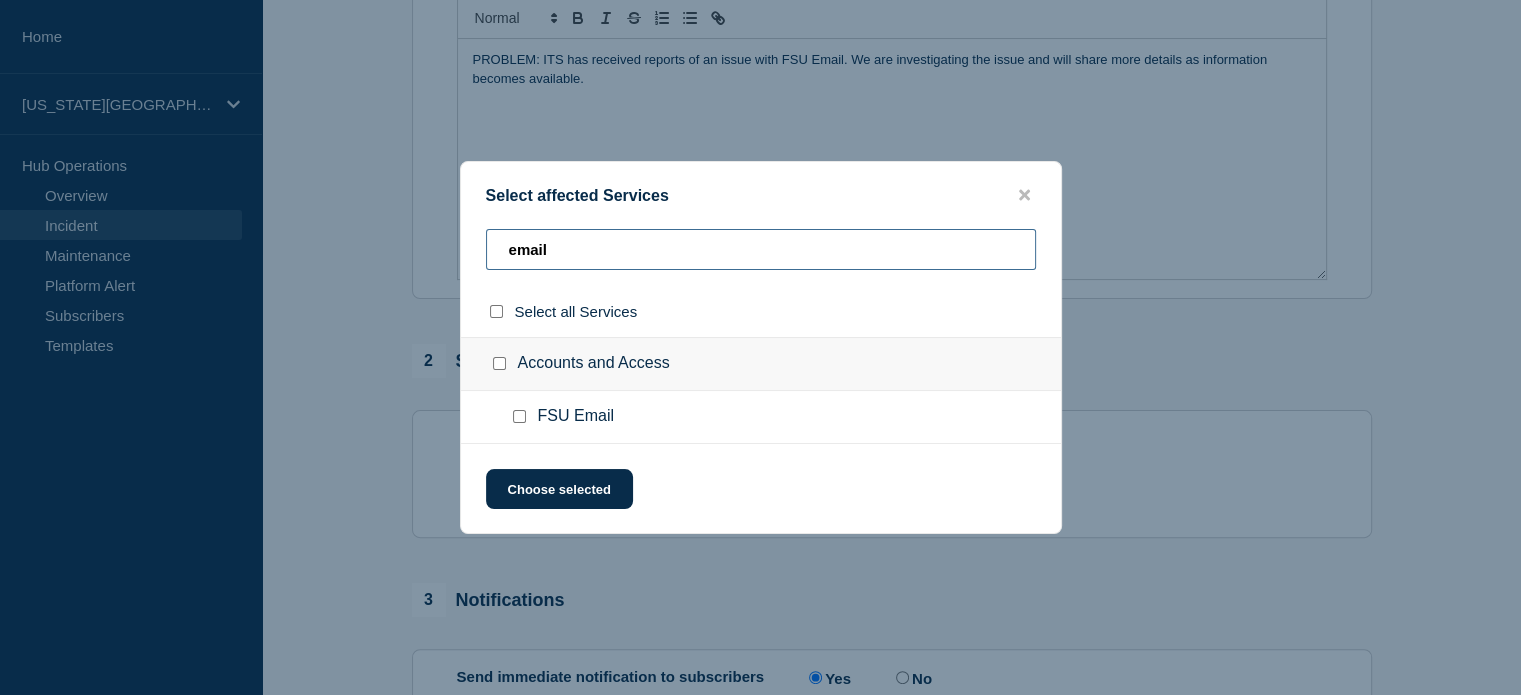type on "email" 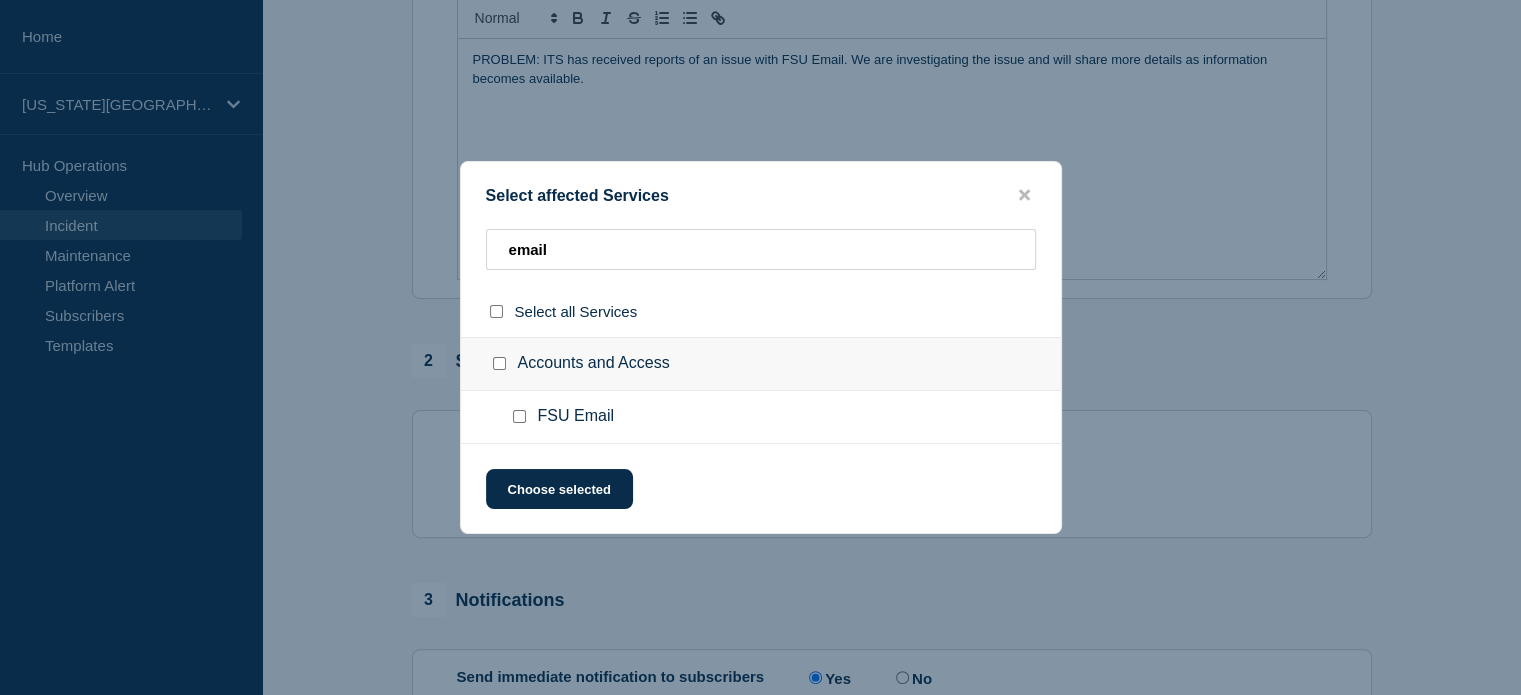 click at bounding box center [519, 416] 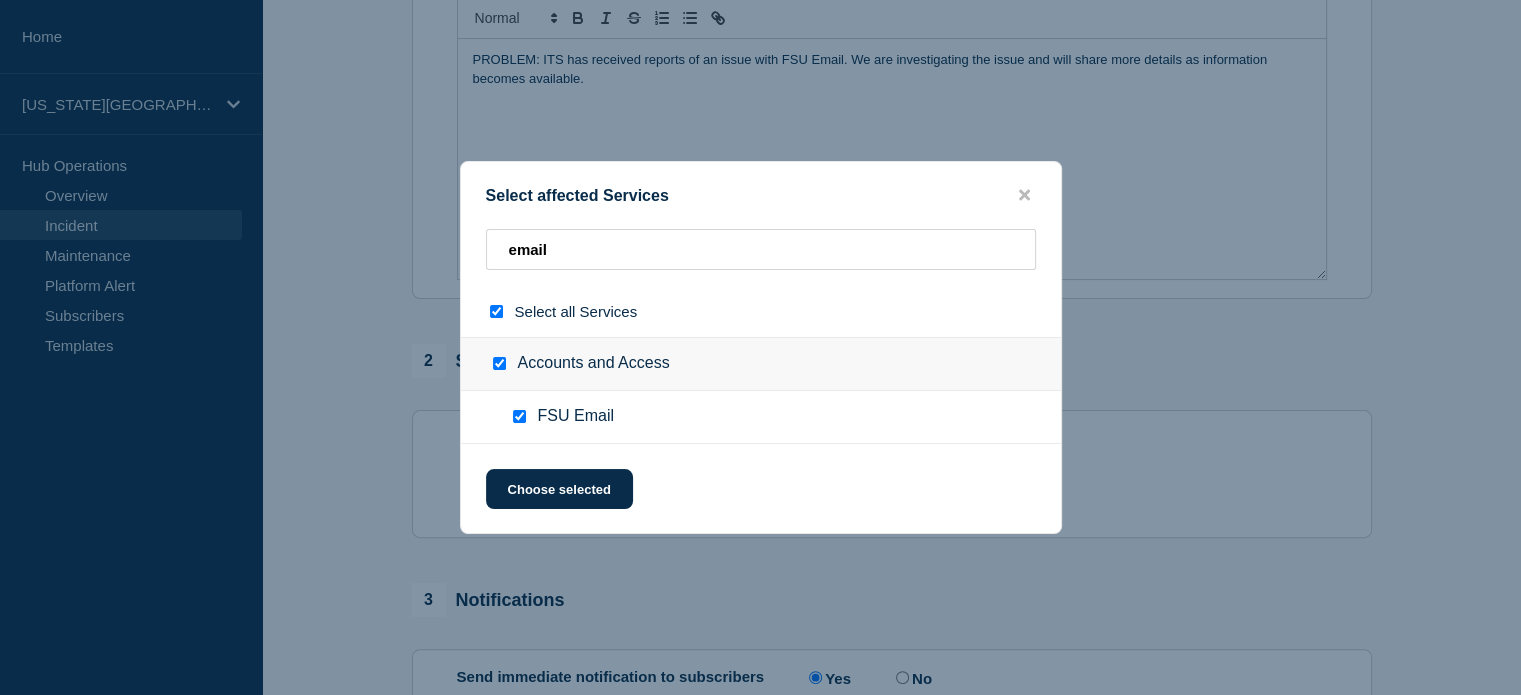 checkbox on "true" 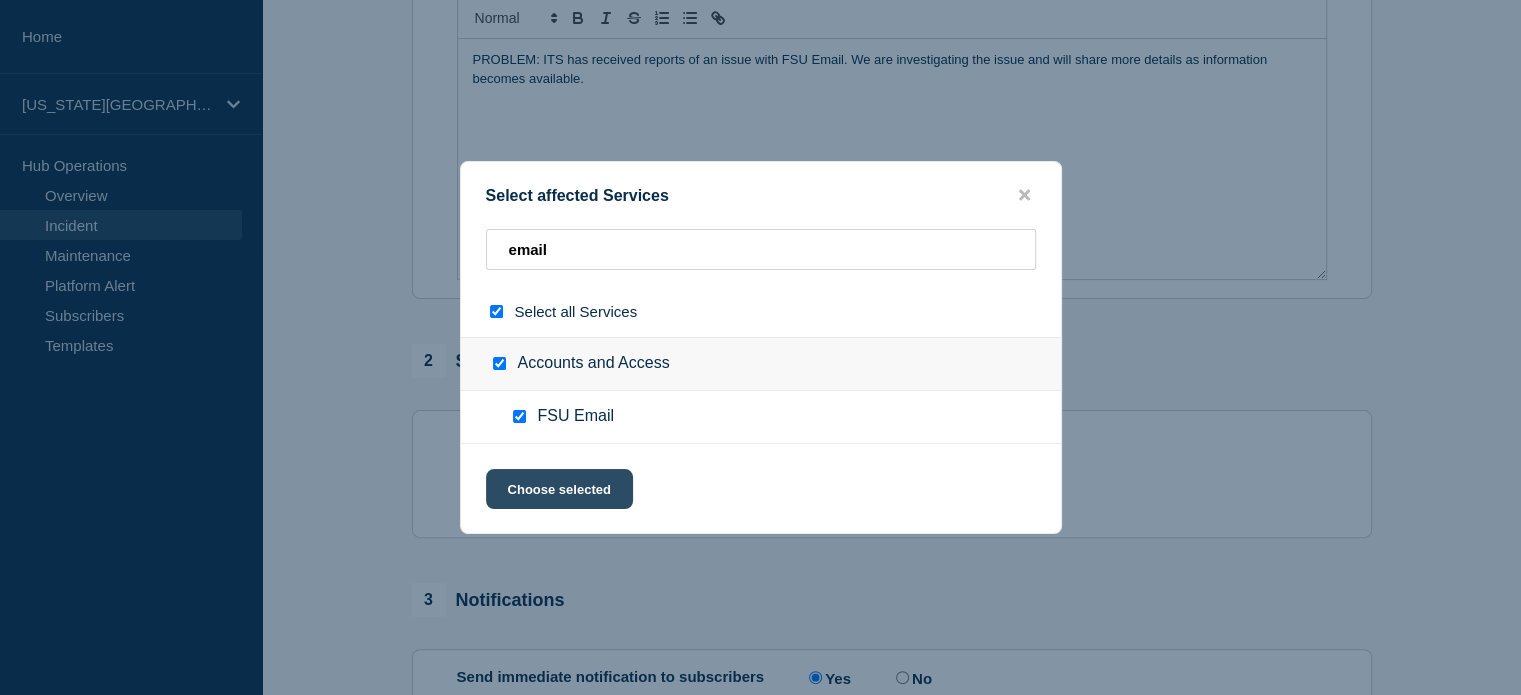 click on "Choose selected" 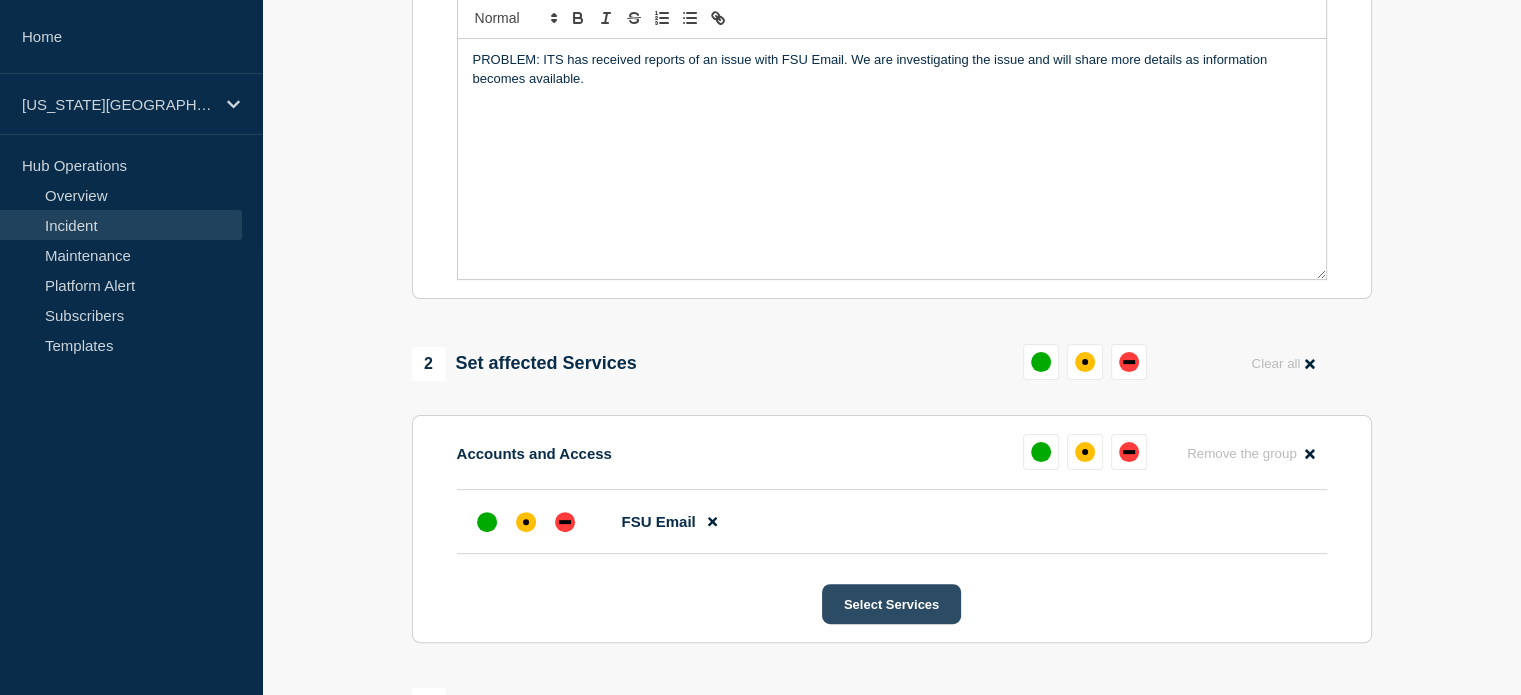 click on "Select Services" at bounding box center (891, 604) 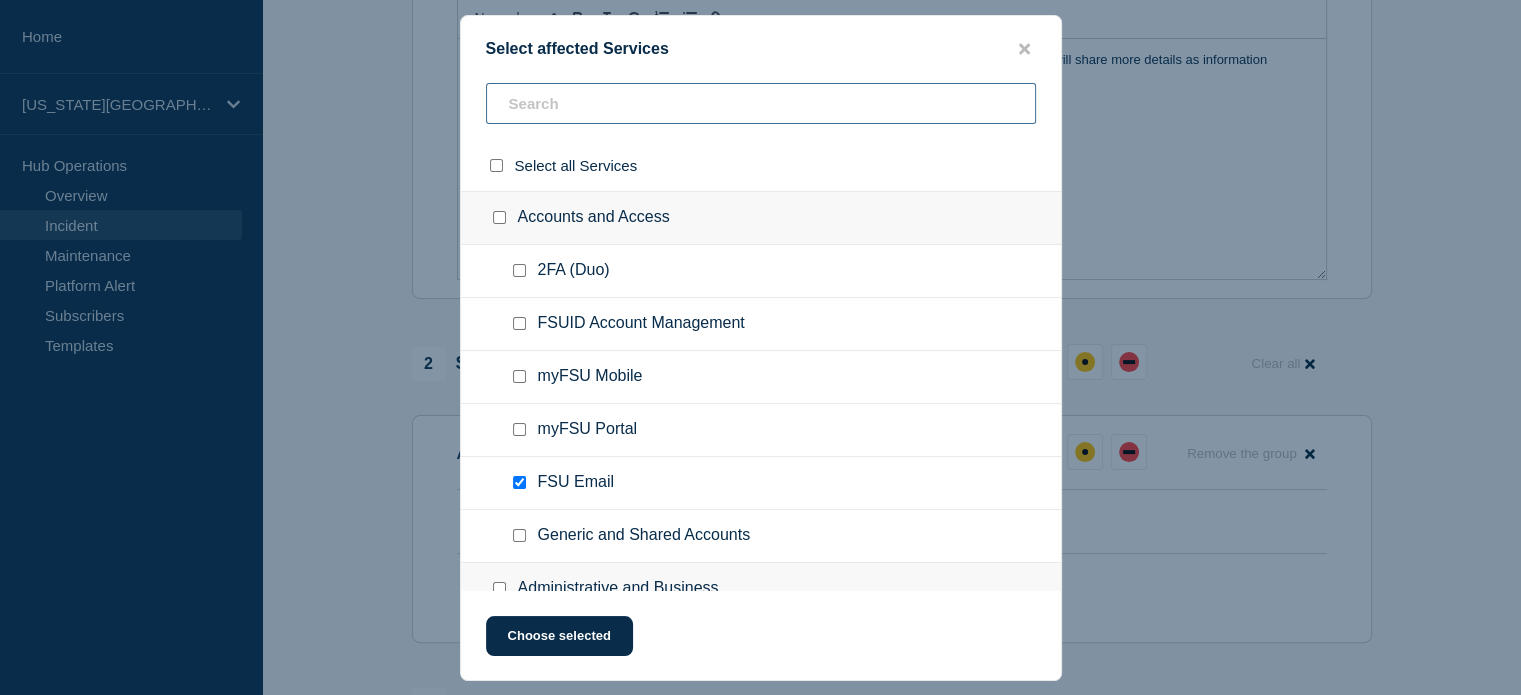 click at bounding box center [761, 103] 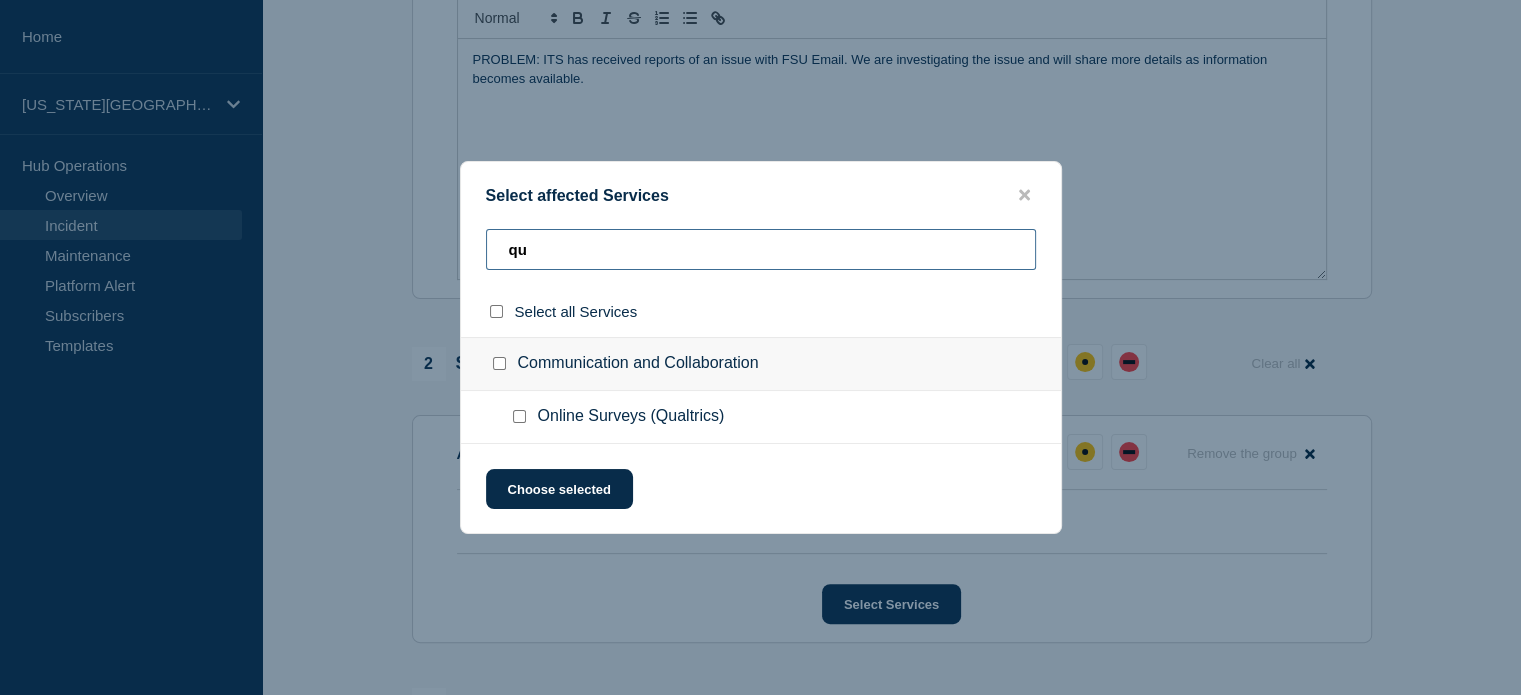 type on "qu" 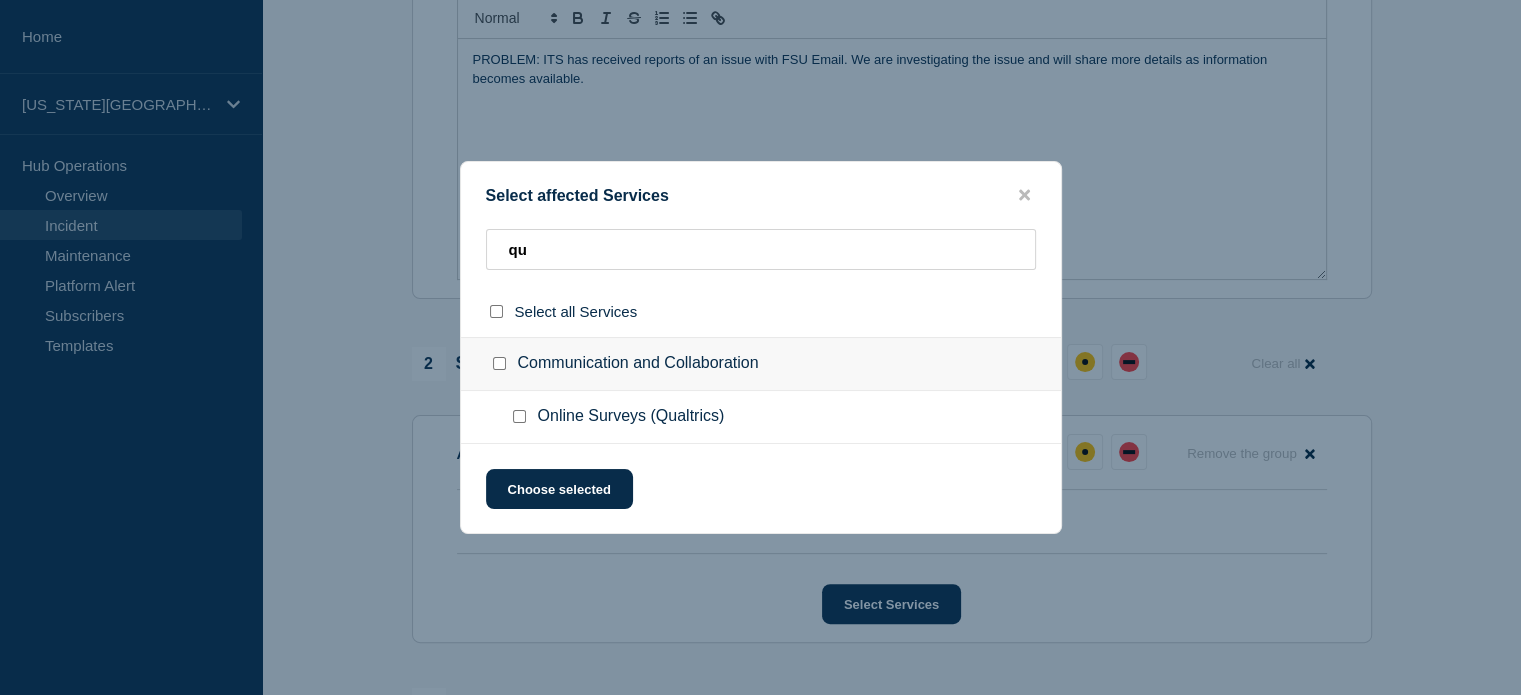 click at bounding box center (523, 417) 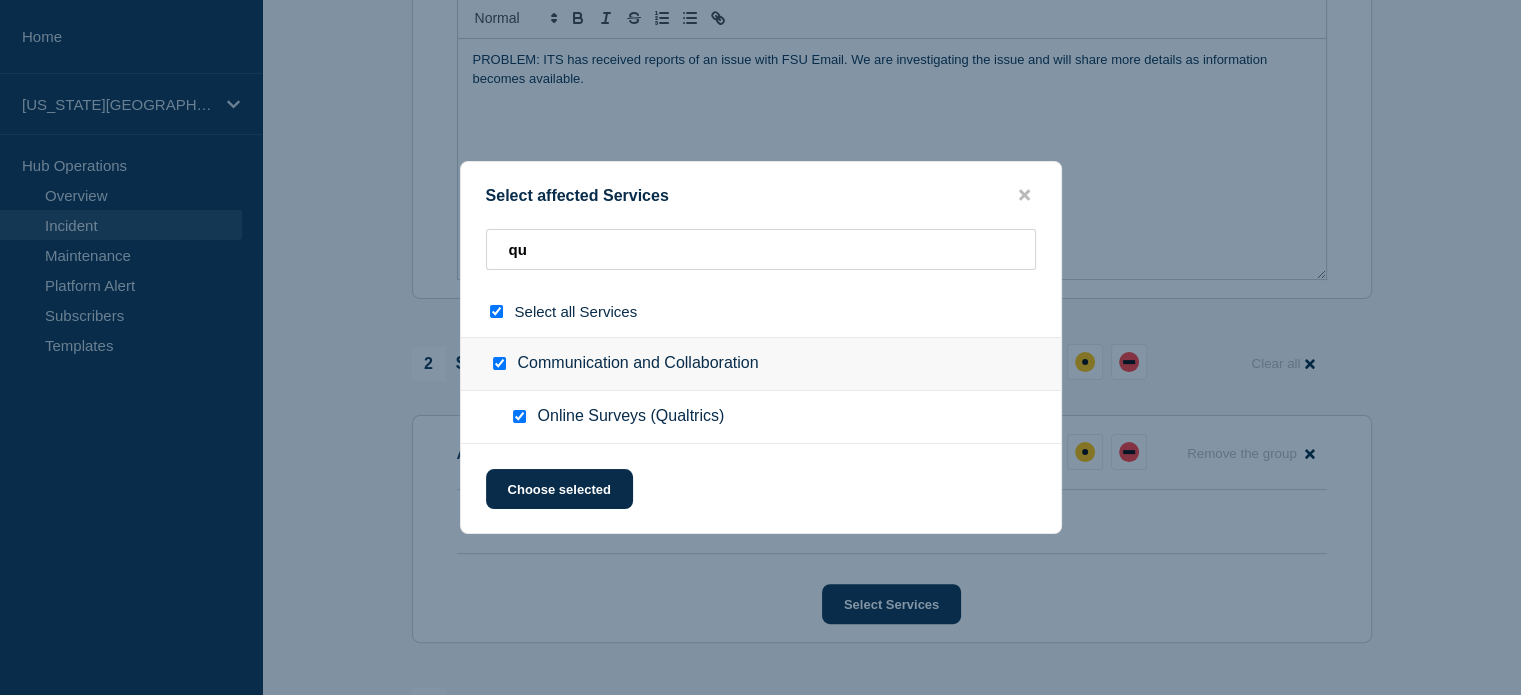 checkbox on "true" 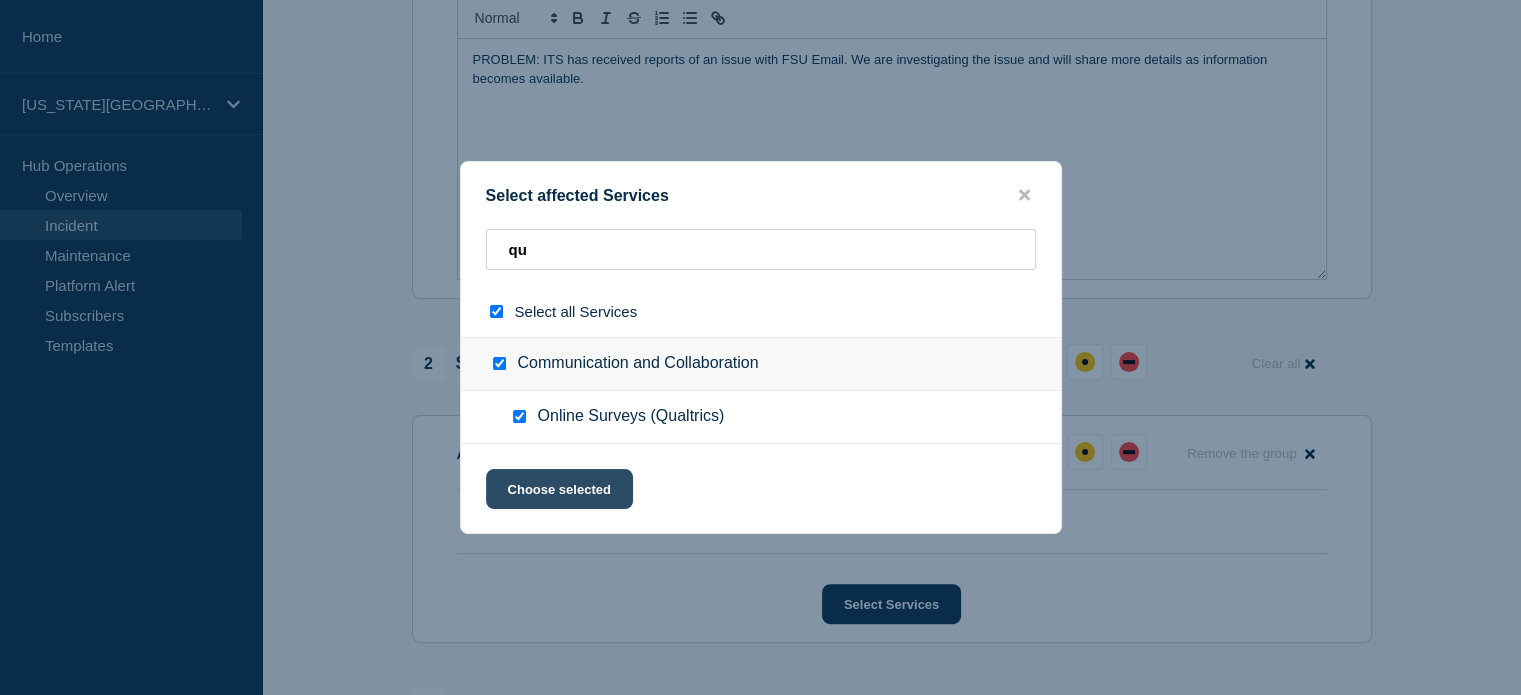 click on "Choose selected" 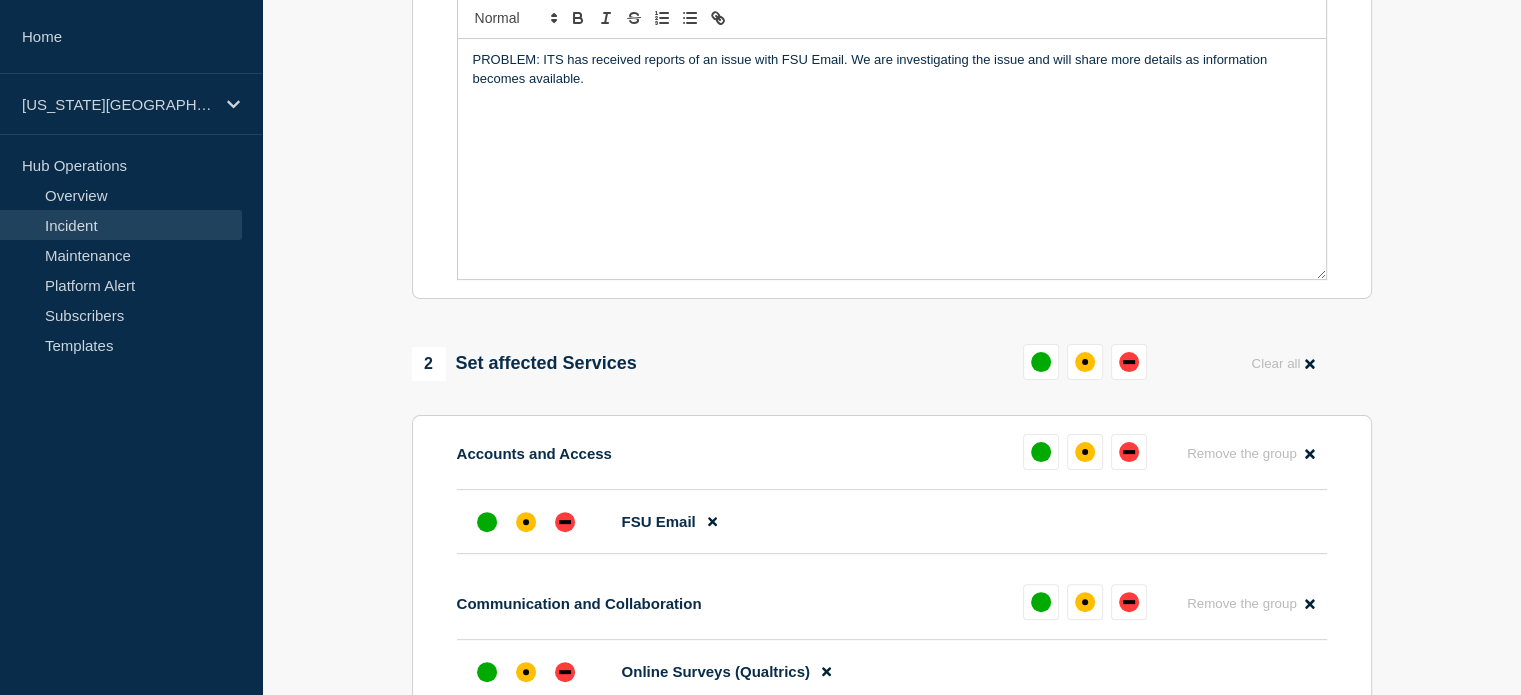 scroll, scrollTop: 675, scrollLeft: 0, axis: vertical 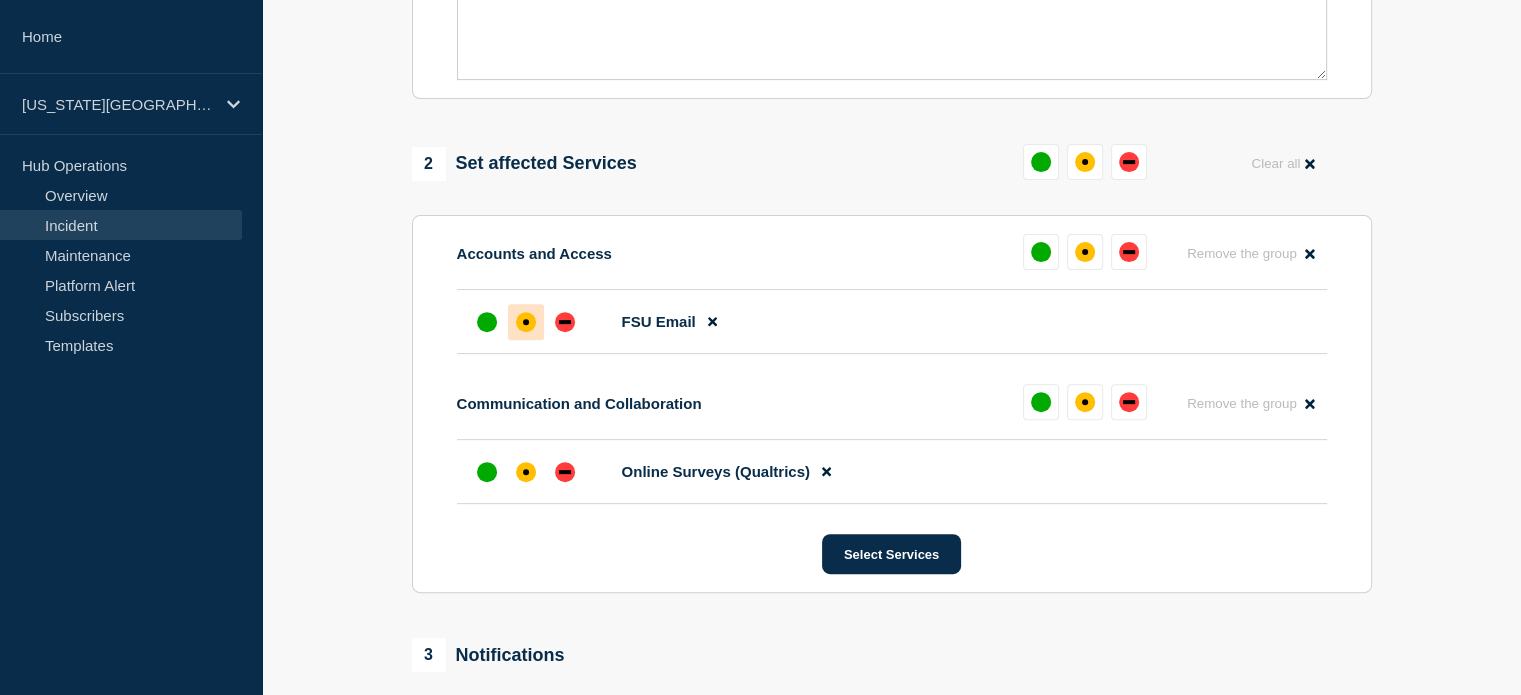 click at bounding box center [526, 322] 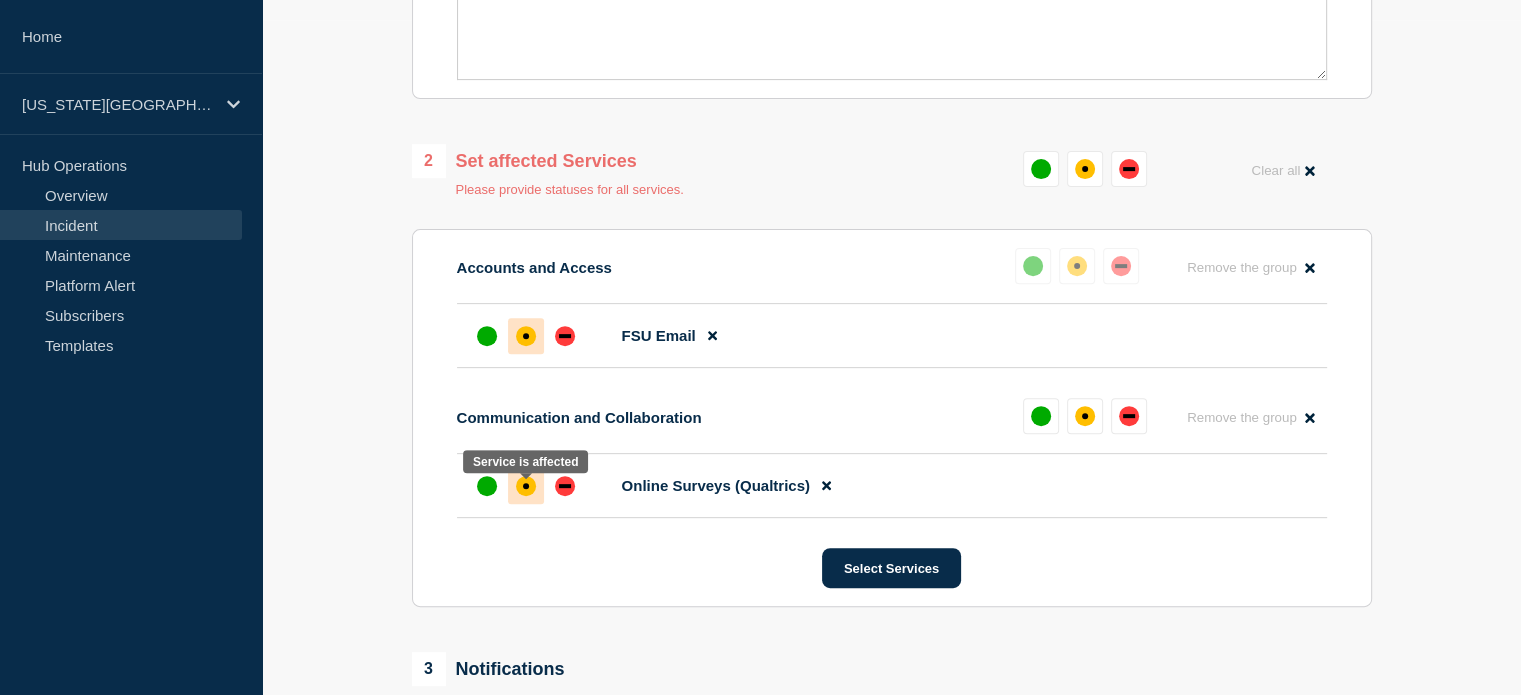 click at bounding box center [526, 486] 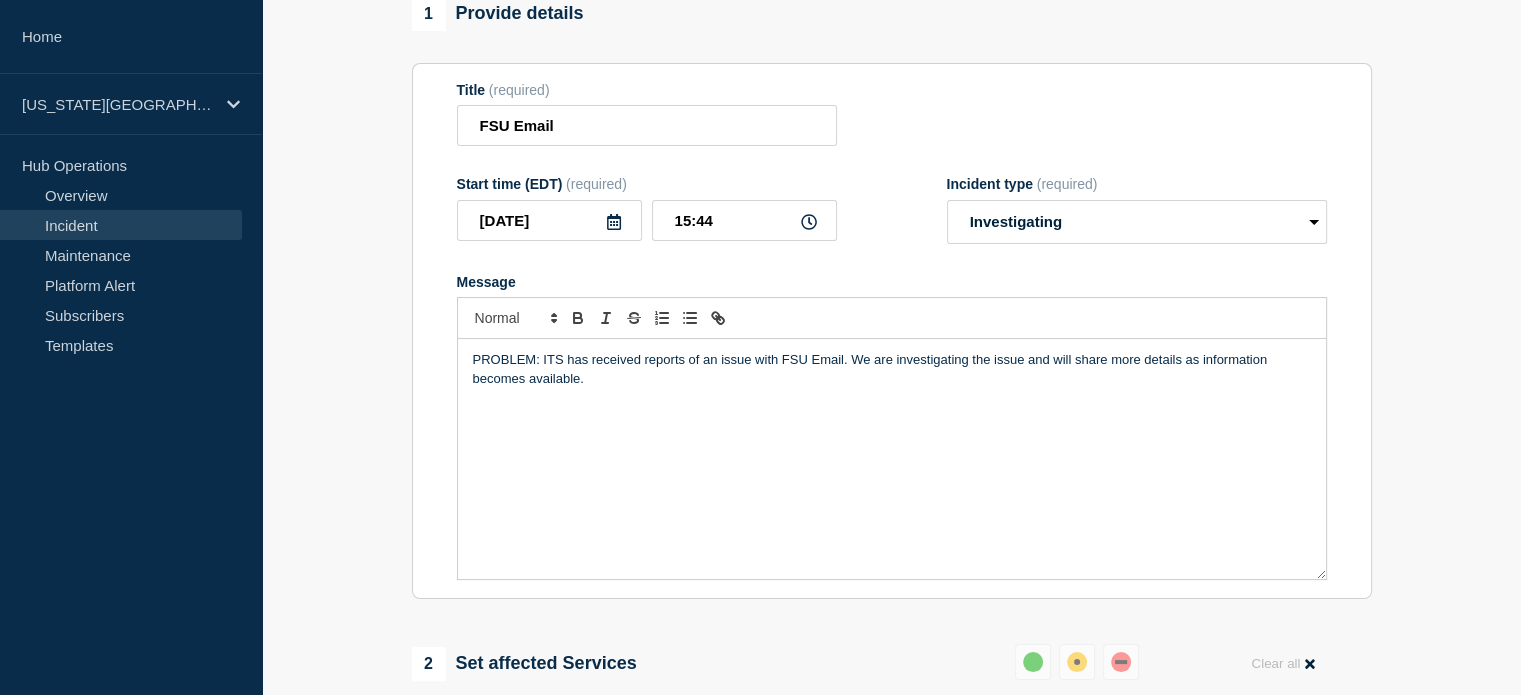 scroll, scrollTop: 150, scrollLeft: 0, axis: vertical 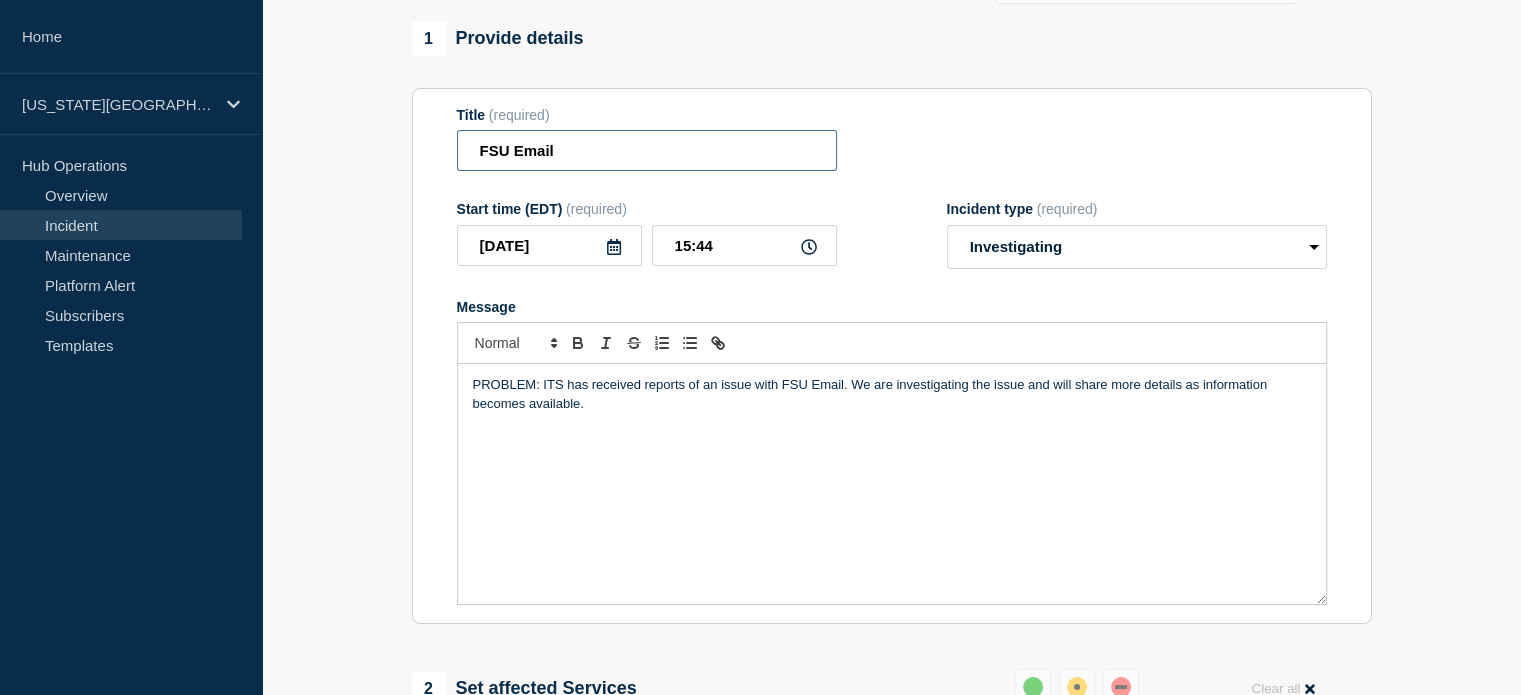 click on "FSU Email" at bounding box center (647, 150) 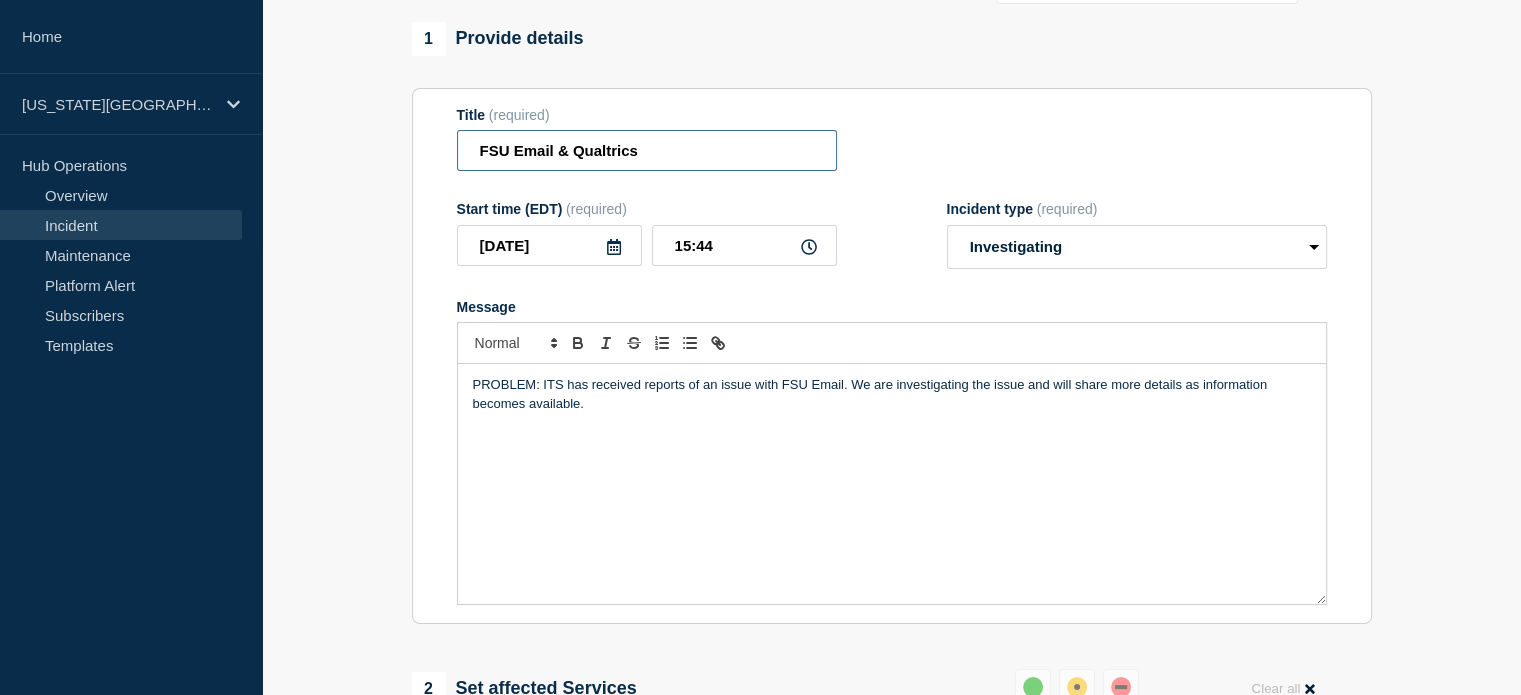 type on "FSU Email & Qualtrics" 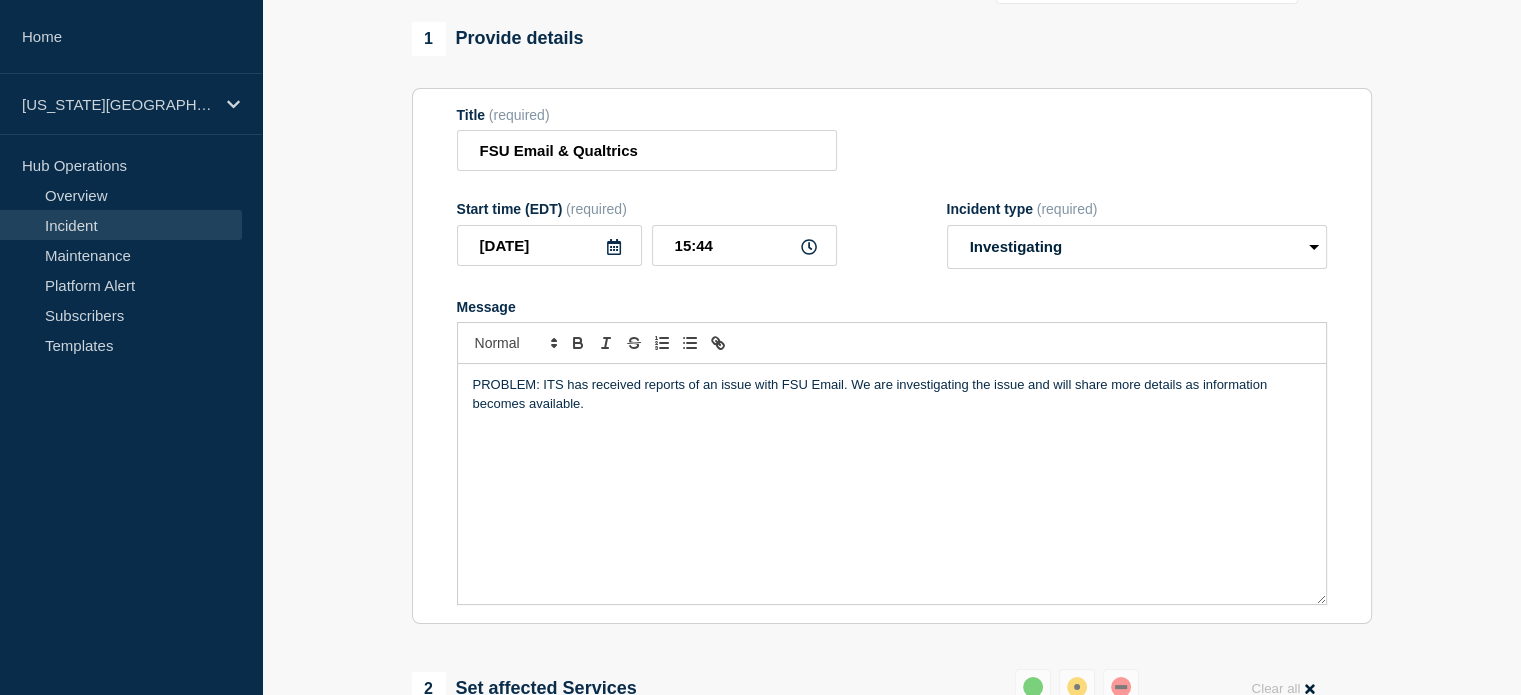 click on "PROBLEM: ITS has received reports of an issue with FSU Email. We are investigating the issue and will share more details as information becomes available." at bounding box center [892, 484] 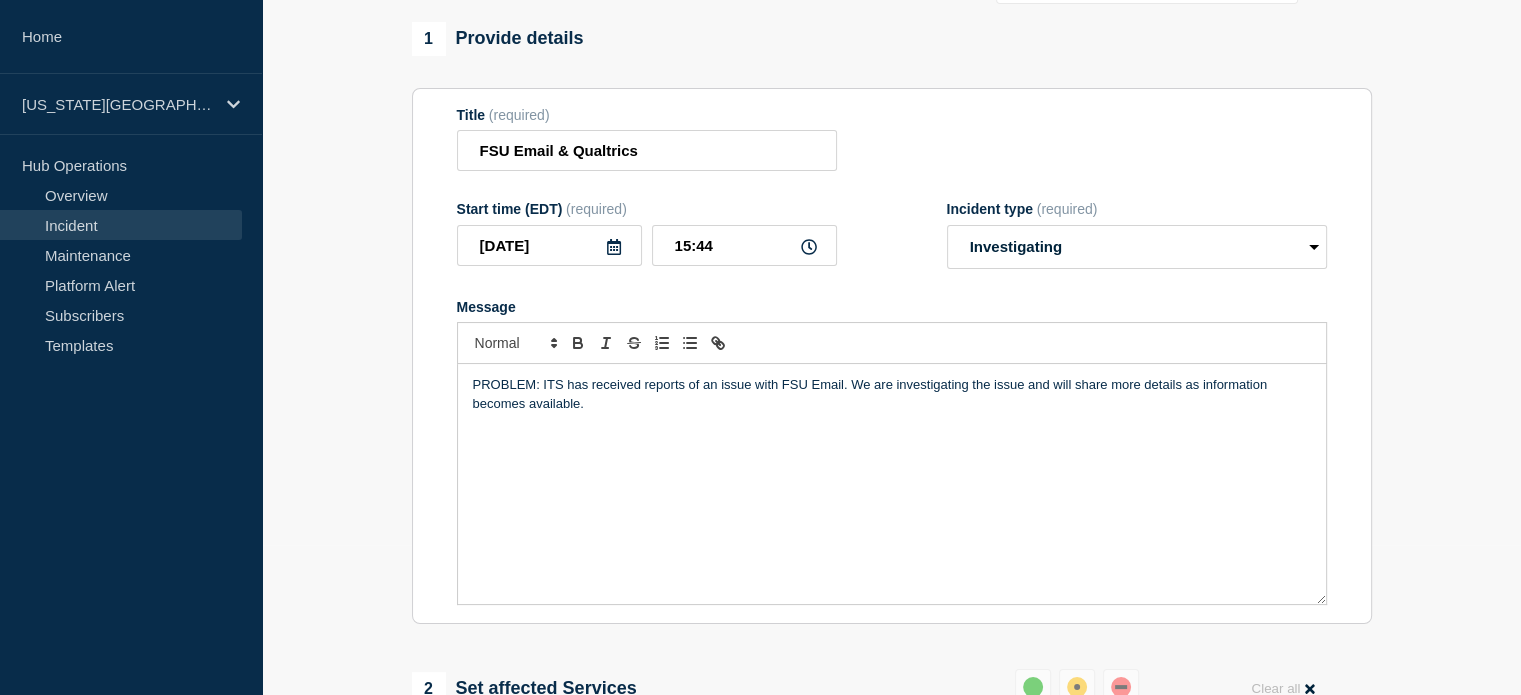 click on "PROBLEM: ITS has received reports of an issue with FSU Email. We are investigating the issue and will share more details as information becomes available." at bounding box center (892, 394) 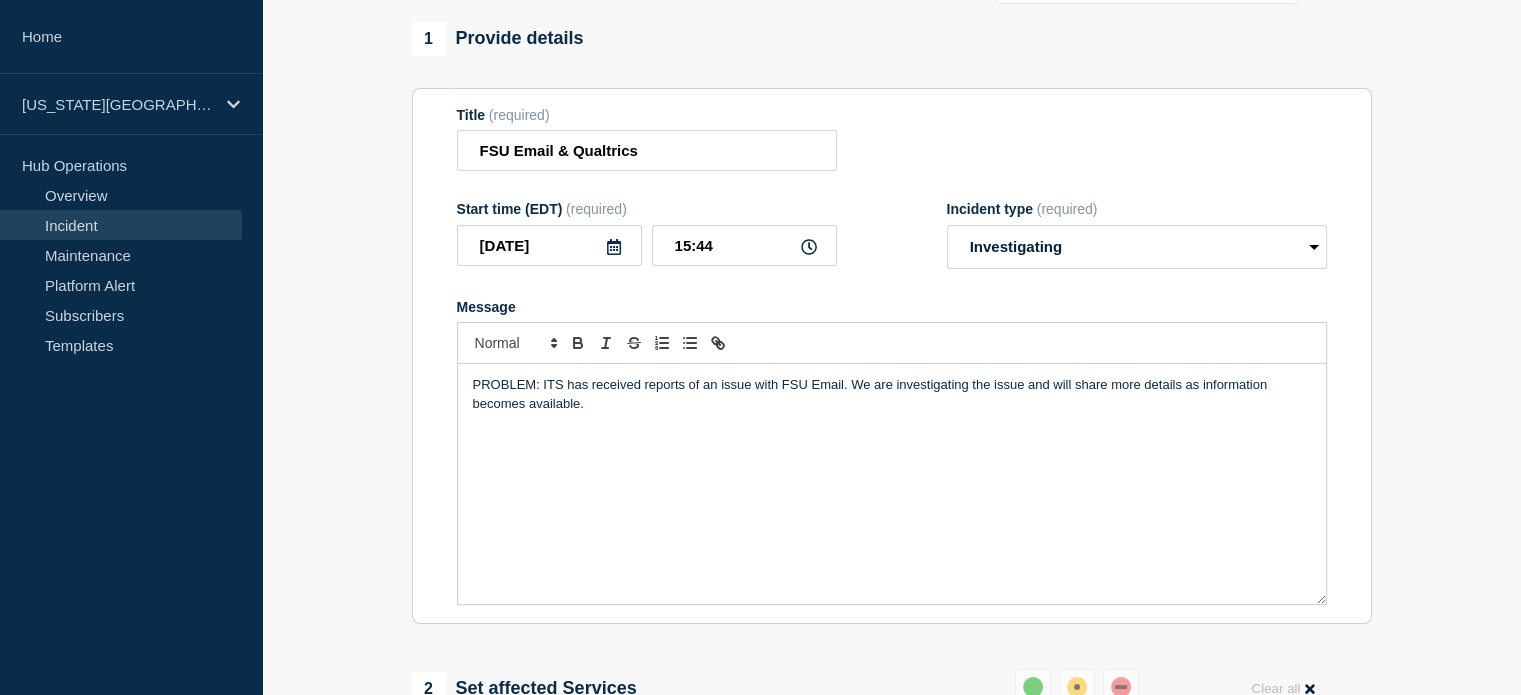 click on "PROBLEM: ITS has received reports of an issue with FSU Email. We are investigating the issue and will share more details as information becomes available." at bounding box center (892, 484) 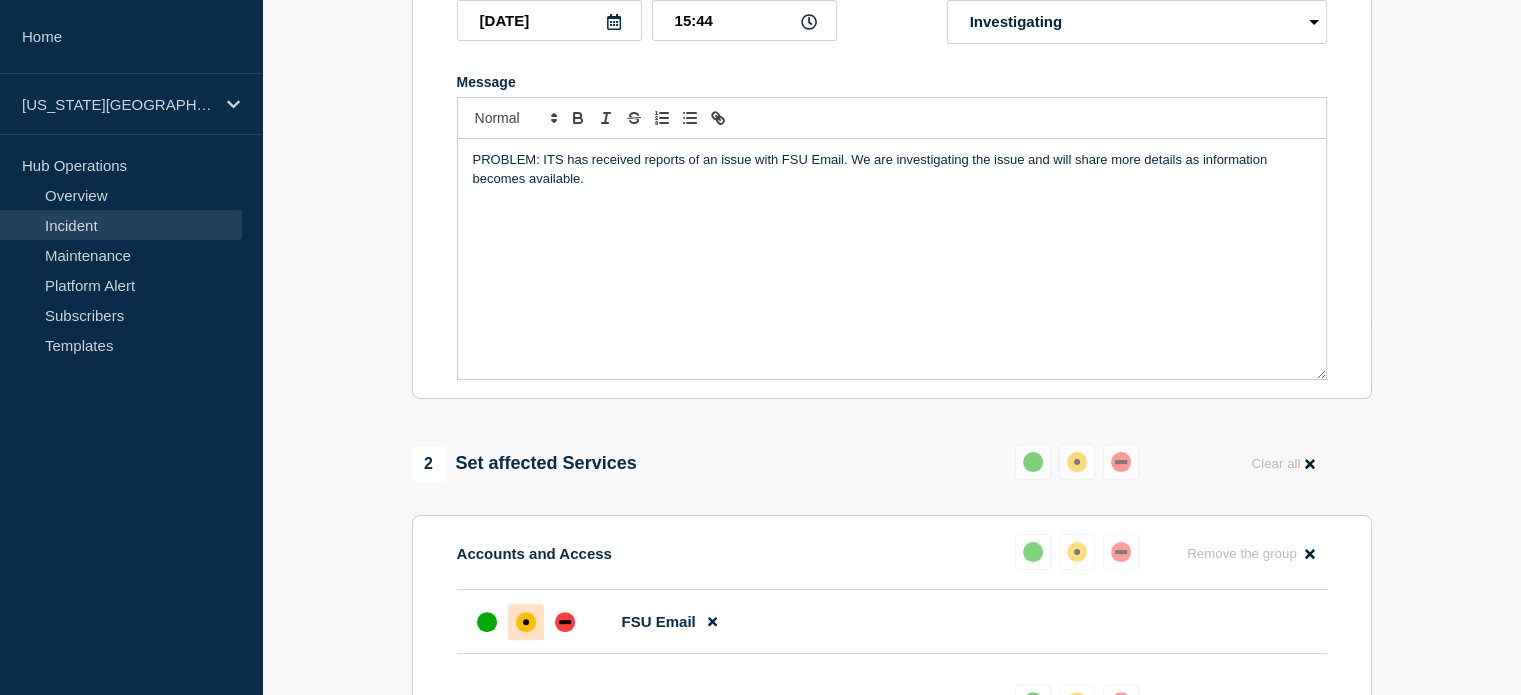 scroll, scrollTop: 224, scrollLeft: 0, axis: vertical 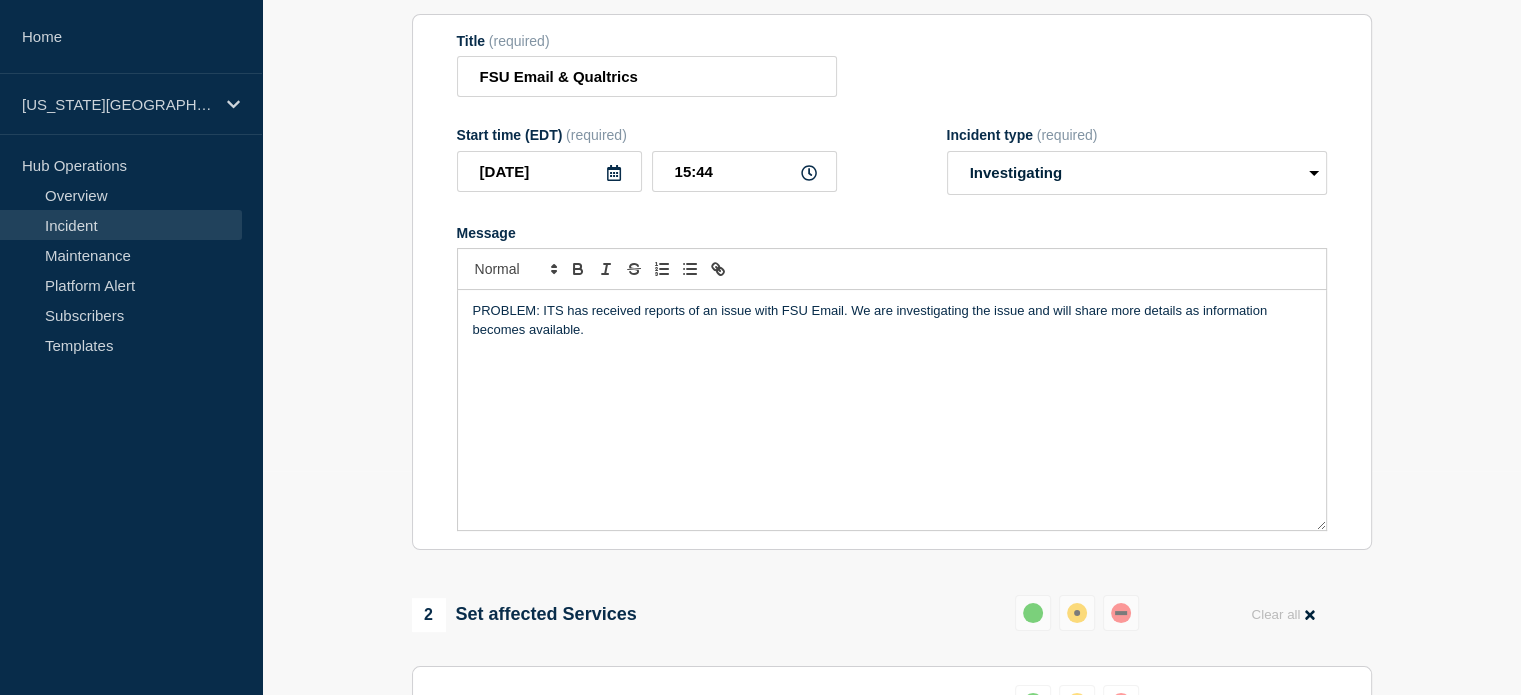 click on "PROBLEM: ITS has received reports of an issue with FSU Email. We are investigating the issue and will share more details as information becomes available." at bounding box center [892, 320] 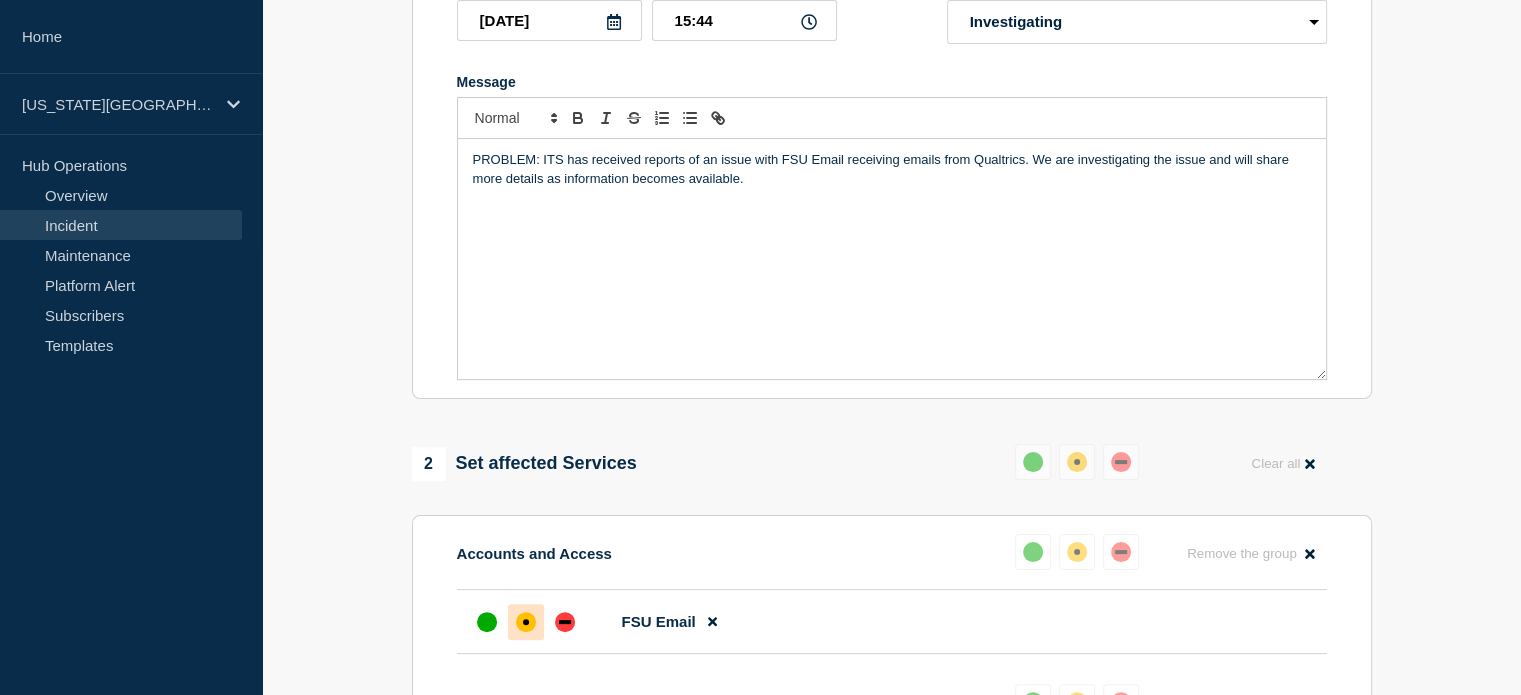 scroll, scrollTop: 0, scrollLeft: 0, axis: both 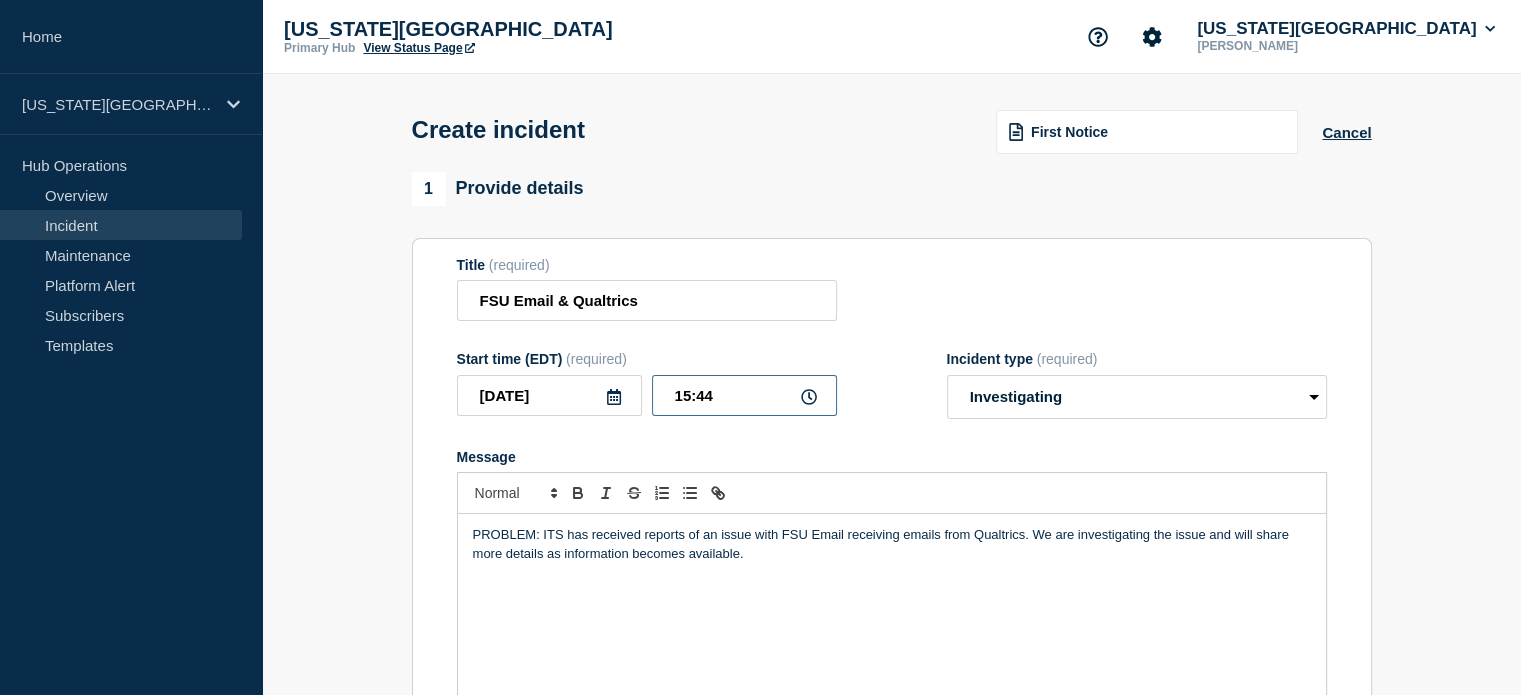 drag, startPoint x: 720, startPoint y: 397, endPoint x: 708, endPoint y: 410, distance: 17.691807 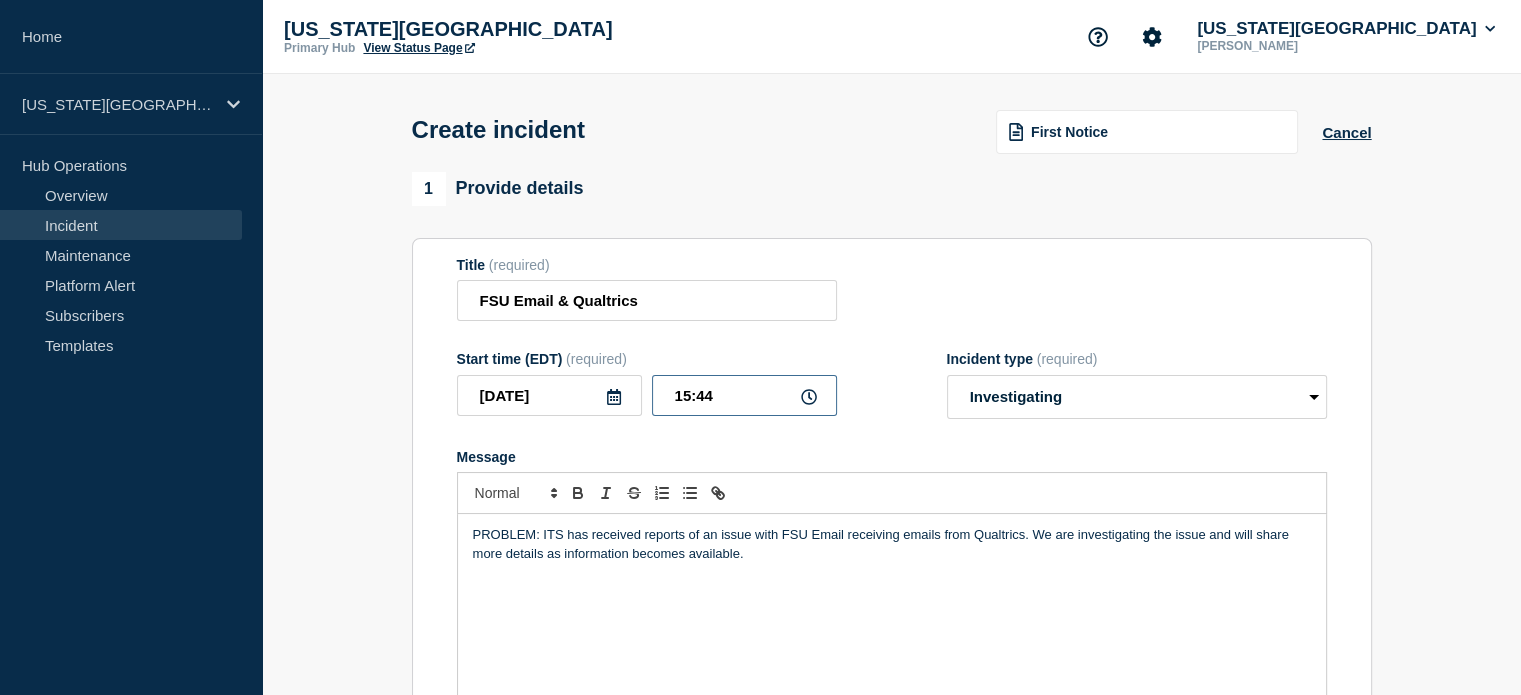 click on "15:44" at bounding box center [744, 395] 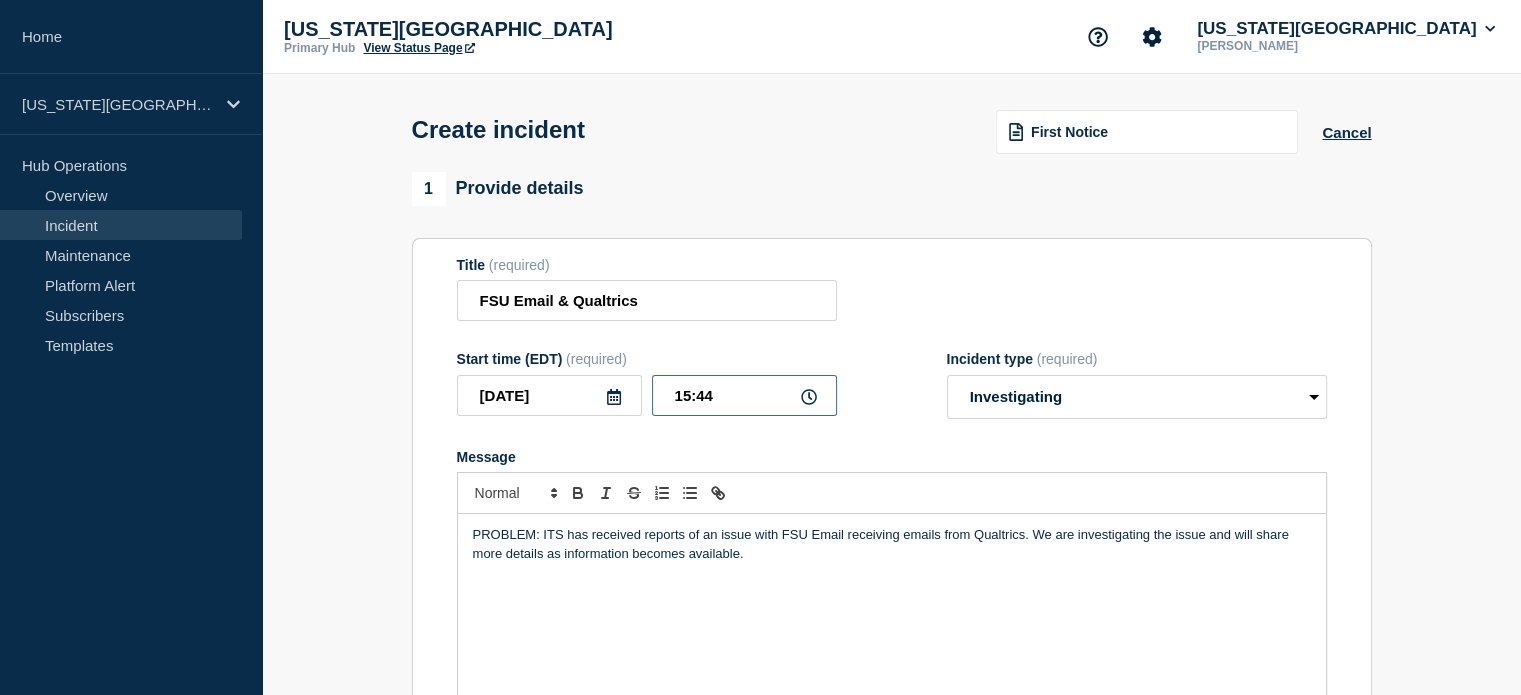 type on "15:48" 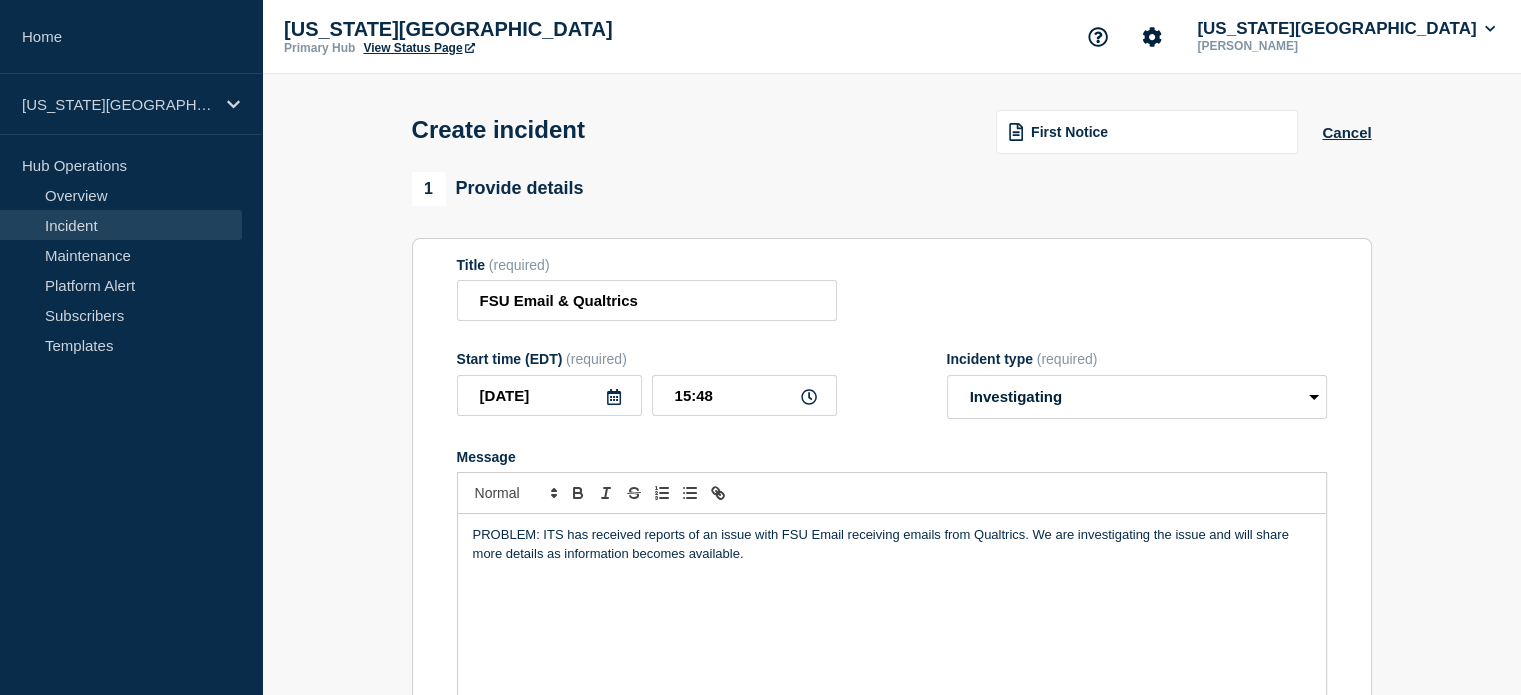 click on "PROBLEM: ITS has received reports of an issue with FSU Email receiving emails from Qualtrics. We are investigating the issue and will share more details as information becomes available." at bounding box center [892, 544] 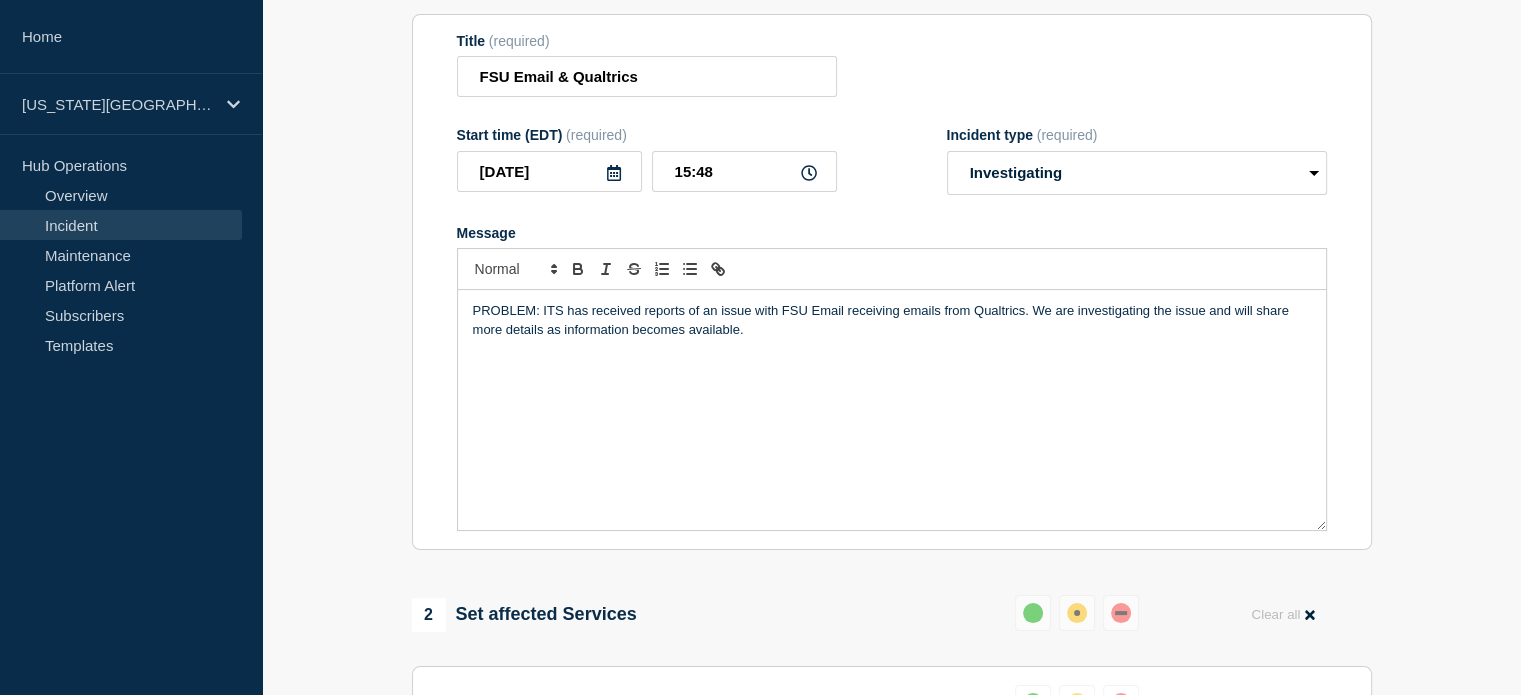 scroll, scrollTop: 200, scrollLeft: 0, axis: vertical 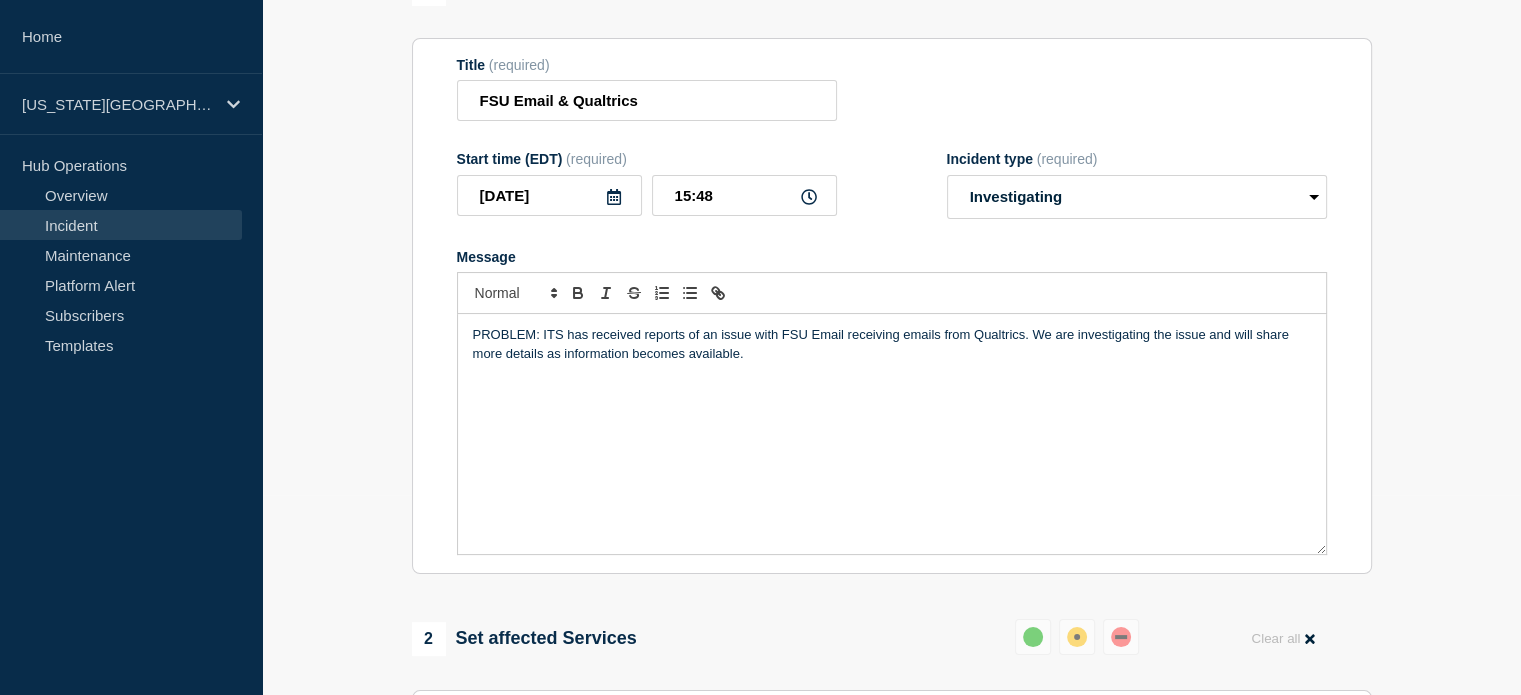 click on "PROBLEM: ITS has received reports of an issue with FSU Email receiving emails from Qualtrics. We are investigating the issue and will share more details as information becomes available." at bounding box center [892, 344] 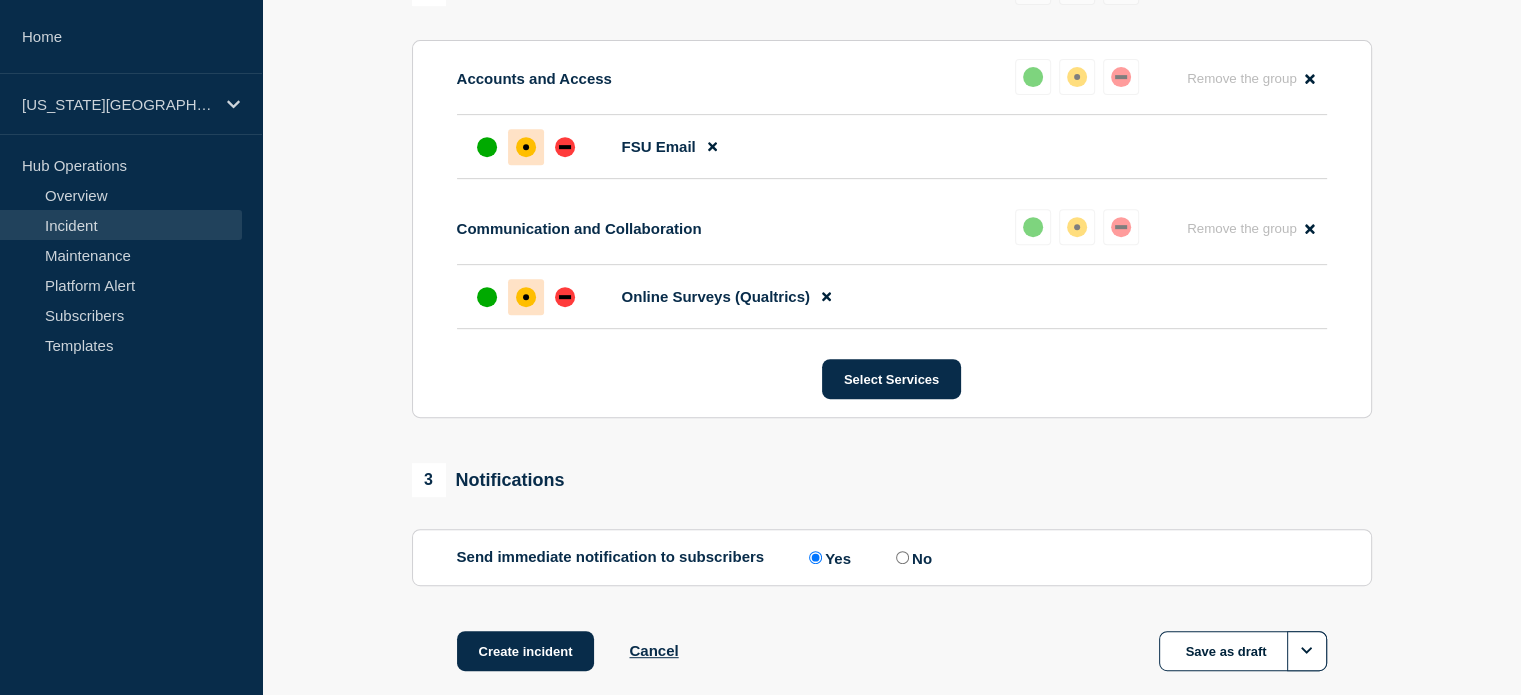 scroll, scrollTop: 967, scrollLeft: 0, axis: vertical 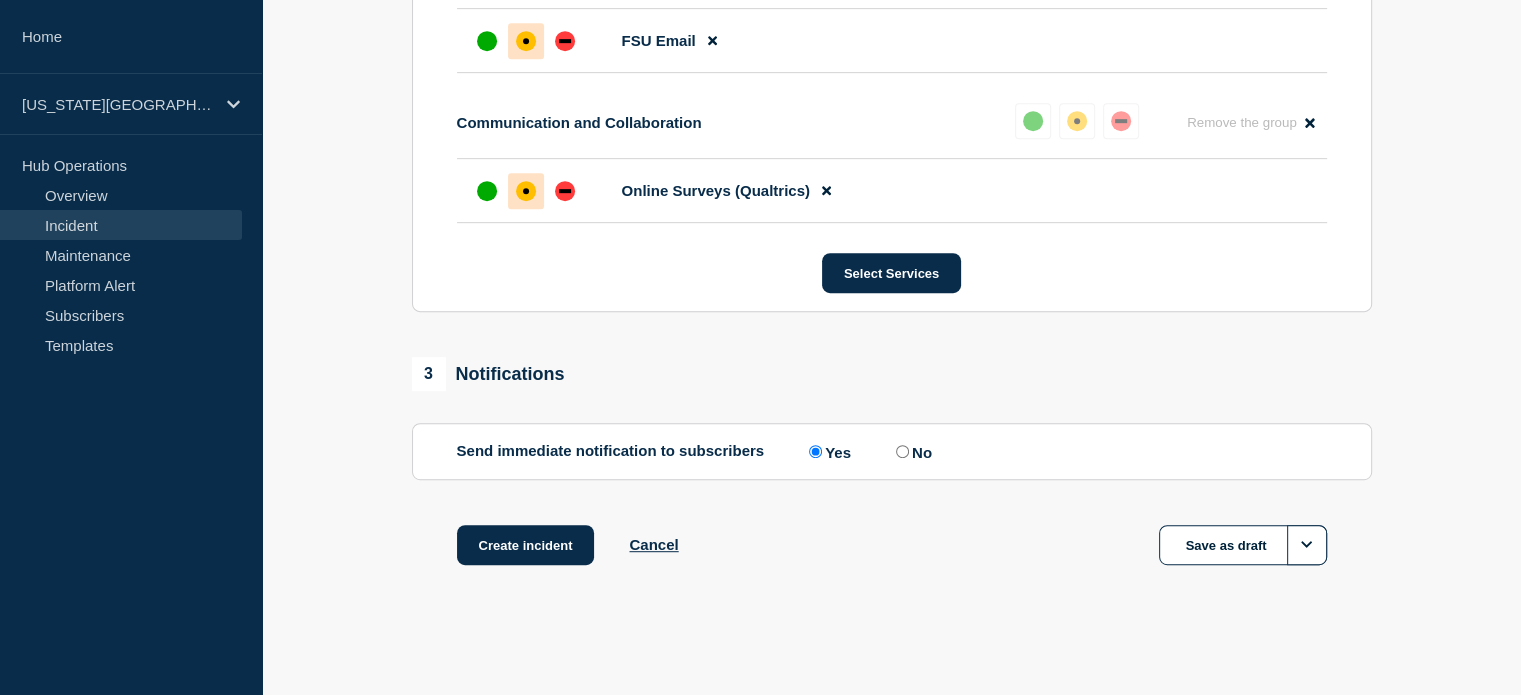 click on "Send immediate notification to subscribers Send immediate notification to subscribers  Yes  No" at bounding box center (892, 451) 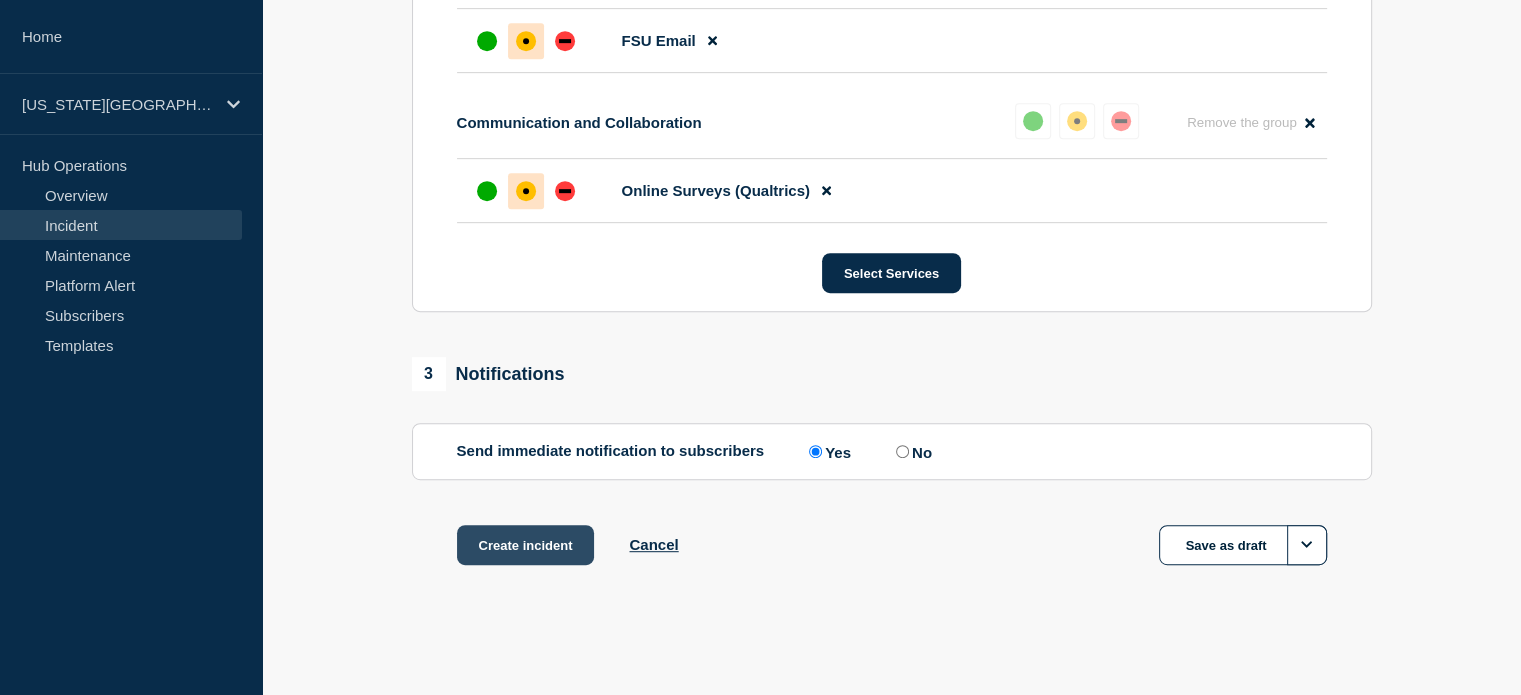 click on "Create incident" at bounding box center (526, 545) 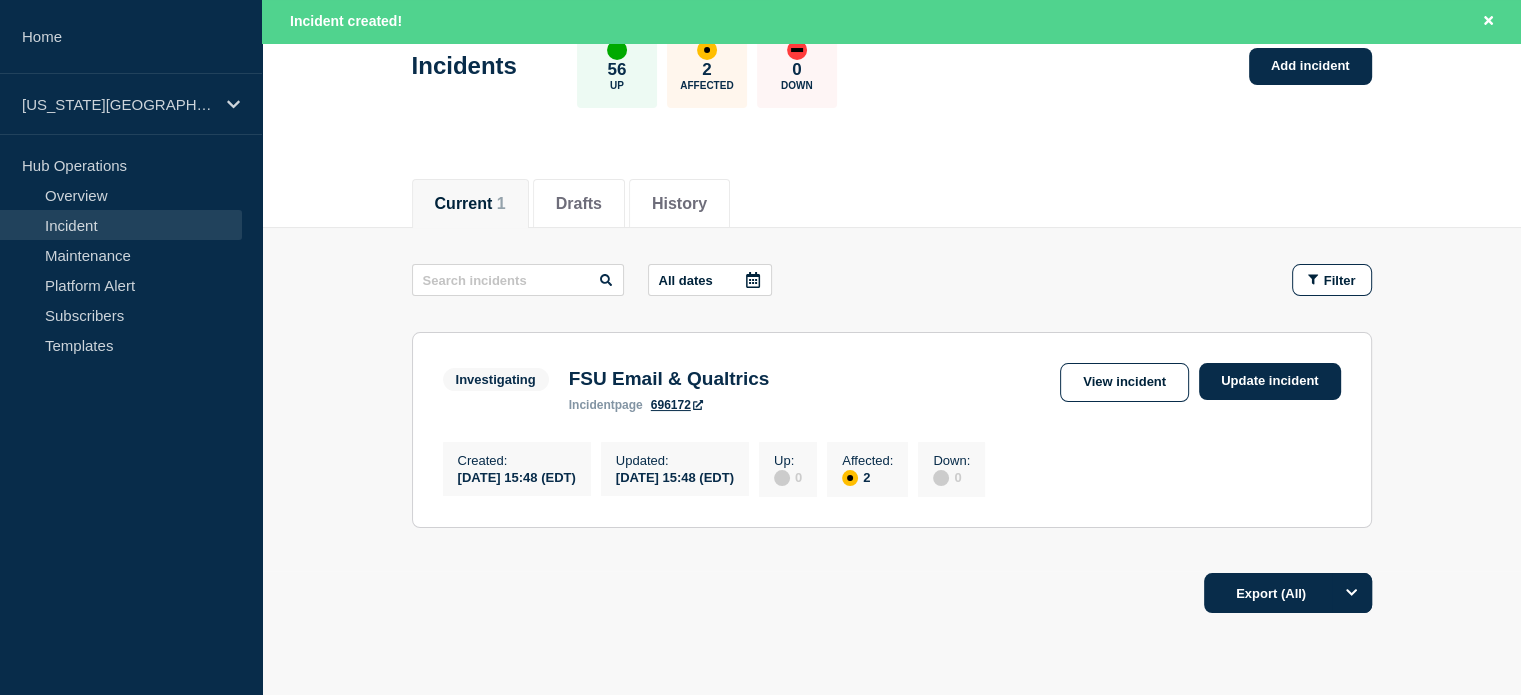 scroll, scrollTop: 0, scrollLeft: 0, axis: both 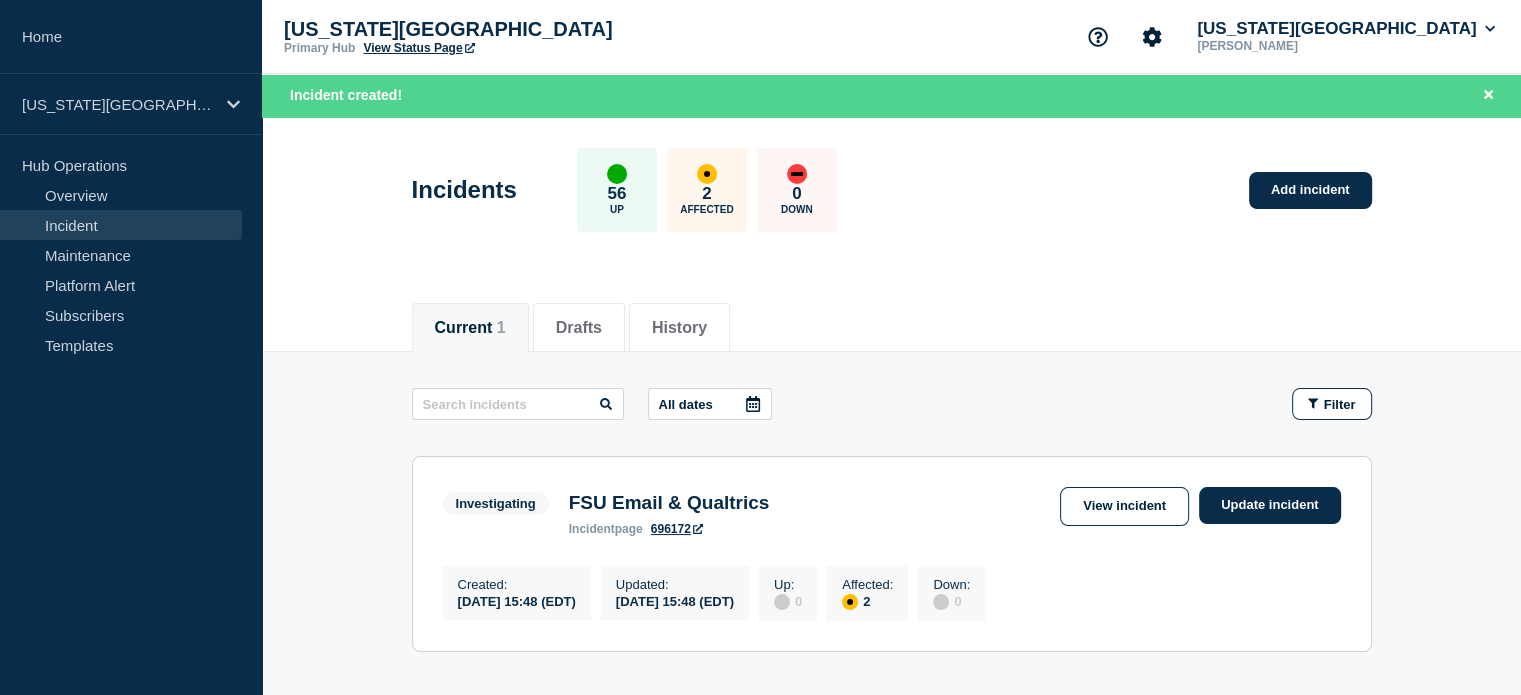 click on "View Status Page" at bounding box center (418, 48) 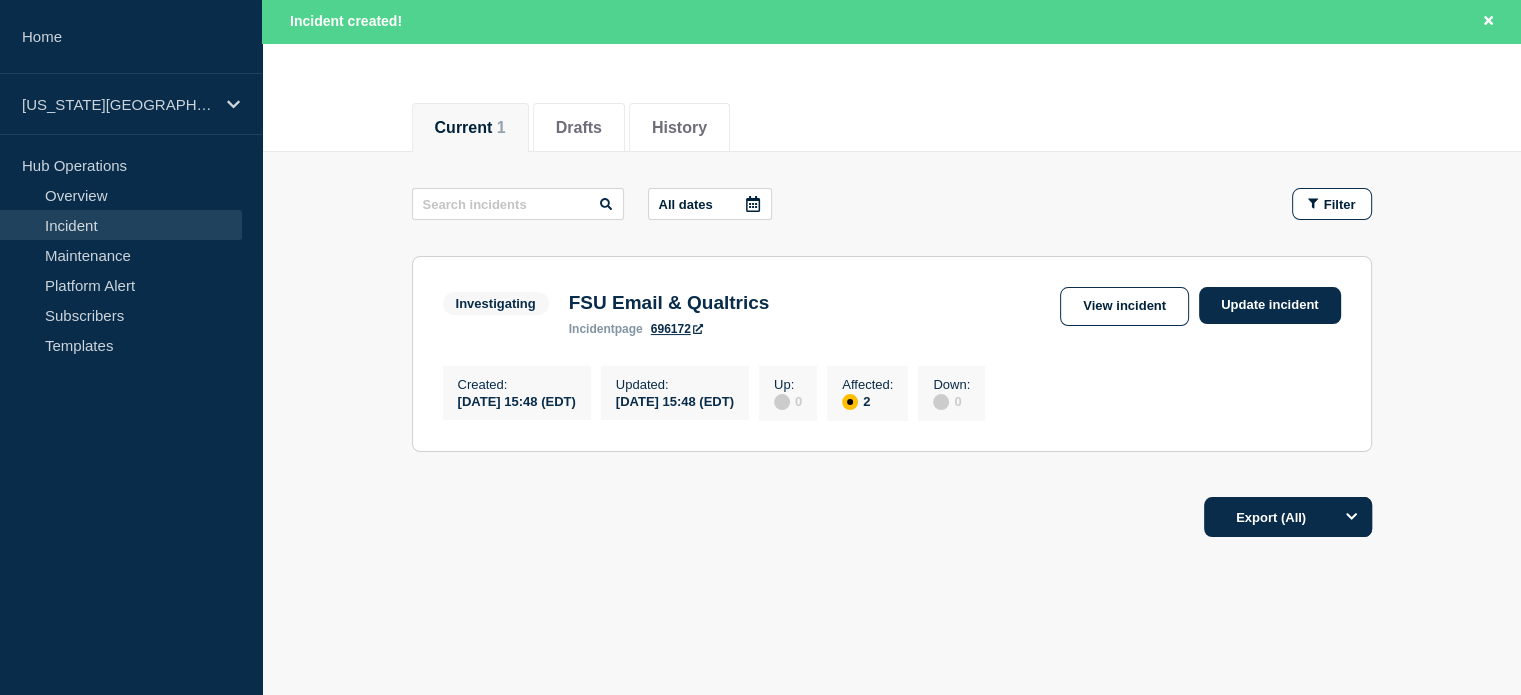 scroll, scrollTop: 75, scrollLeft: 0, axis: vertical 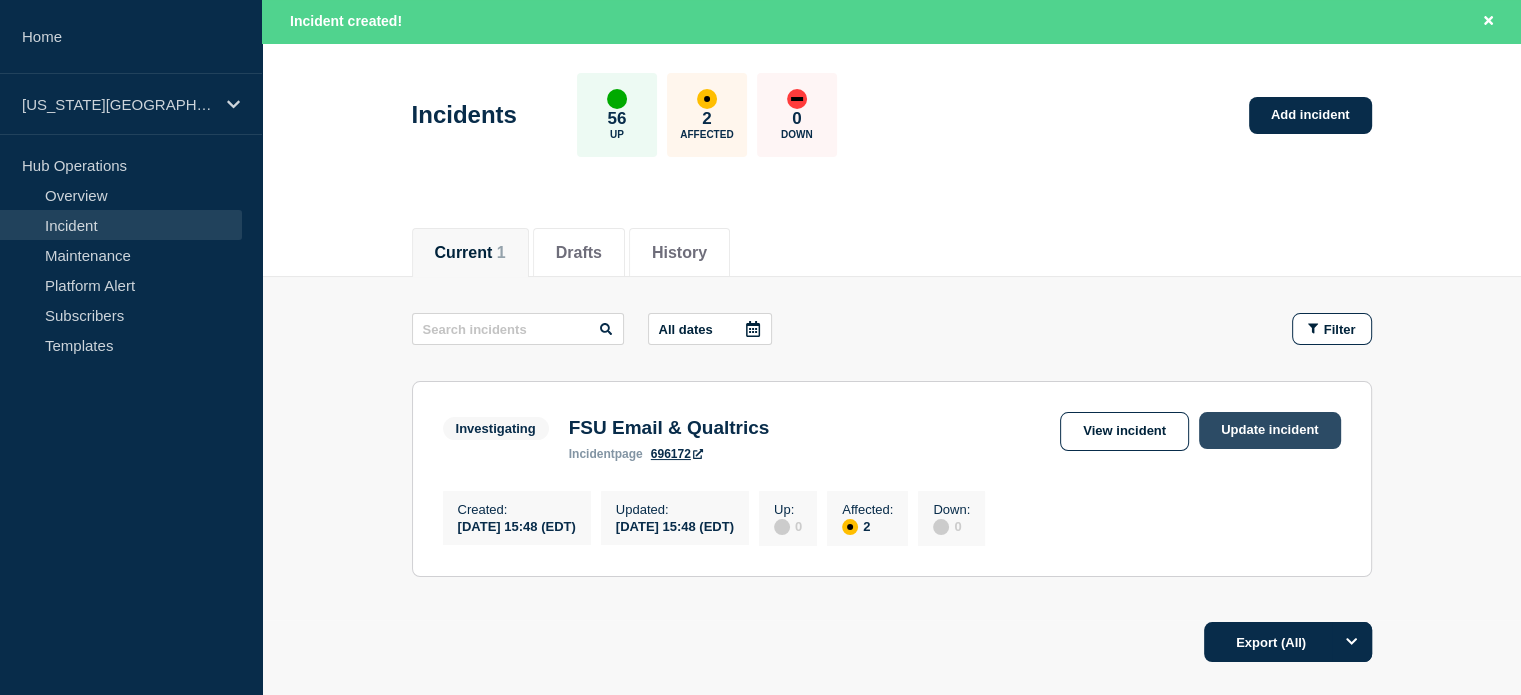 click on "Update incident" at bounding box center (1270, 430) 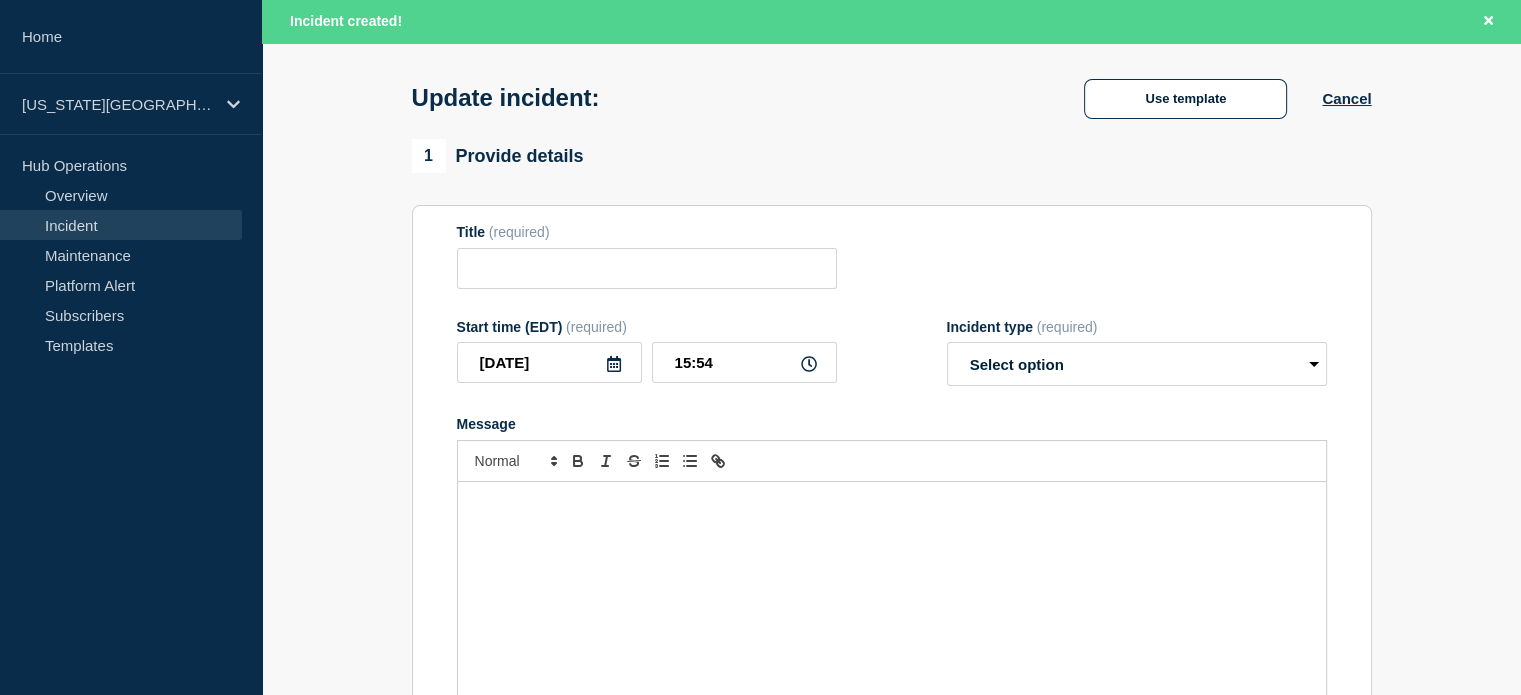 type on "FSU Email & Qualtrics" 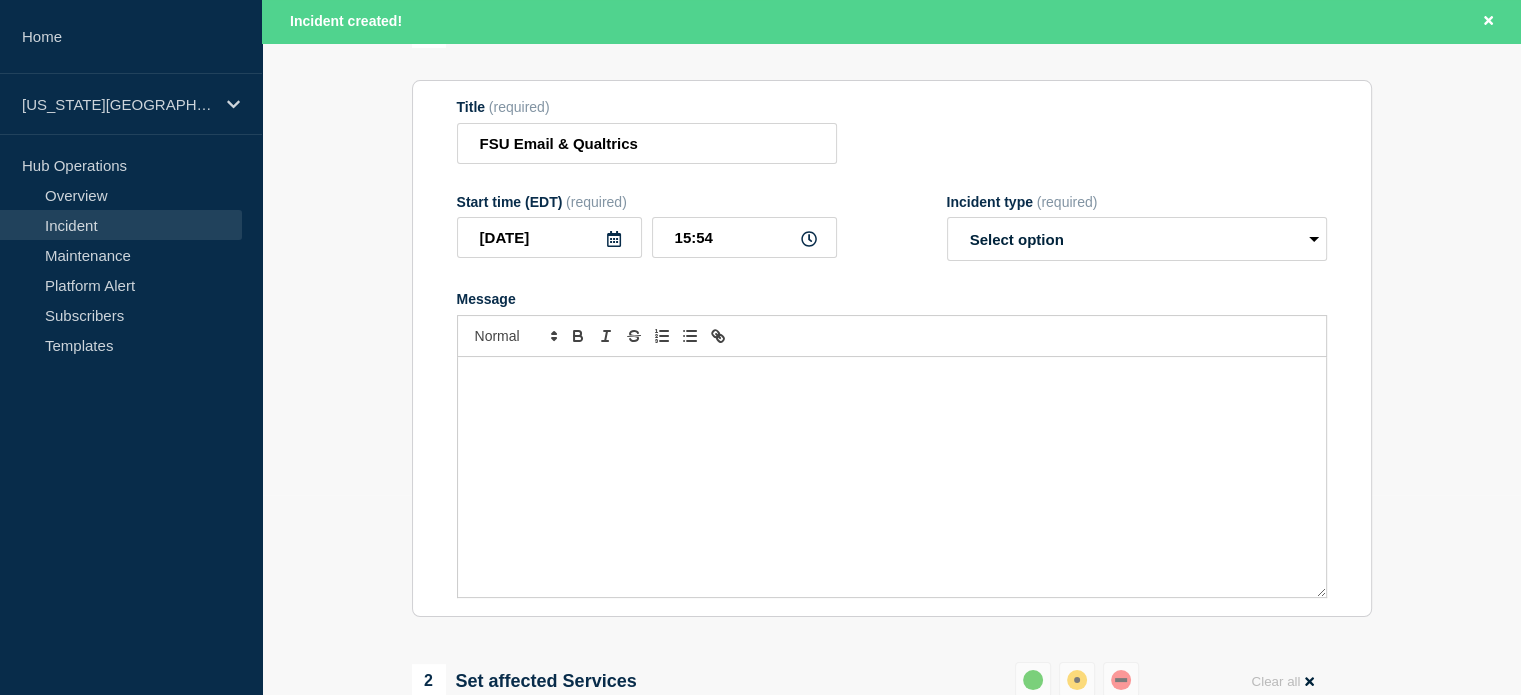 click at bounding box center (892, 477) 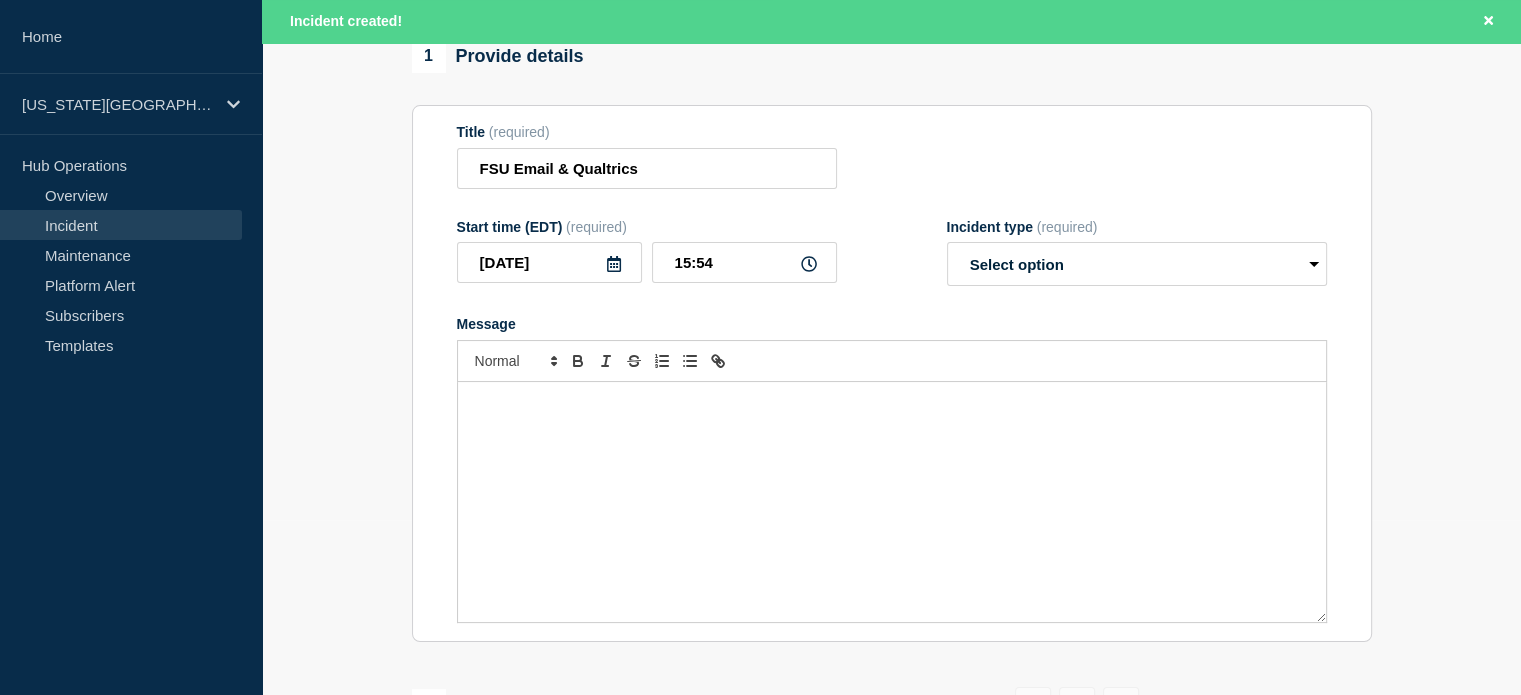 scroll, scrollTop: 75, scrollLeft: 0, axis: vertical 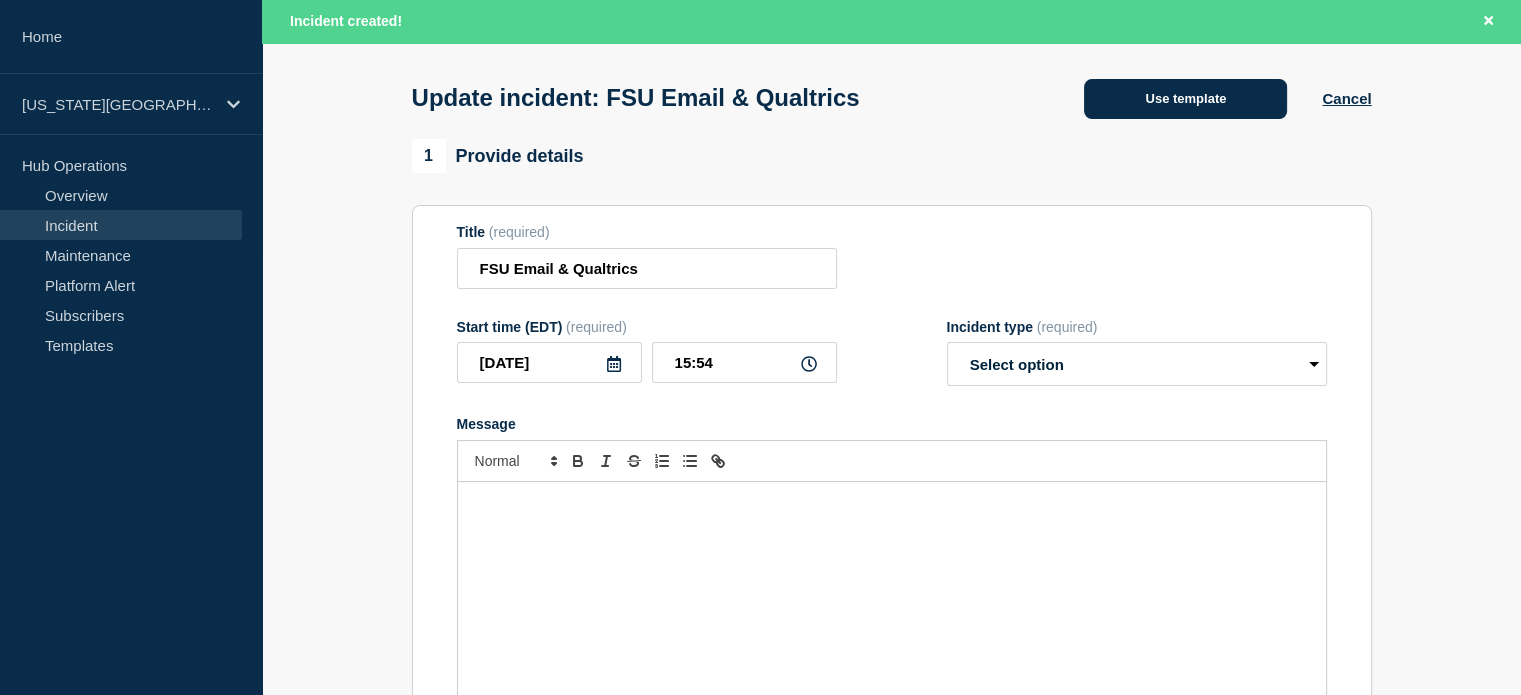 click on "Use template" at bounding box center [1185, 99] 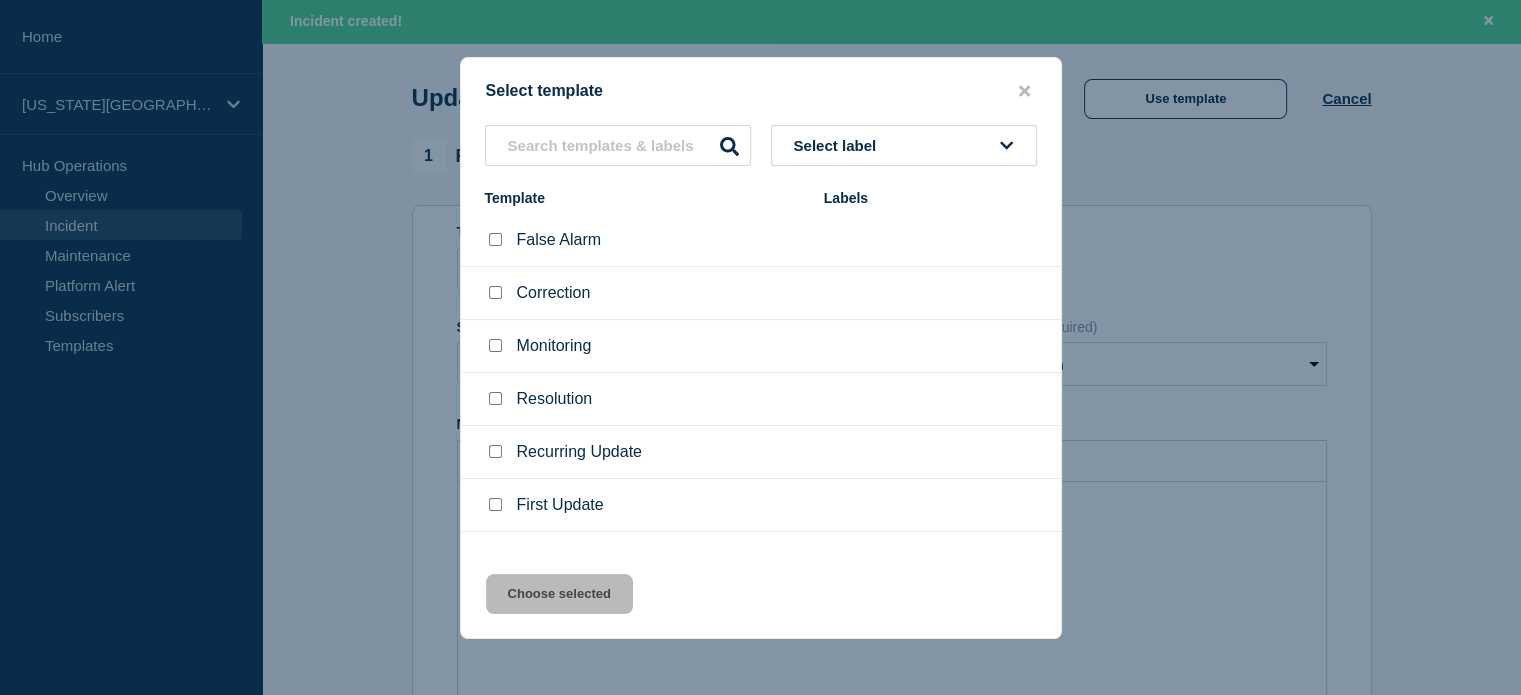scroll, scrollTop: 33, scrollLeft: 0, axis: vertical 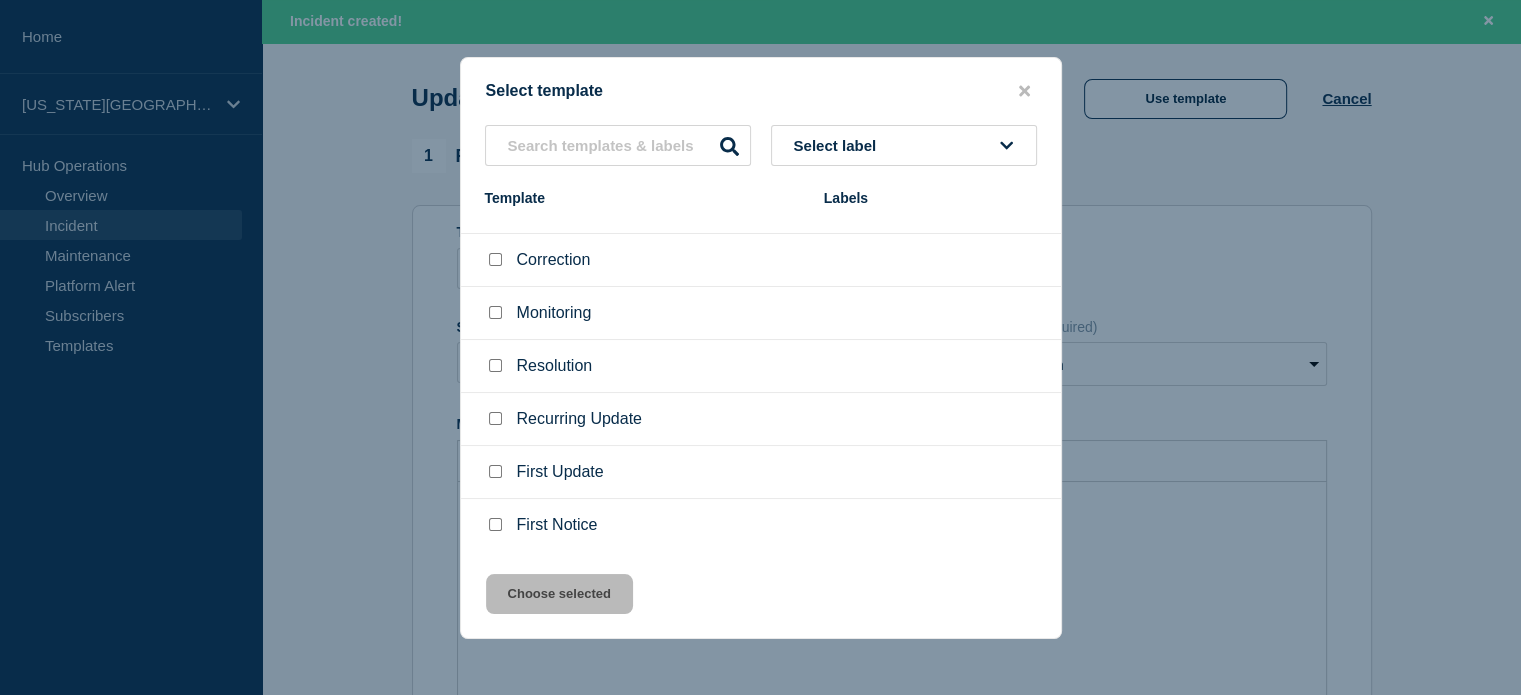 click at bounding box center [495, 471] 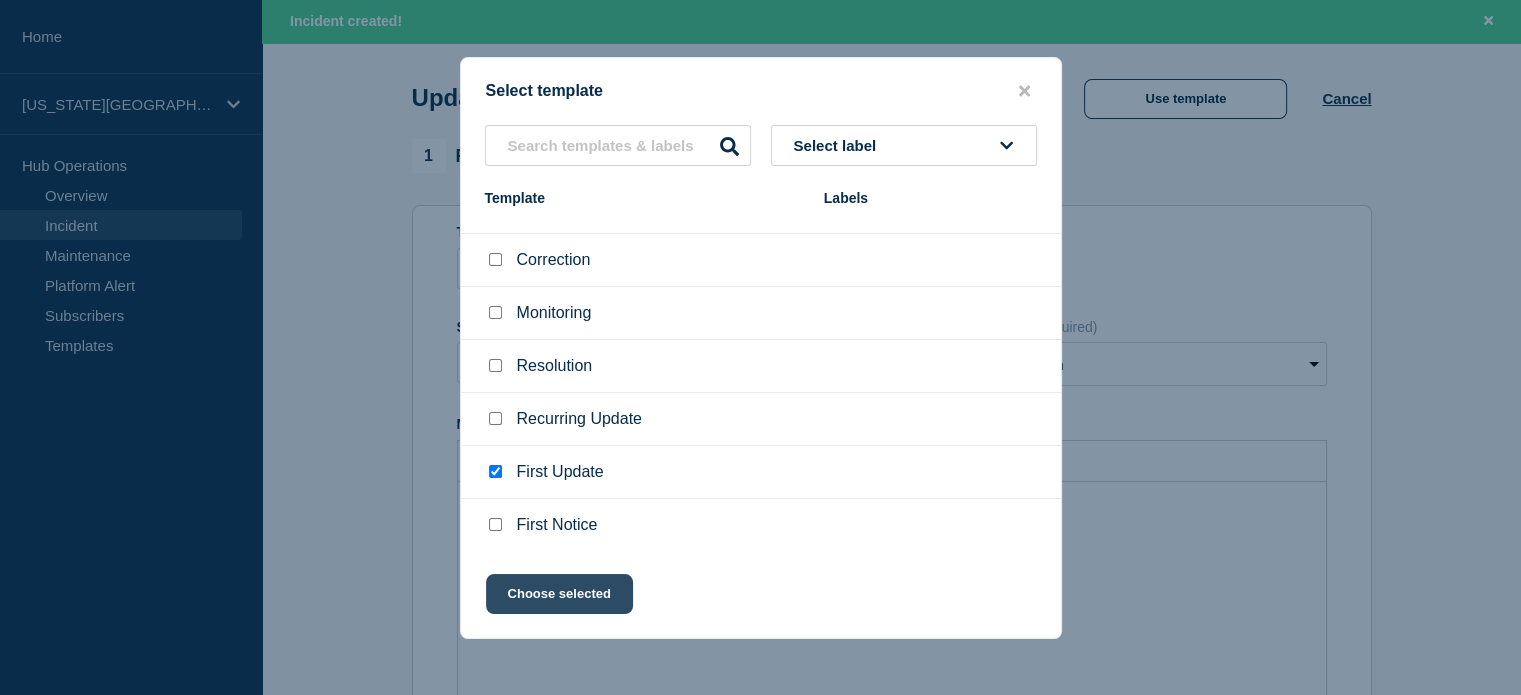 click on "Choose selected" 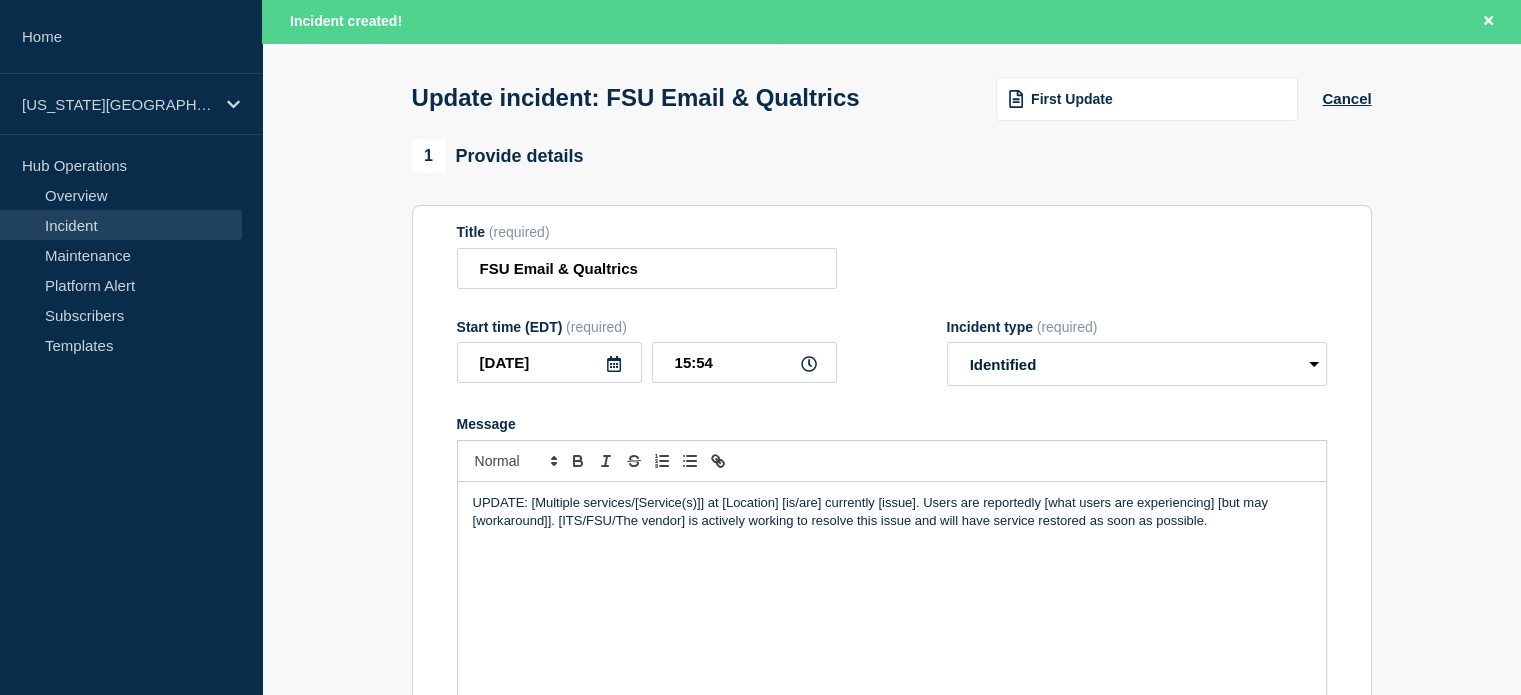 scroll, scrollTop: 224, scrollLeft: 0, axis: vertical 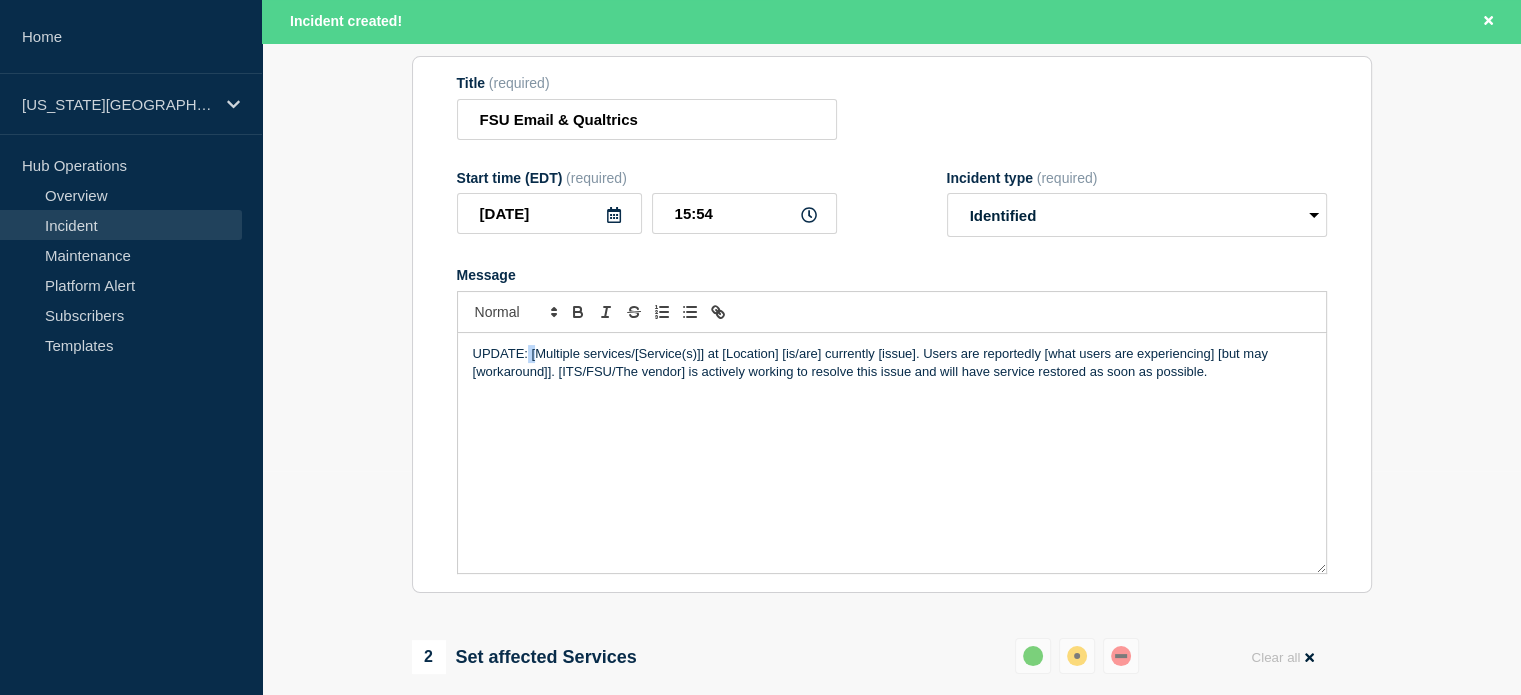 click on "UPDATE: [Multiple services/[Service(s)]] at [Location] [is/are] currently [issue]. Users are reportedly [what users are experiencing] [but may [workaround]]. [ITS/FSU/The vendor] is actively working to resolve this issue and will have service restored as soon as possible." at bounding box center (892, 363) 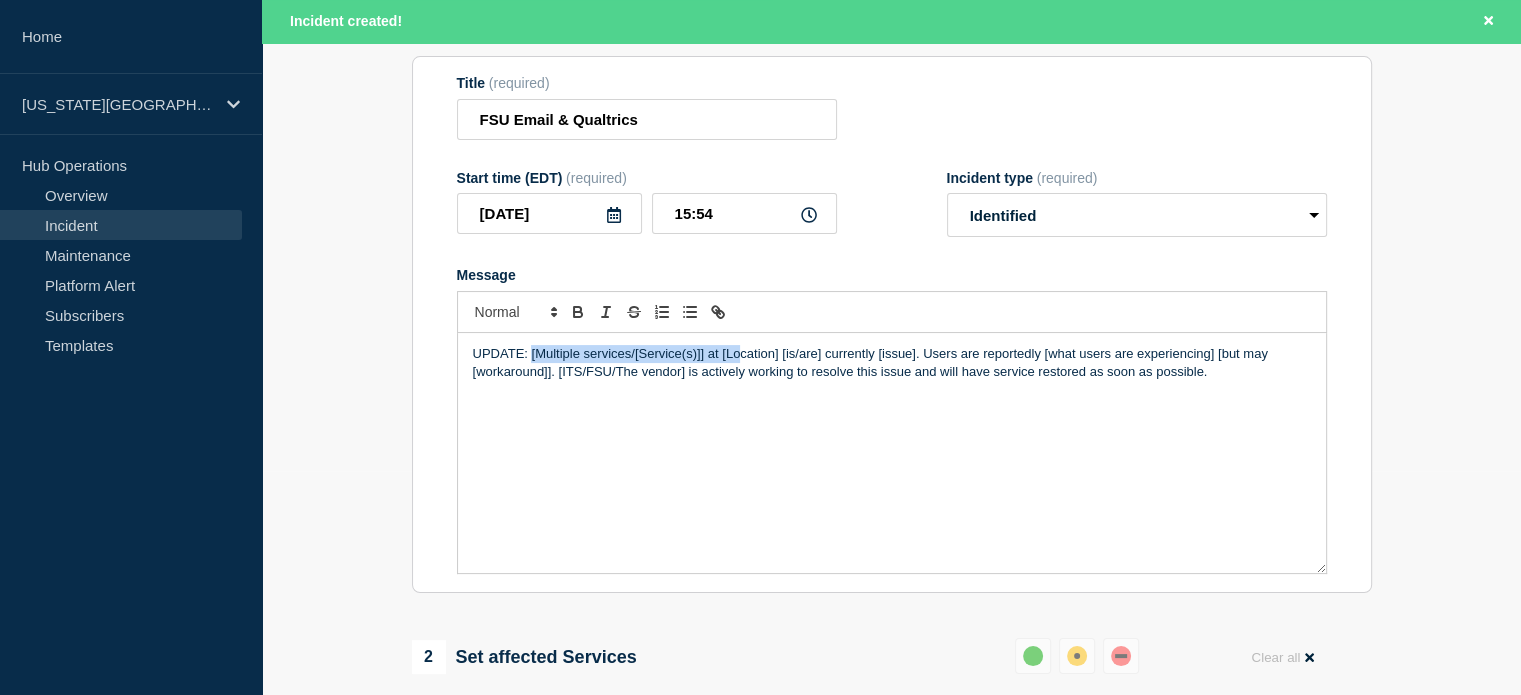 drag, startPoint x: 529, startPoint y: 359, endPoint x: 740, endPoint y: 362, distance: 211.02133 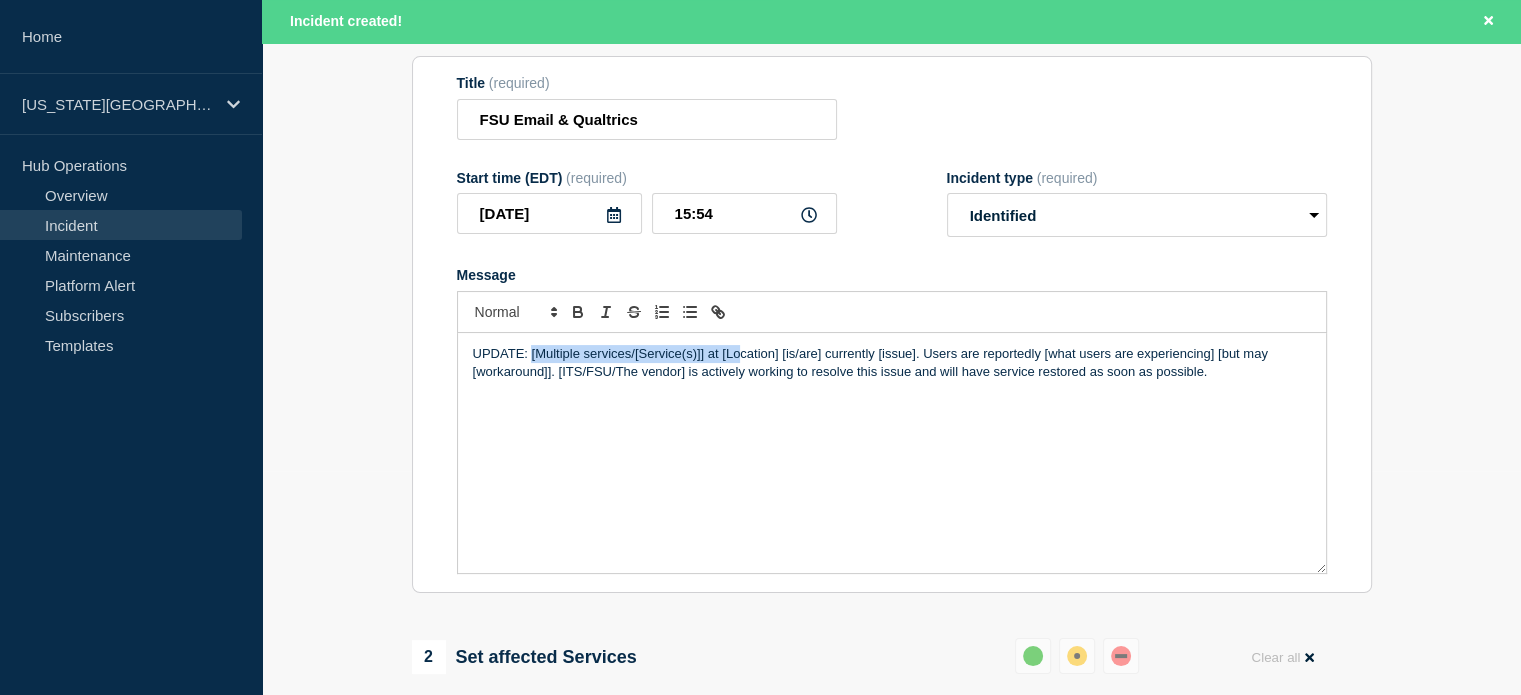 click on "UPDATE: [Multiple services/[Service(s)]] at [Location] [is/are] currently [issue]. Users are reportedly [what users are experiencing] [but may [workaround]]. [ITS/FSU/The vendor] is actively working to resolve this issue and will have service restored as soon as possible." at bounding box center [892, 363] 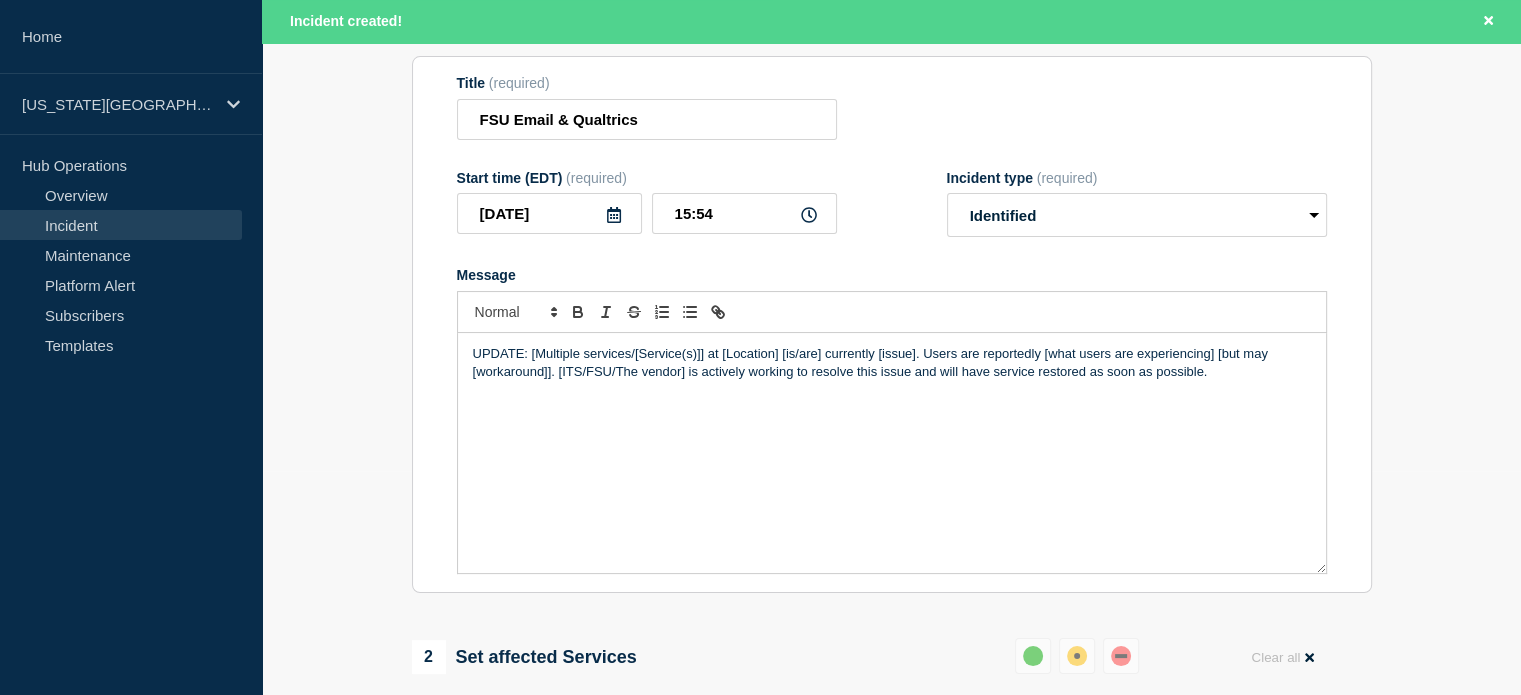 click on "UPDATE: [Multiple services/[Service(s)]] at [Location] [is/are] currently [issue]. Users are reportedly [what users are experiencing] [but may [workaround]]. [ITS/FSU/The vendor] is actively working to resolve this issue and will have service restored as soon as possible." at bounding box center (892, 363) 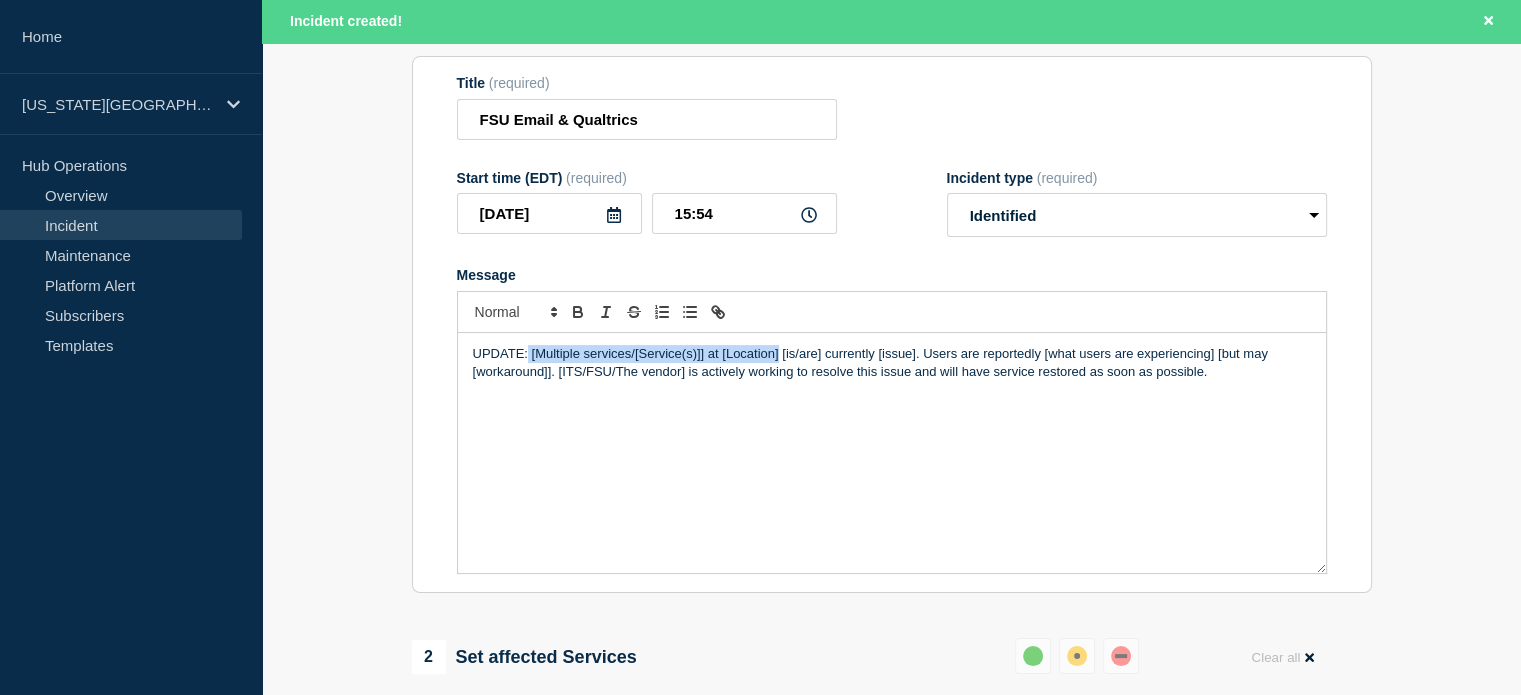 drag, startPoint x: 528, startPoint y: 360, endPoint x: 673, endPoint y: 364, distance: 145.05516 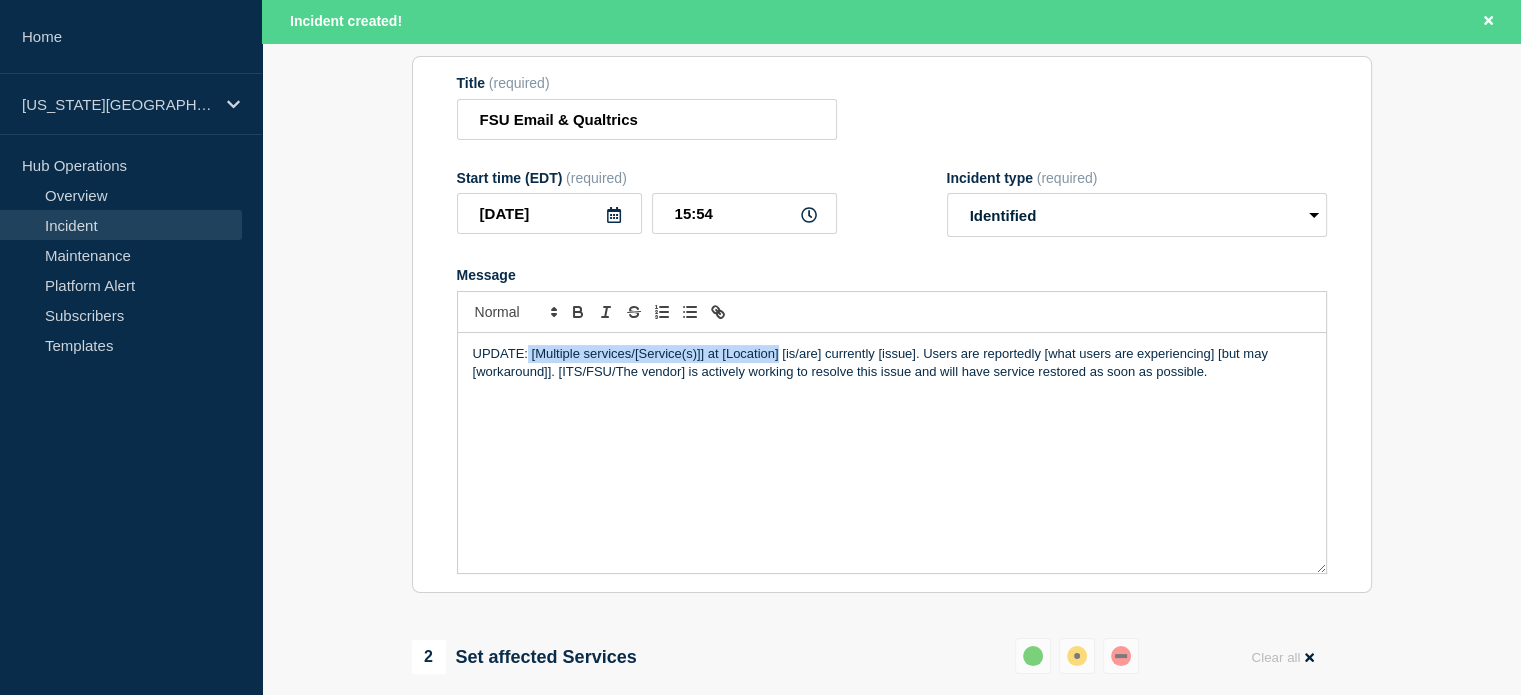 click on "UPDATE: [Multiple services/[Service(s)]] at [Location] [is/are] currently [issue]. Users are reportedly [what users are experiencing] [but may [workaround]]. [ITS/FSU/The vendor] is actively working to resolve this issue and will have service restored as soon as possible." at bounding box center [892, 363] 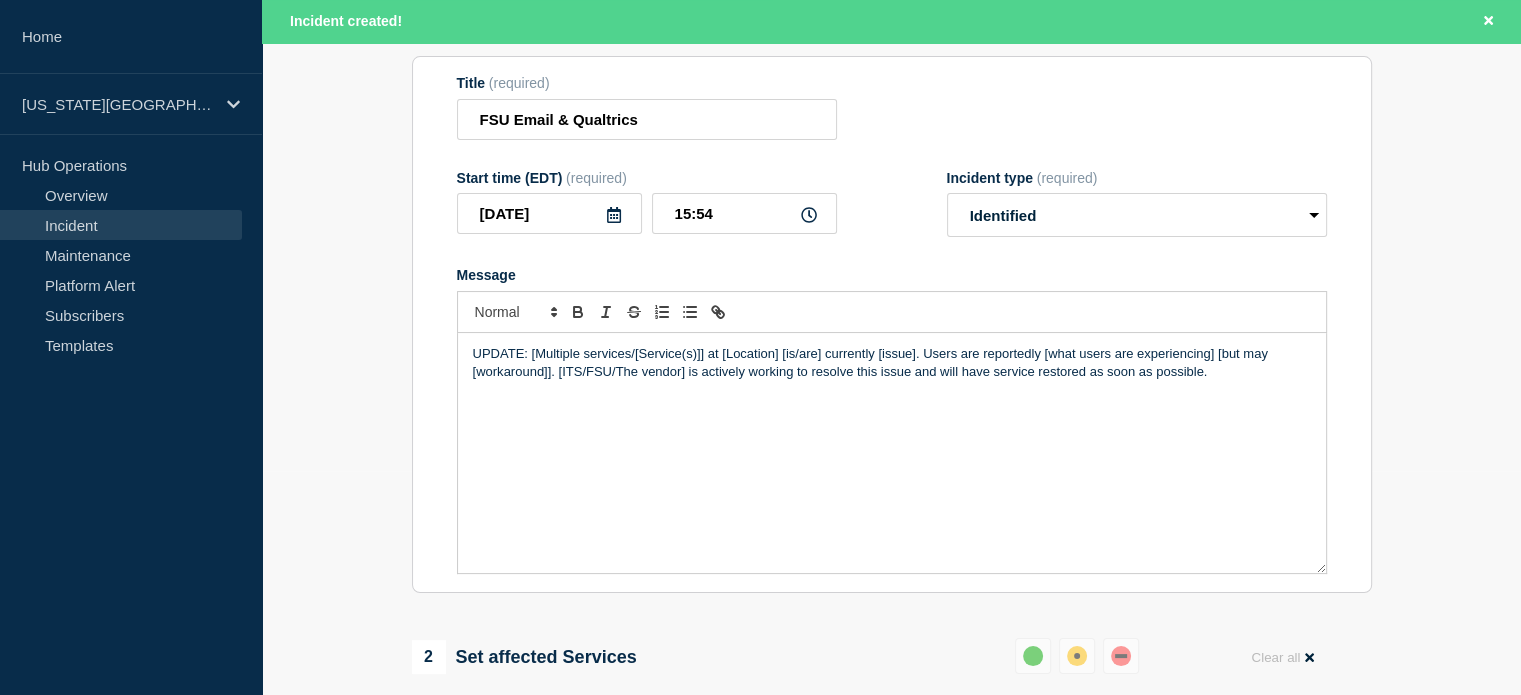 click on "UPDATE: [Multiple services/[Service(s)]] at [Location] [is/are] currently [issue]. Users are reportedly [what users are experiencing] [but may [workaround]]. [ITS/FSU/The vendor] is actively working to resolve this issue and will have service restored as soon as possible." at bounding box center (892, 363) 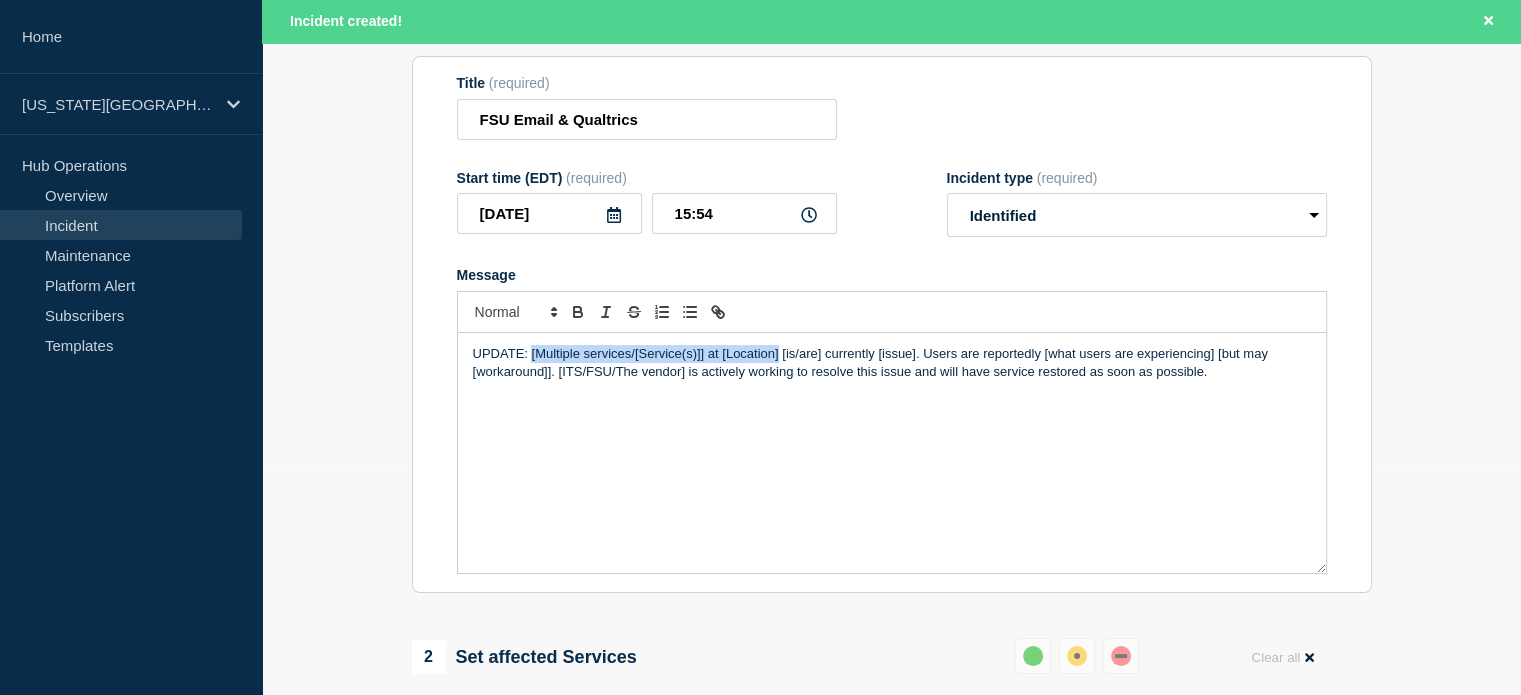 drag, startPoint x: 531, startPoint y: 359, endPoint x: 776, endPoint y: 366, distance: 245.09998 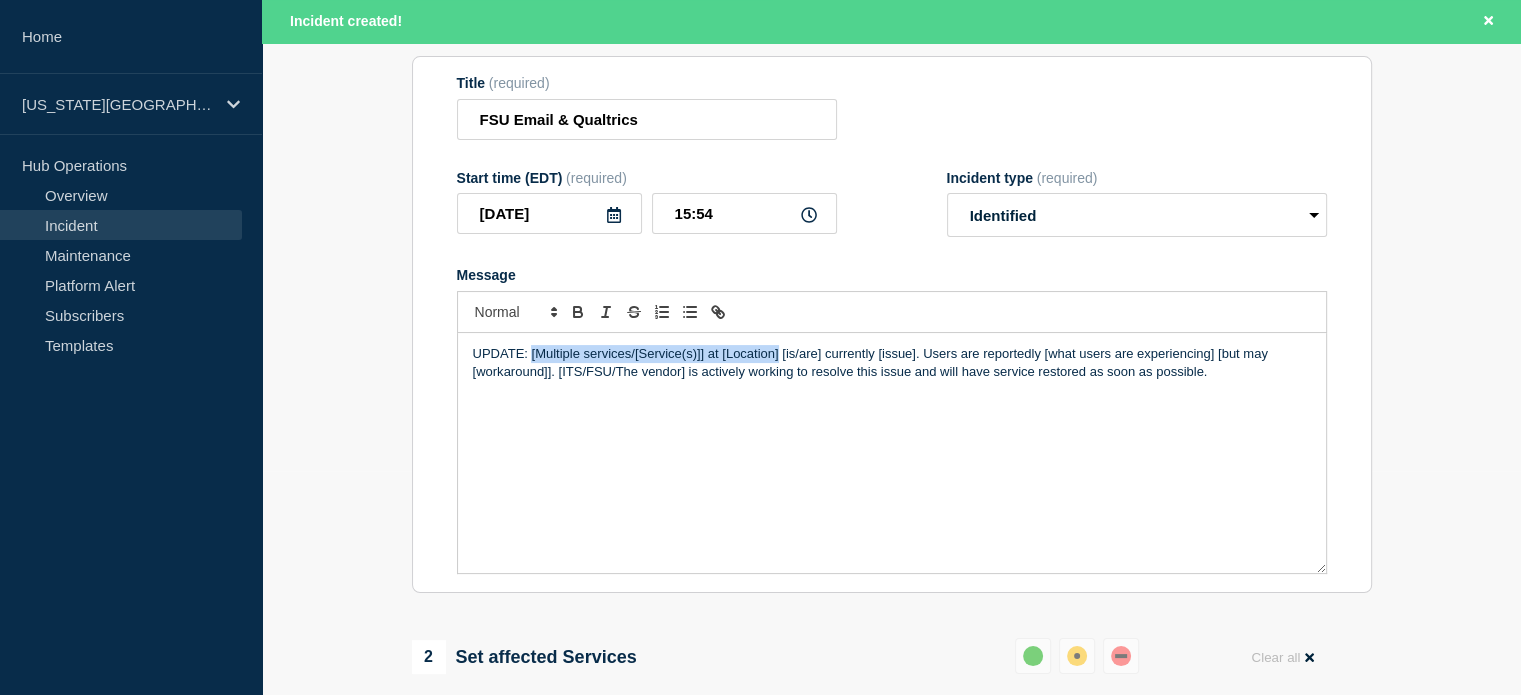 click on "UPDATE: [Multiple services/[Service(s)]] at [Location] [is/are] currently [issue]. Users are reportedly [what users are experiencing] [but may [workaround]]. [ITS/FSU/The vendor] is actively working to resolve this issue and will have service restored as soon as possible." at bounding box center [892, 363] 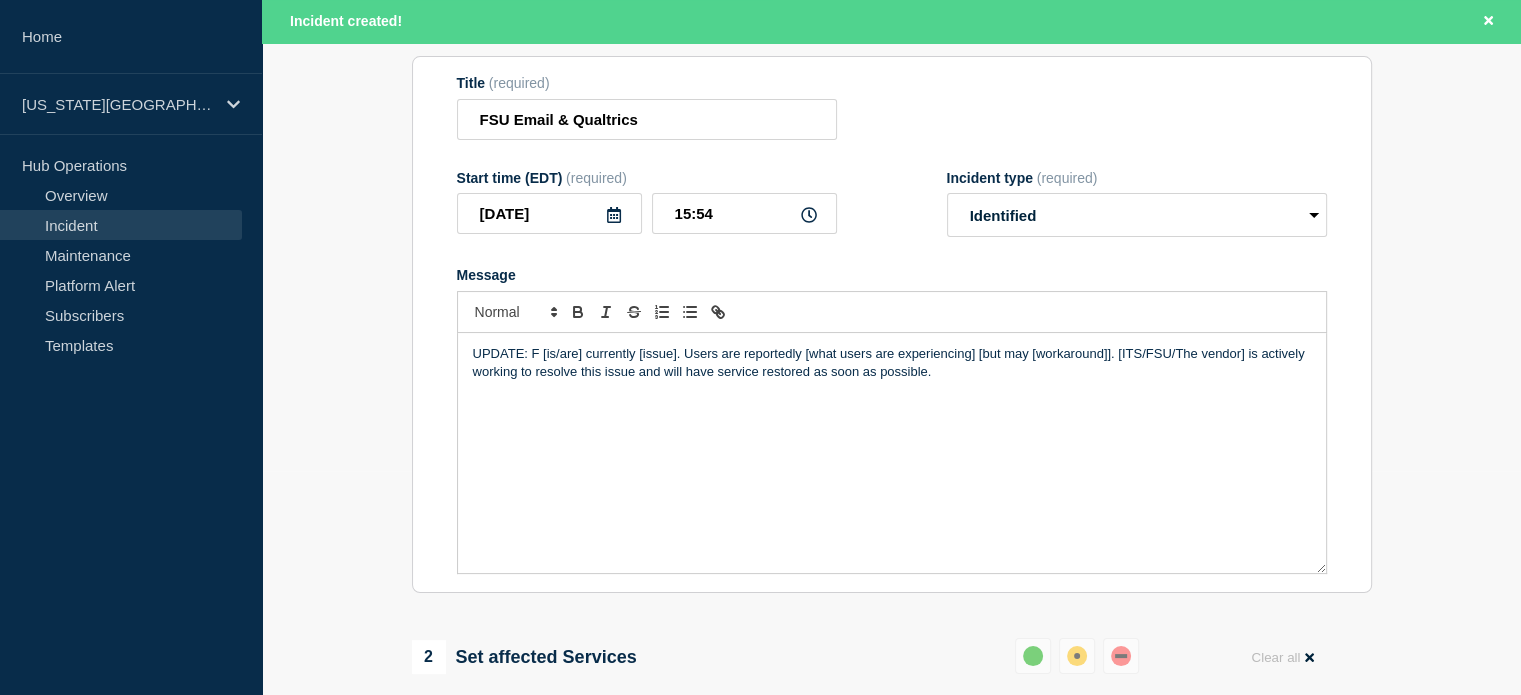 type 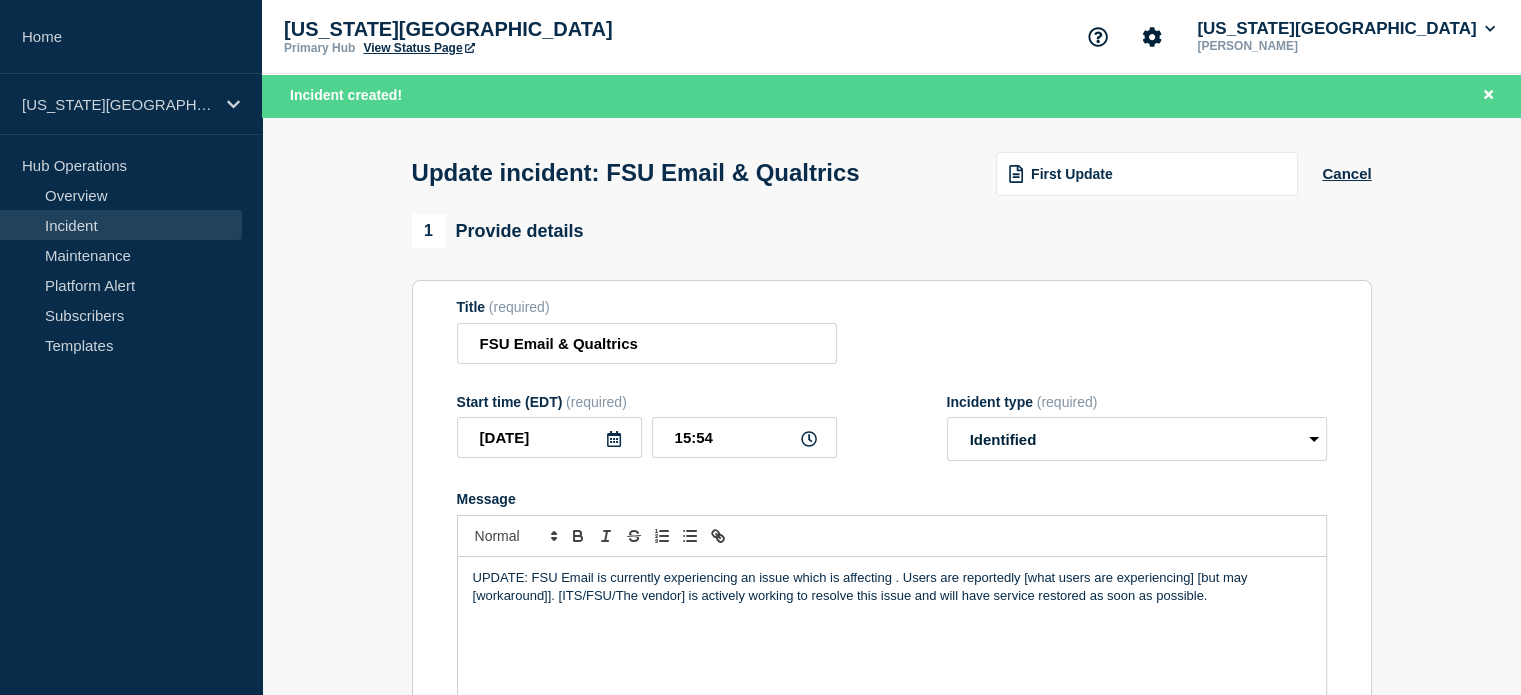 scroll, scrollTop: 175, scrollLeft: 0, axis: vertical 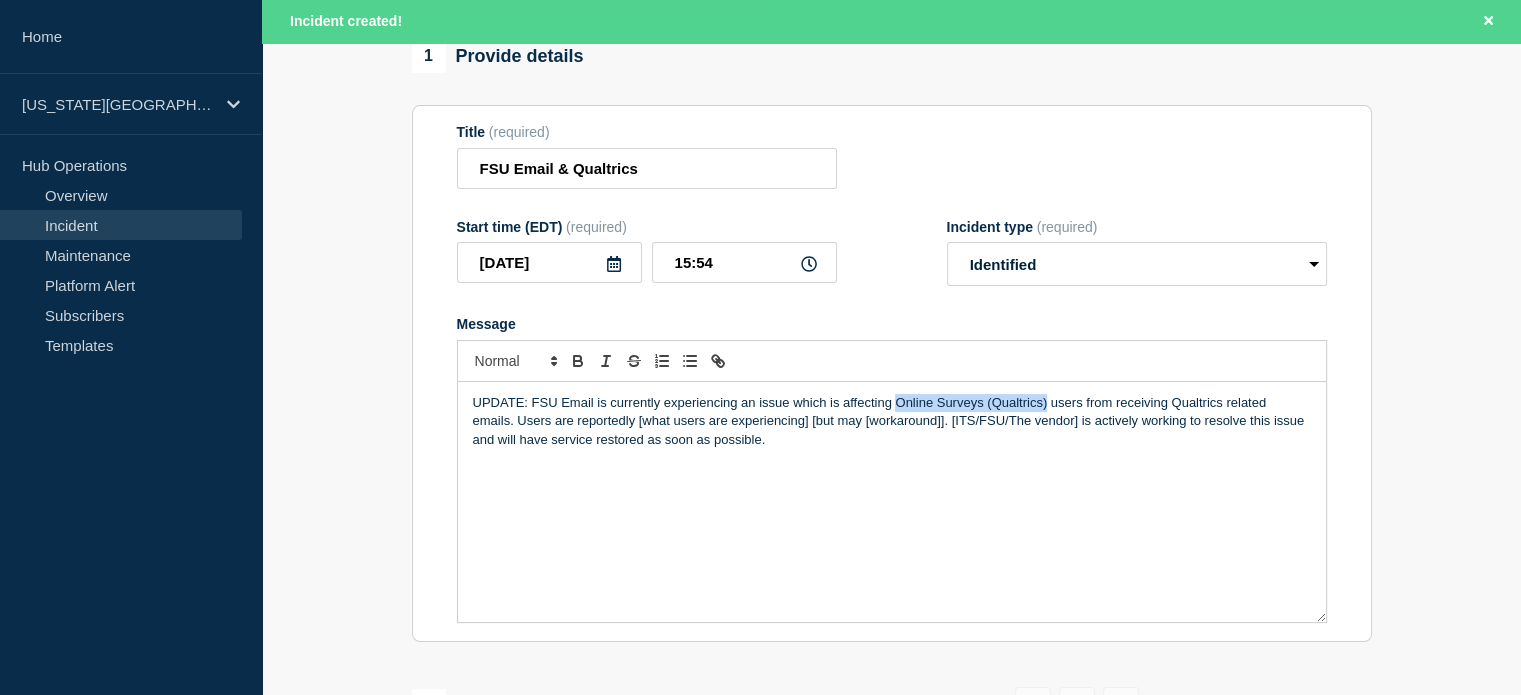 drag, startPoint x: 894, startPoint y: 407, endPoint x: 1048, endPoint y: 407, distance: 154 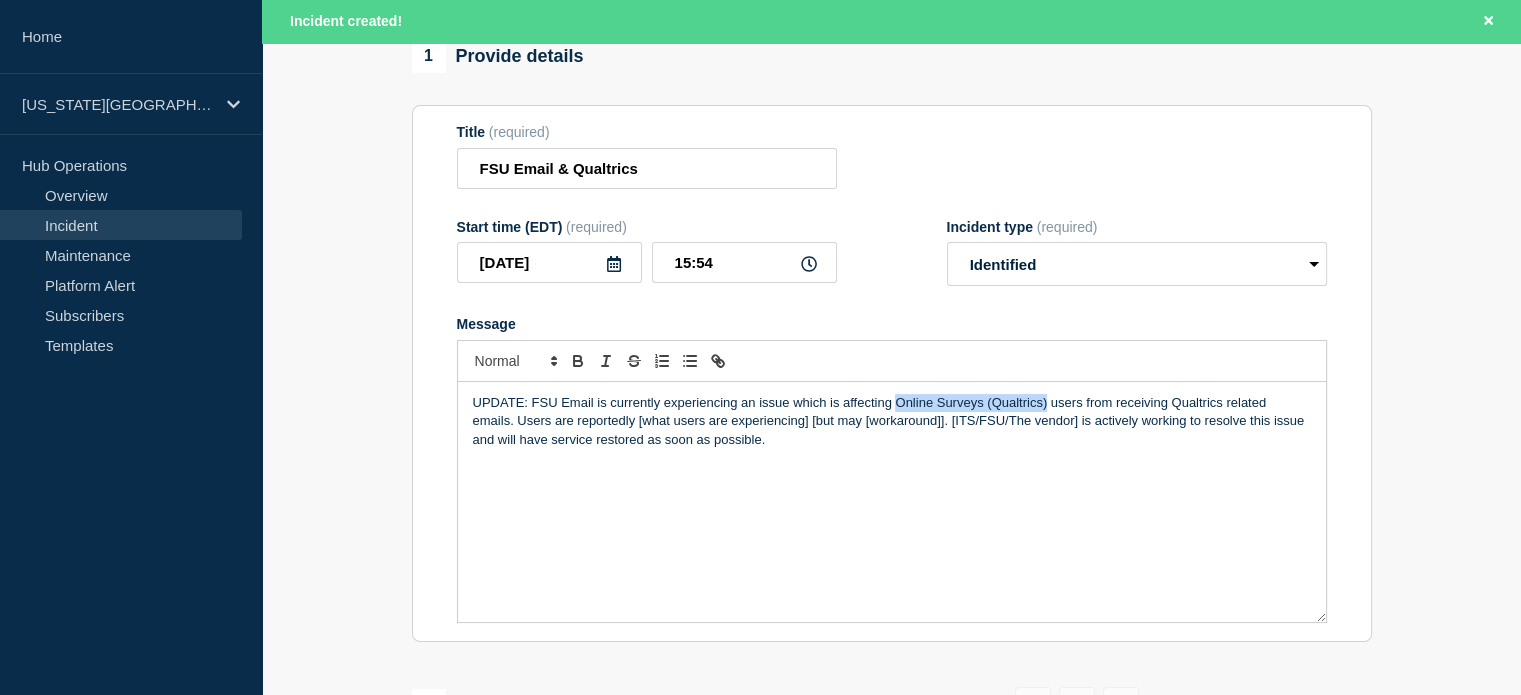 click on "UPDATE: FSU Email is currently experiencing an issue which is affecting Online Surveys (Qualtrics) users from receiving Qualtrics related emails. Users are reportedly [what users are experiencing] [but may [workaround]]. [ITS/FSU/The vendor] is actively working to resolve this issue and will have service restored as soon as possible." at bounding box center [892, 421] 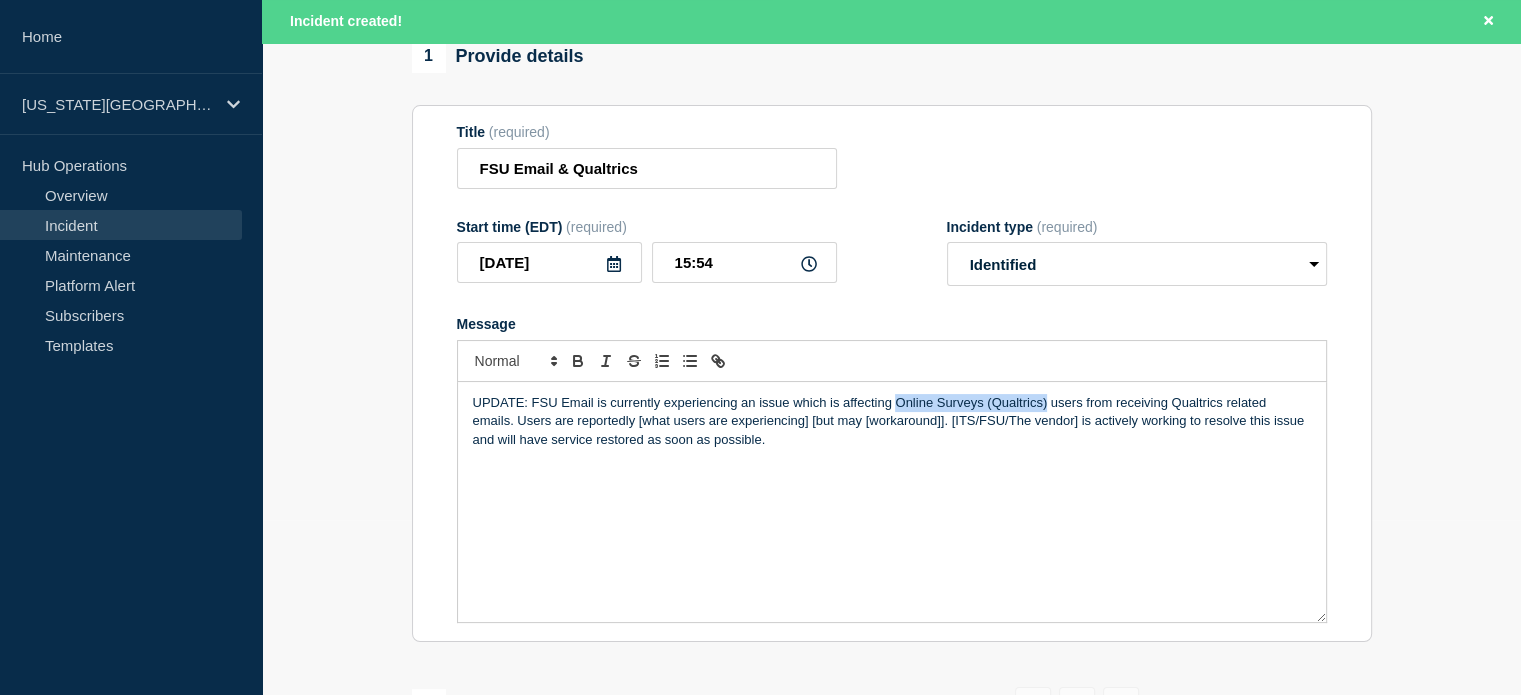 copy on "Online Surveys (Qualtrics)" 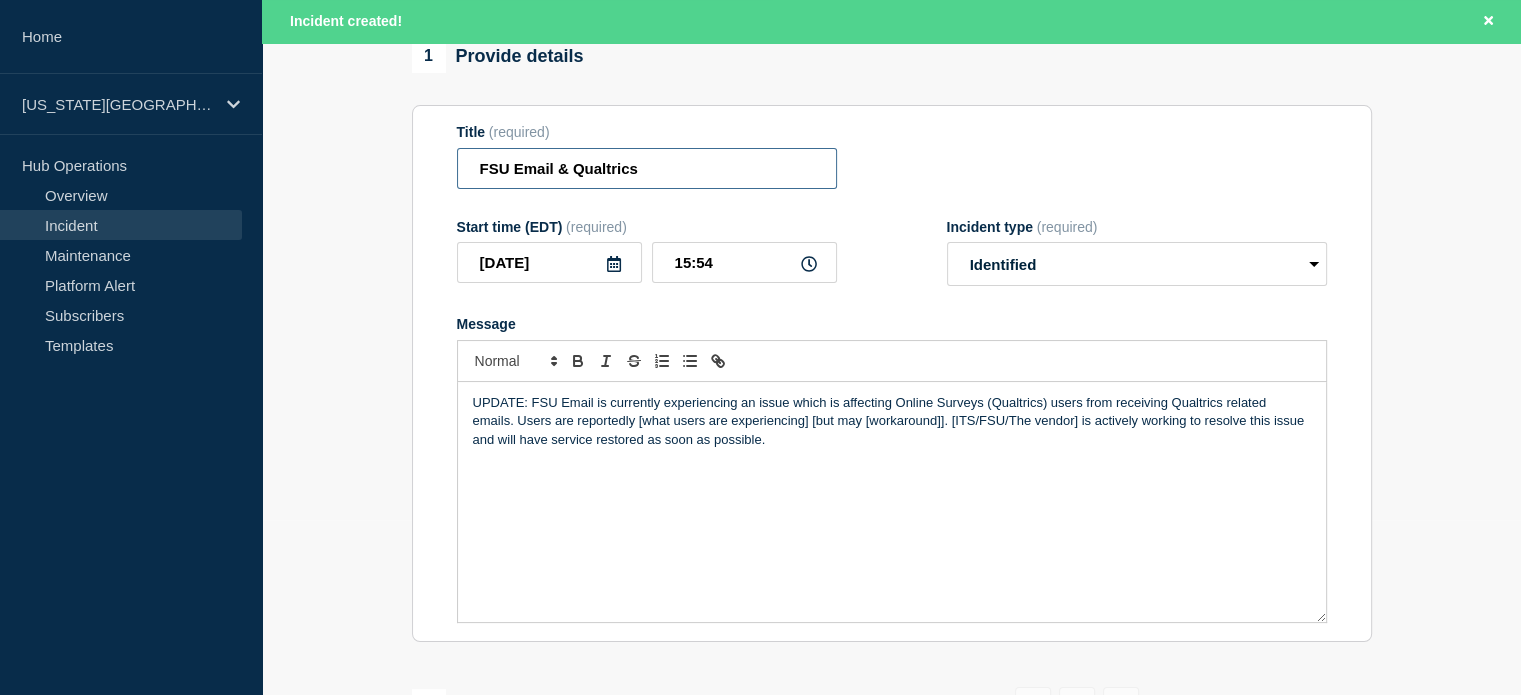 drag, startPoint x: 572, startPoint y: 173, endPoint x: 664, endPoint y: 175, distance: 92.021736 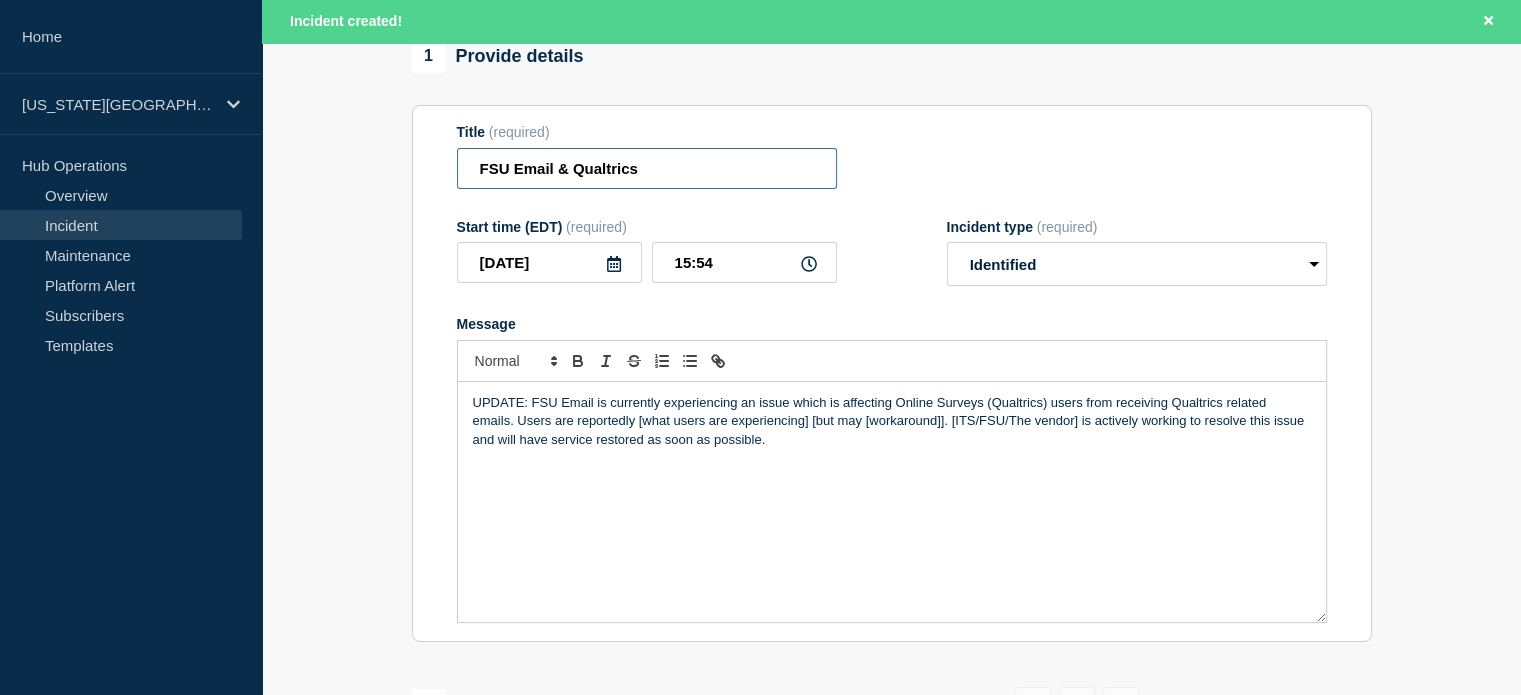 paste on "Online Surveys (Qualtrics)" 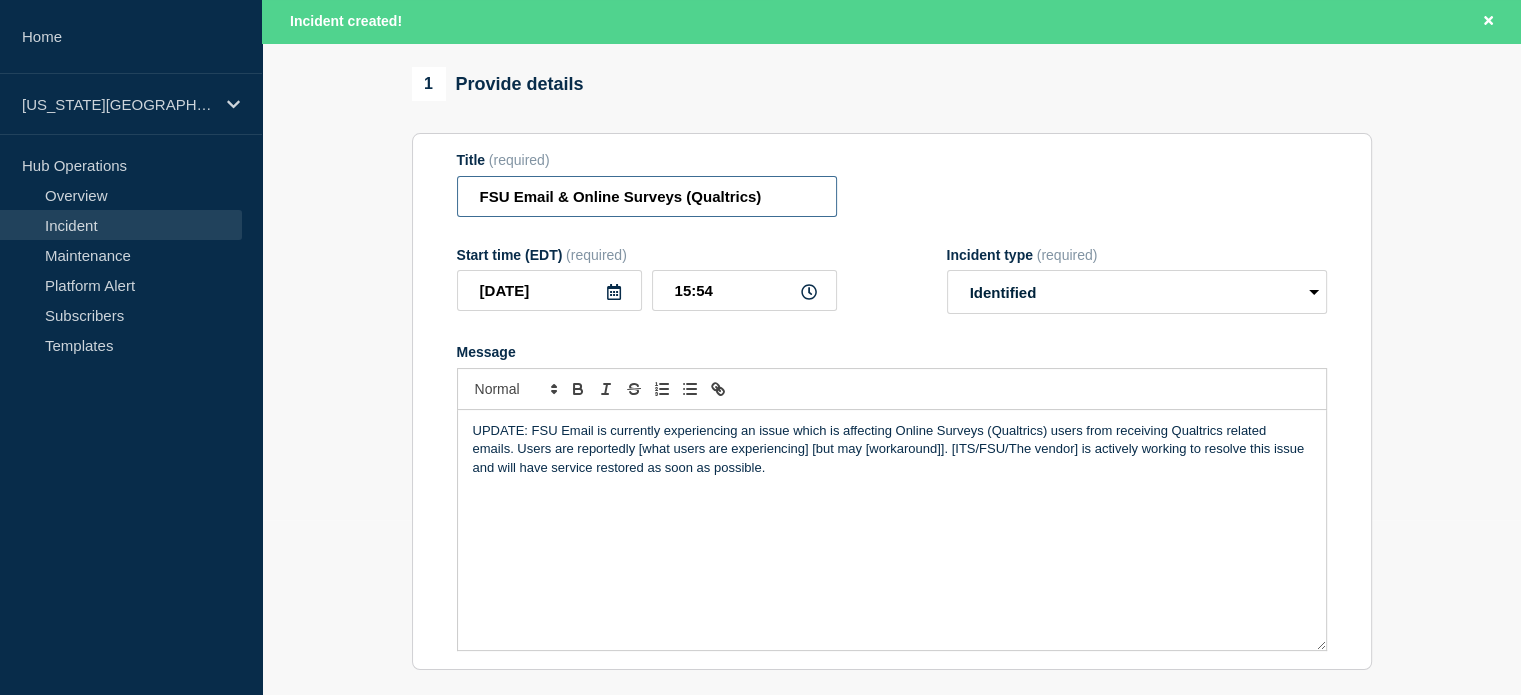 type on "FSU Email & Online Surveys (Qualtrics)" 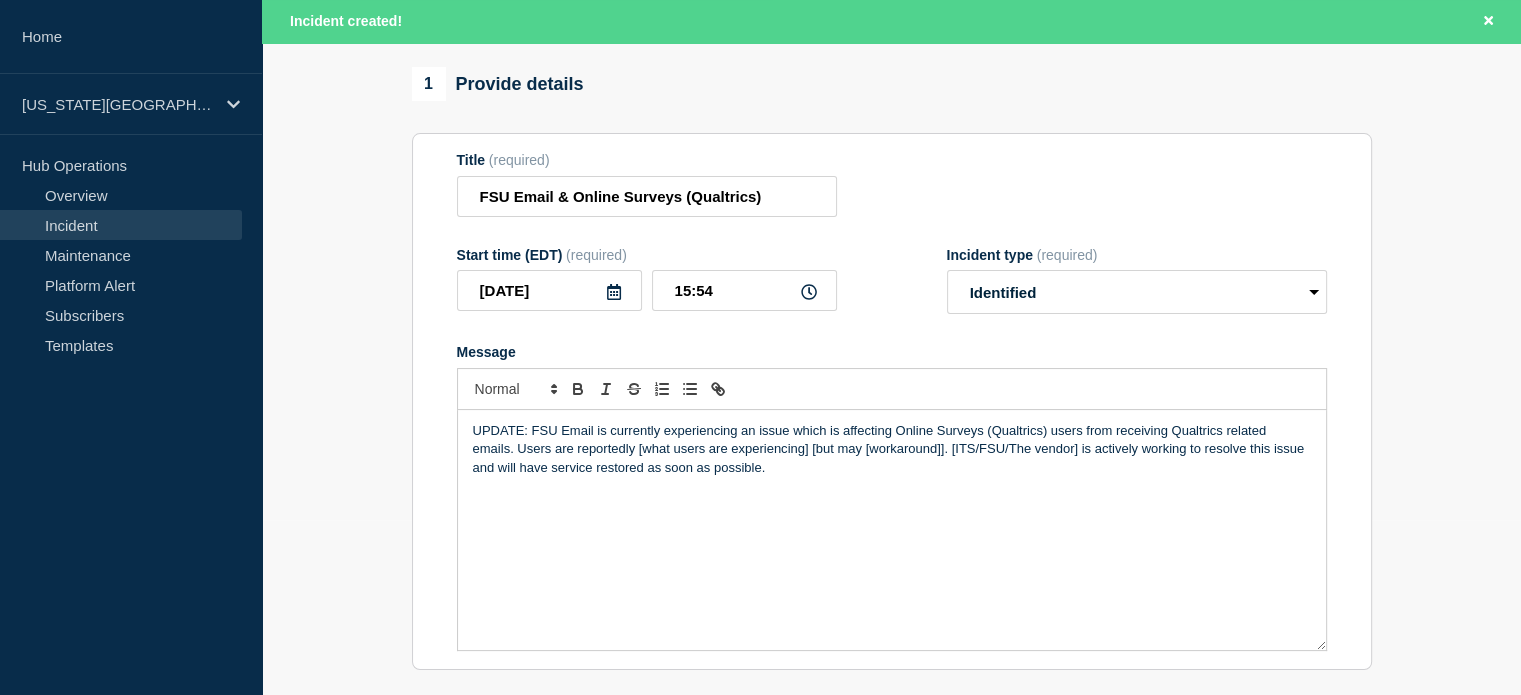 click on "UPDATE: FSU Email is currently experiencing an issue which is affecting Online Surveys (Qualtrics) users from receiving Qualtrics related emails. Users are reportedly [what users are experiencing] [but may [workaround]]. [ITS/FSU/The vendor] is actively working to resolve this issue and will have service restored as soon as possible." at bounding box center (892, 449) 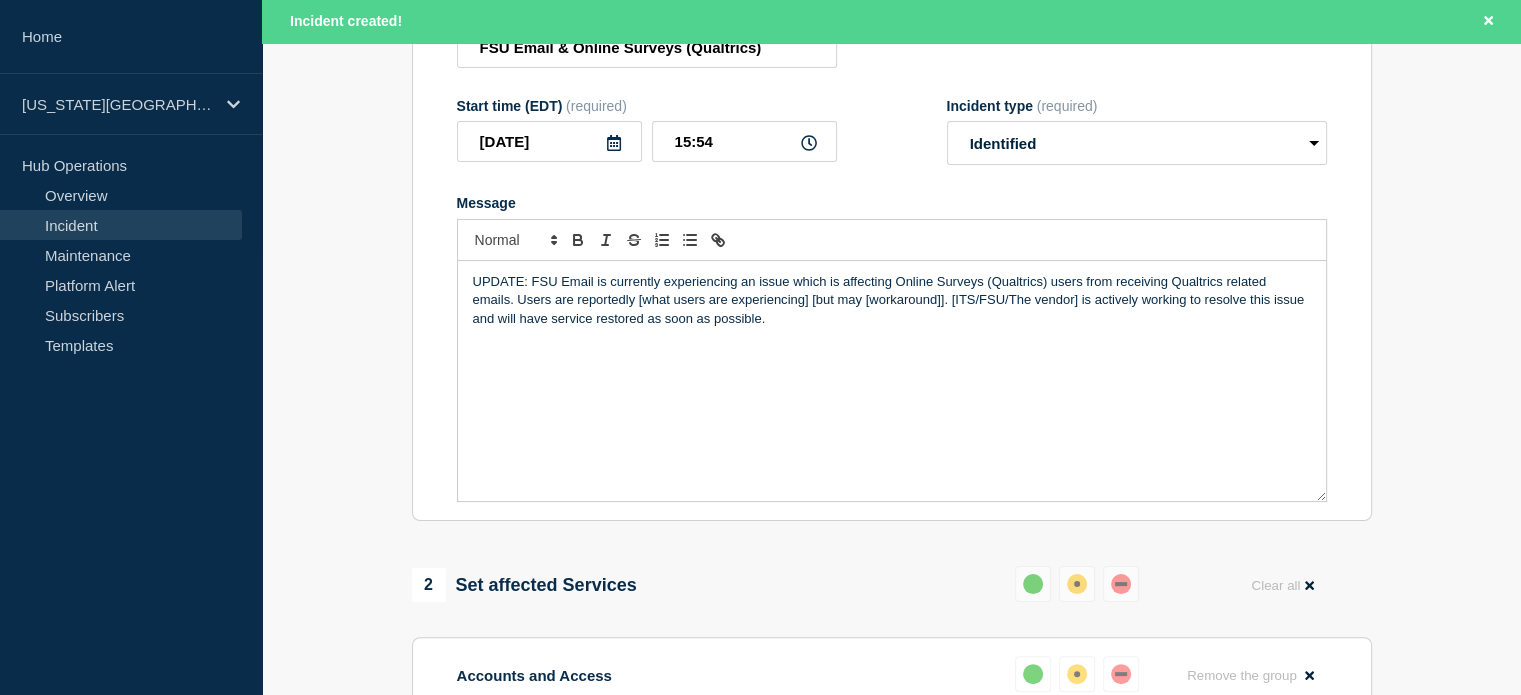 scroll, scrollTop: 350, scrollLeft: 0, axis: vertical 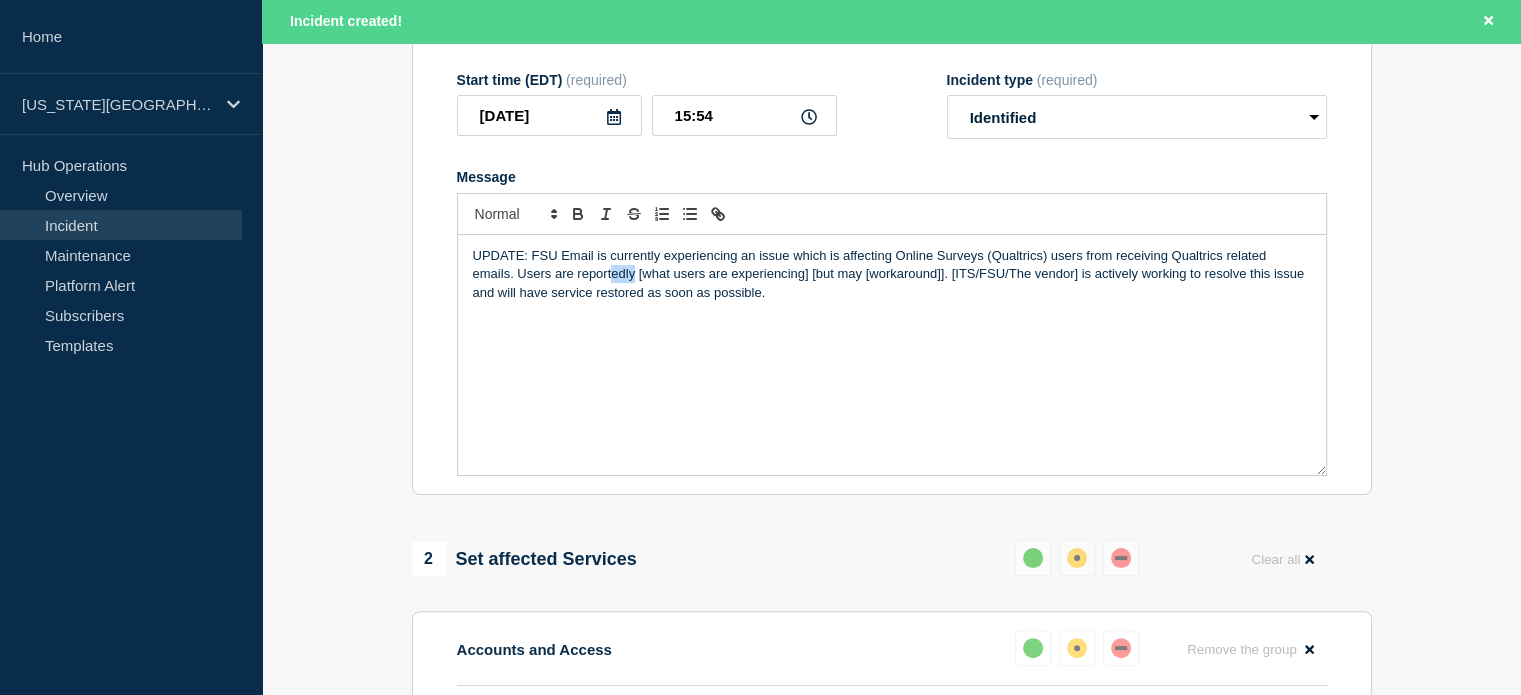 drag, startPoint x: 566, startPoint y: 288, endPoint x: 590, endPoint y: 288, distance: 24 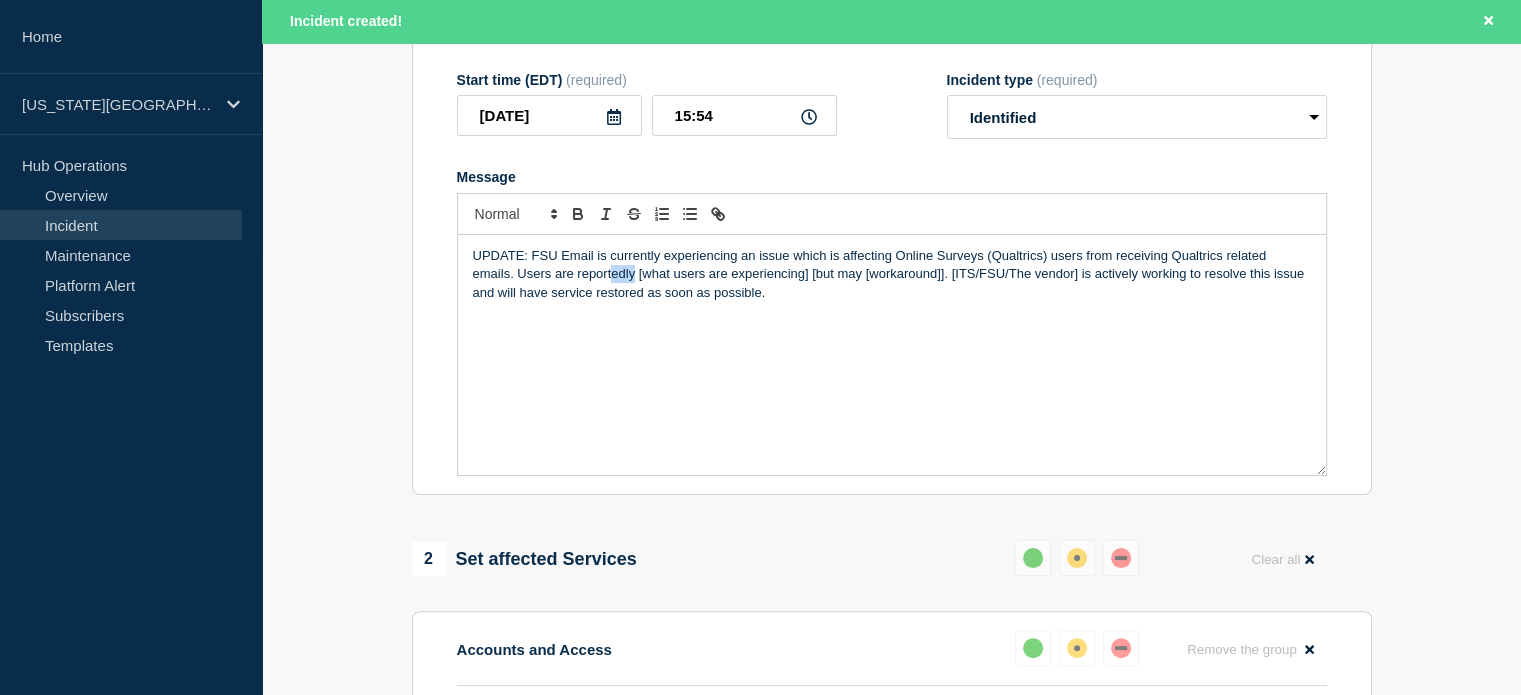 click on "UPDATE: FSU Email is currently experiencing an issue which is affecting Online Surveys (Qualtrics) users from receiving Qualtrics related emails. Users are reportedly [what users are experiencing] [but may [workaround]]. [ITS/FSU/The vendor] is actively working to resolve this issue and will have service restored as soon as possible." at bounding box center (892, 274) 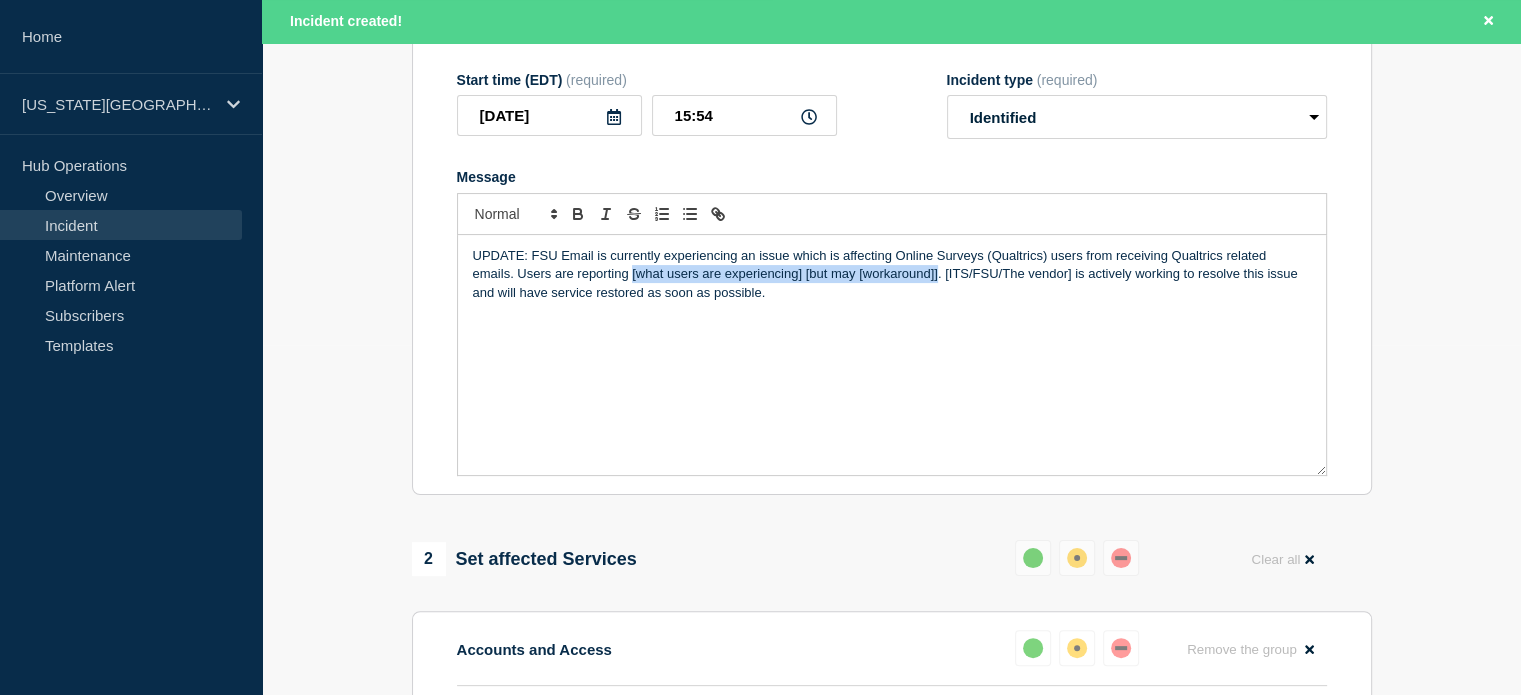 drag, startPoint x: 585, startPoint y: 289, endPoint x: 892, endPoint y: 280, distance: 307.1319 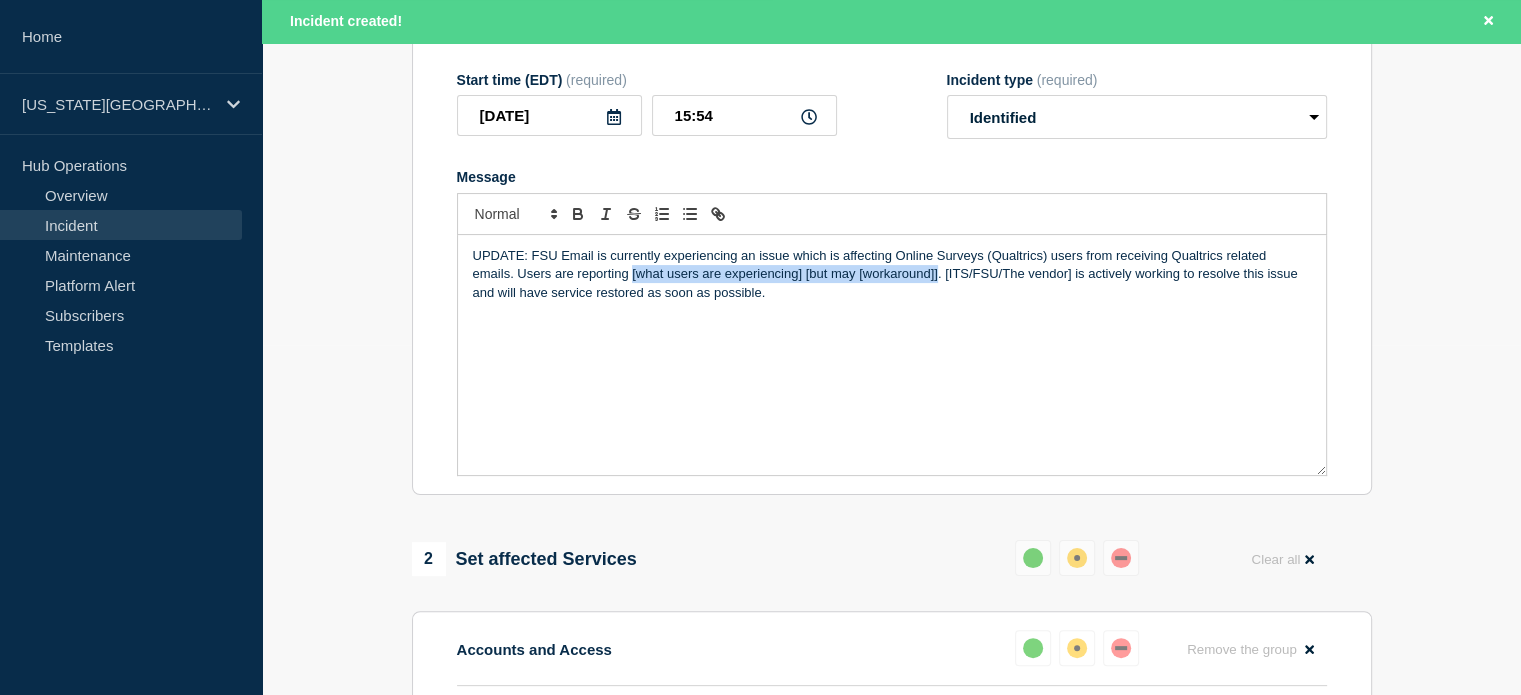 click on "UPDATE: FSU Email is currently experiencing an issue which is affecting Online Surveys (Qualtrics) users from receiving Qualtrics related emails. Users are reporting [what users are experiencing] [but may [workaround]]. [ITS/FSU/The vendor] is actively working to resolve this issue and will have service restored as soon as possible." at bounding box center [892, 274] 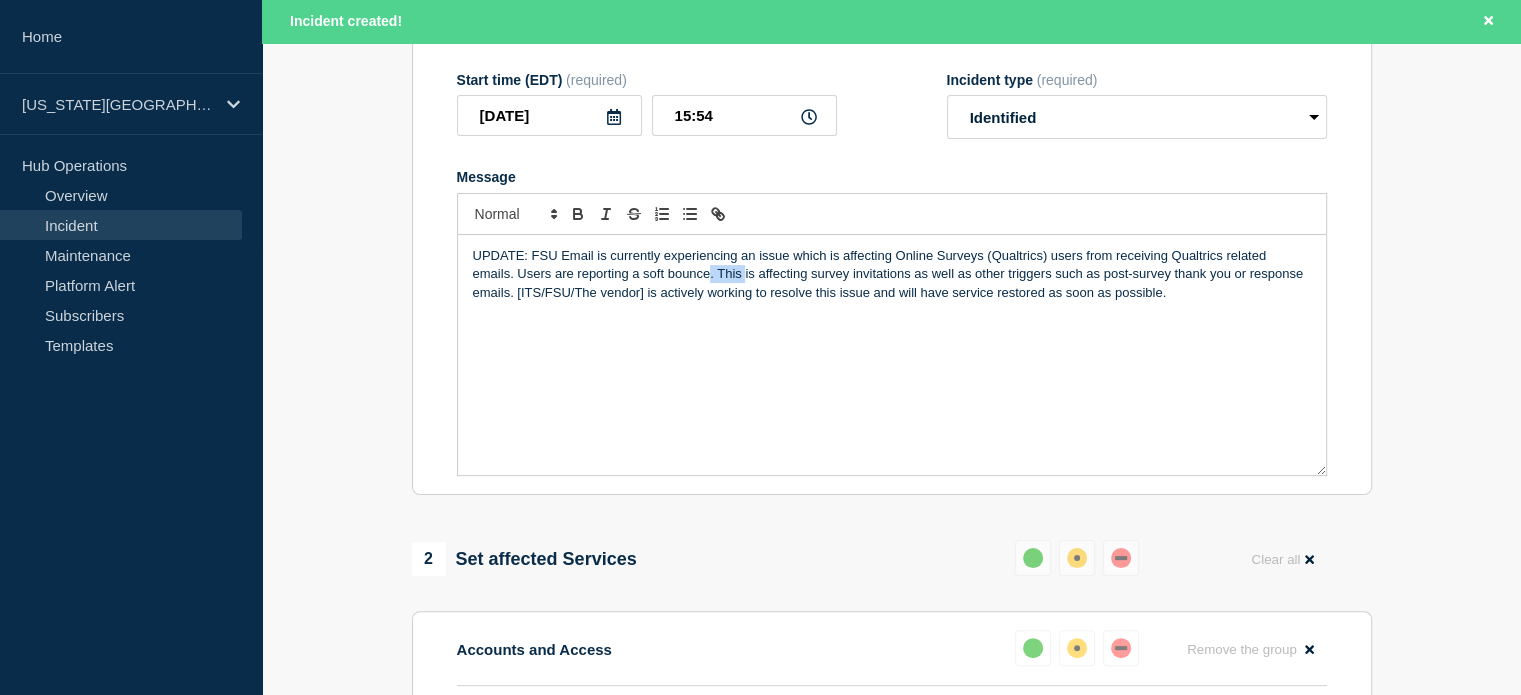 drag, startPoint x: 664, startPoint y: 286, endPoint x: 698, endPoint y: 289, distance: 34.132095 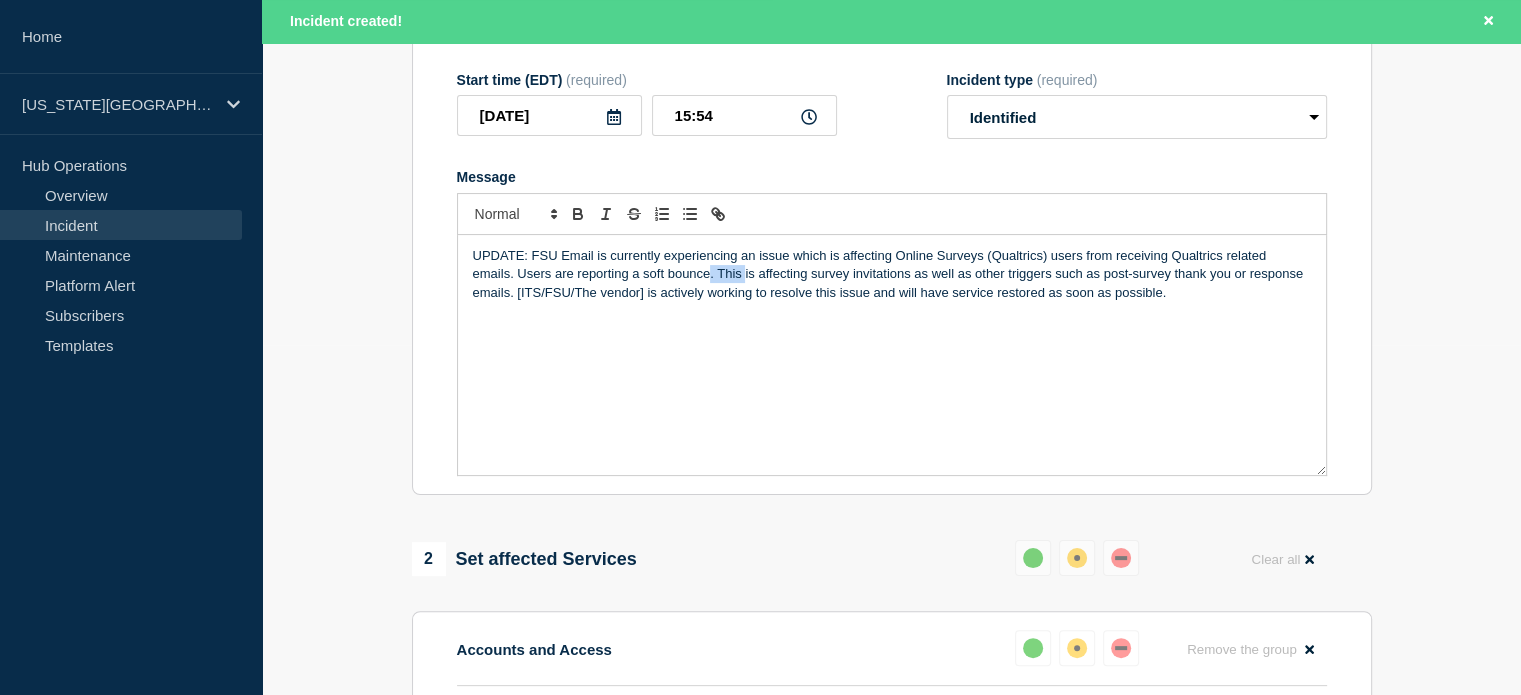 click on "UPDATE: FSU Email is currently experiencing an issue which is affecting Online Surveys (Qualtrics) users from receiving Qualtrics related emails. Users are reporting a soft bounce. This is affecting survey invitations as well as other triggers such as post-survey thank you or response emails. [ITS/FSU/The vendor] is actively working to resolve this issue and will have service restored as soon as possible." at bounding box center [892, 274] 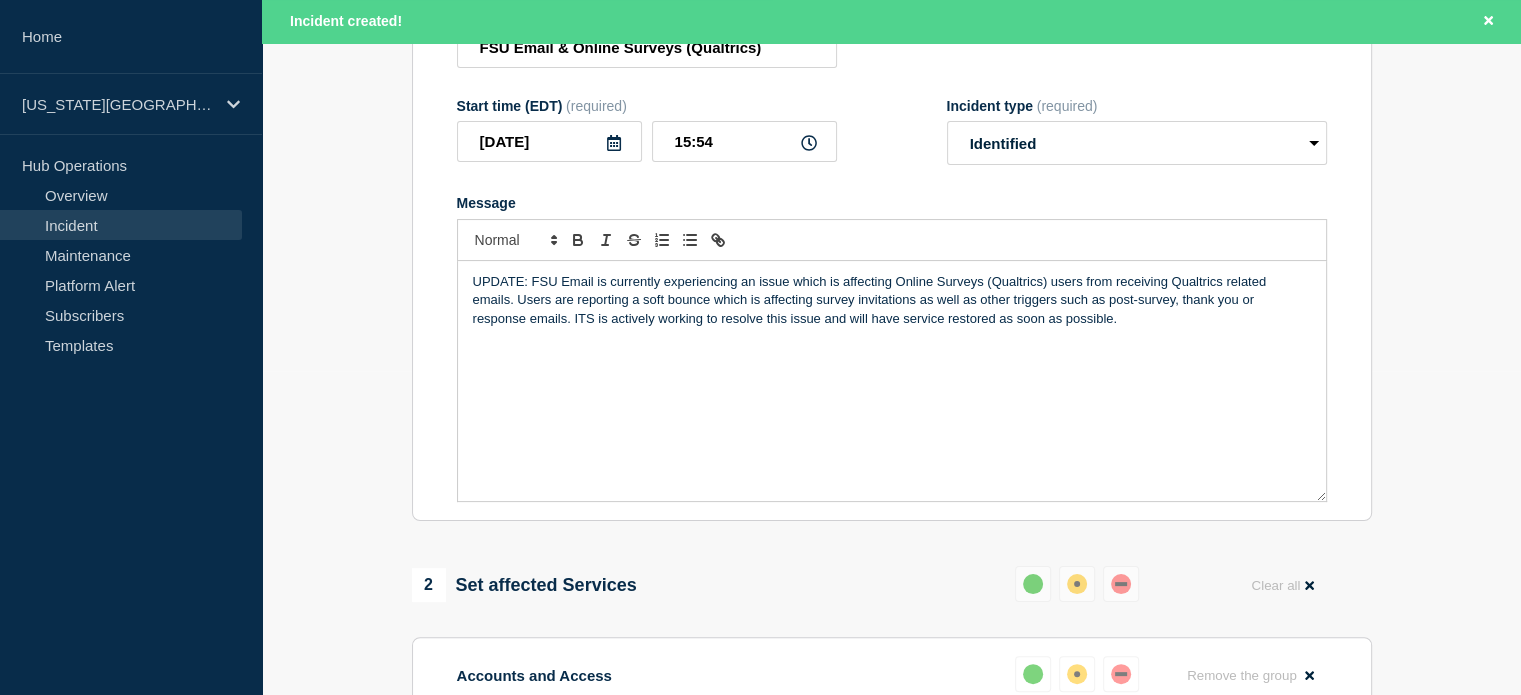 scroll, scrollTop: 300, scrollLeft: 0, axis: vertical 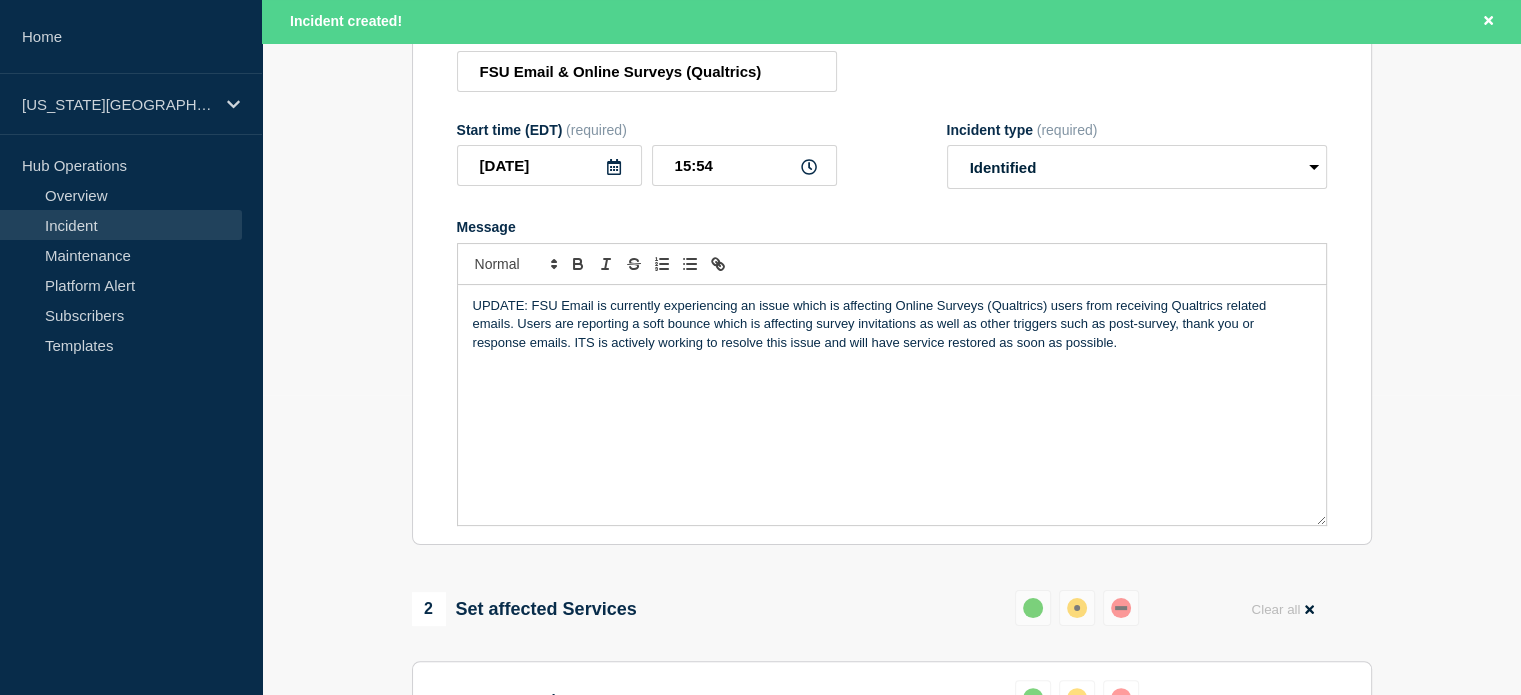 click on "UPDATE: FSU Email is currently experiencing an issue which is affecting Online Surveys (Qualtrics) users from receiving Qualtrics related emails. Users are reporting a soft bounce which is affecting survey invitations as well as other triggers such as post-survey, thank you or response emails. ITS is actively working to resolve this issue and will have service restored as soon as possible." at bounding box center (892, 324) 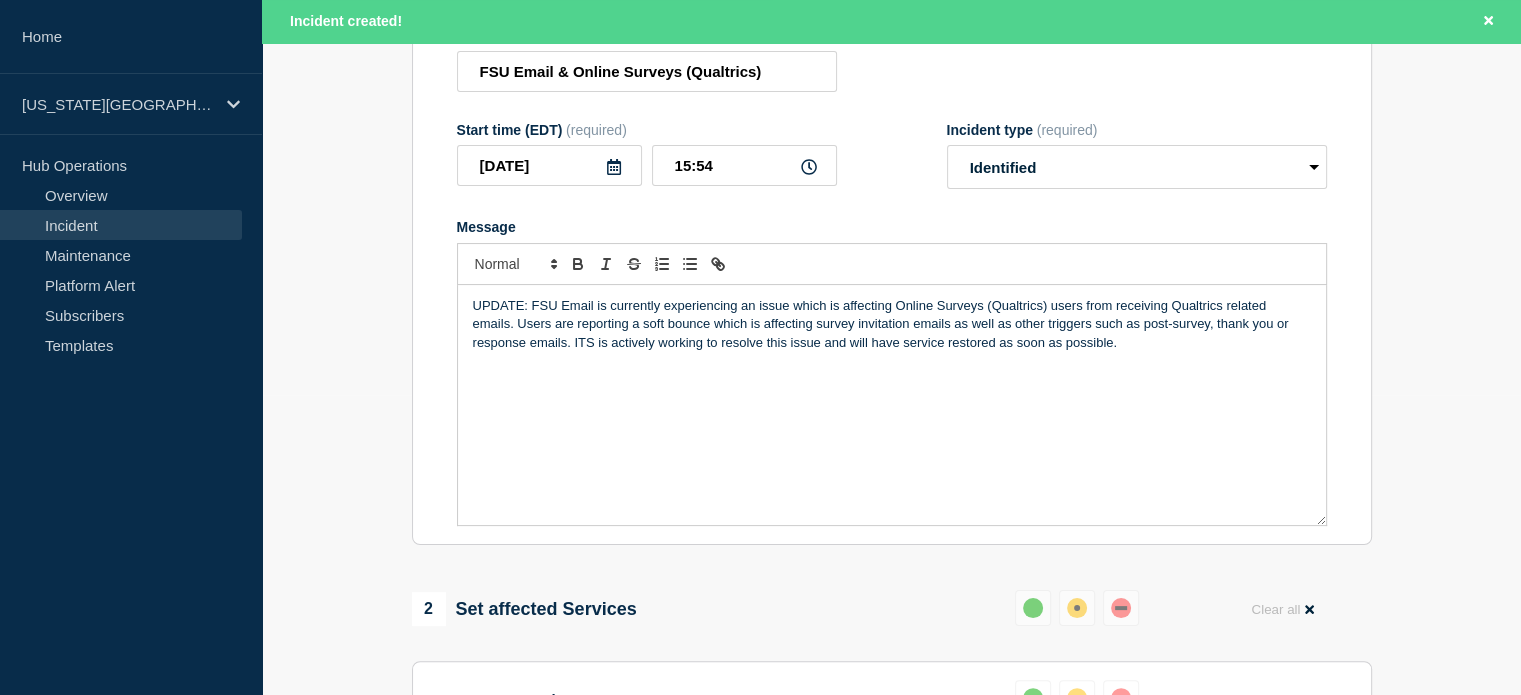 click on "UPDATE: FSU Email is currently experiencing an issue which is affecting Online Surveys (Qualtrics) users from receiving Qualtrics related emails. Users are reporting a soft bounce which is affecting survey invitation emails as well as other triggers such as post-survey, thank you or response emails. ITS is actively working to resolve this issue and will have service restored as soon as possible." at bounding box center (892, 324) 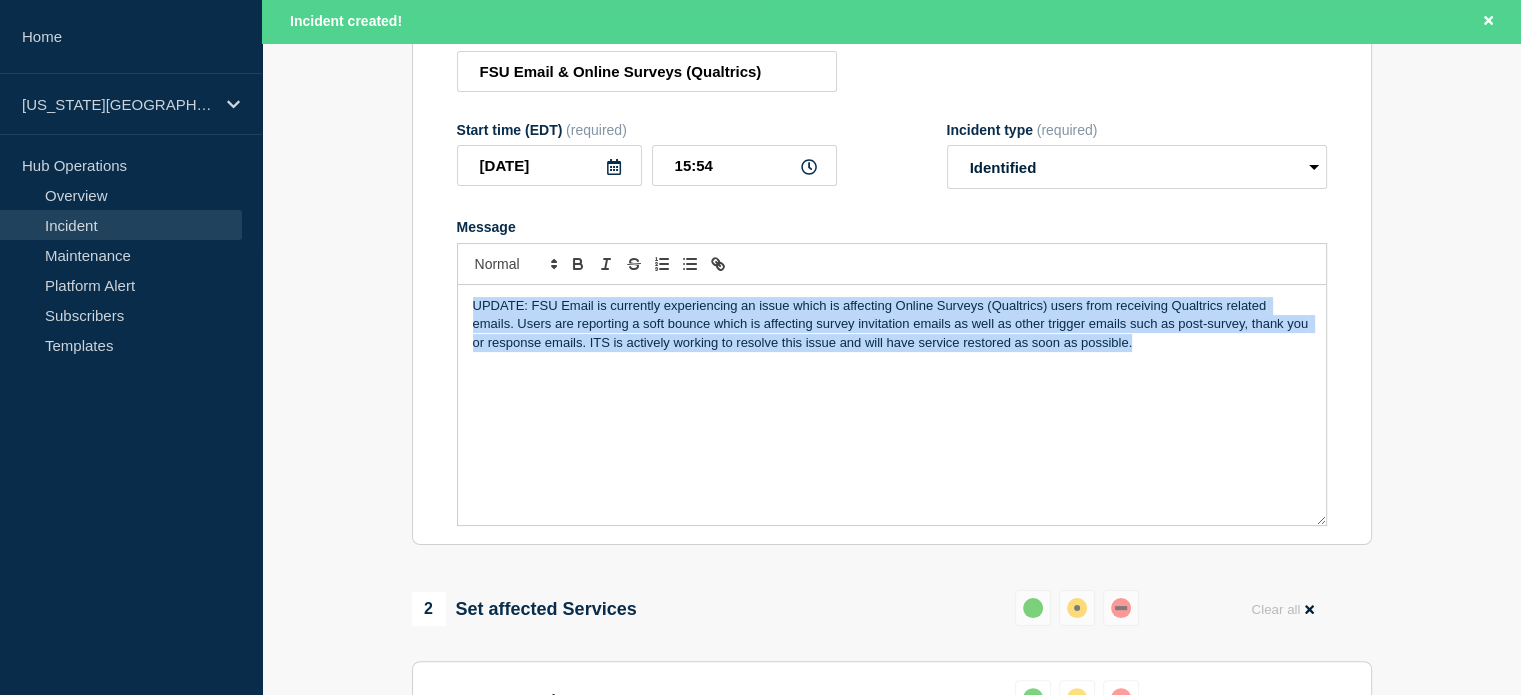 copy on "UPDATE: FSU Email is currently experiencing an issue which is affecting Online Surveys (Qualtrics) users from receiving Qualtrics related emails. Users are reporting a soft bounce which is affecting survey invitation emails as well as other trigger emails such as post-survey, thank you or response emails. ITS is actively working to resolve this issue and will have service restored as soon as possible." 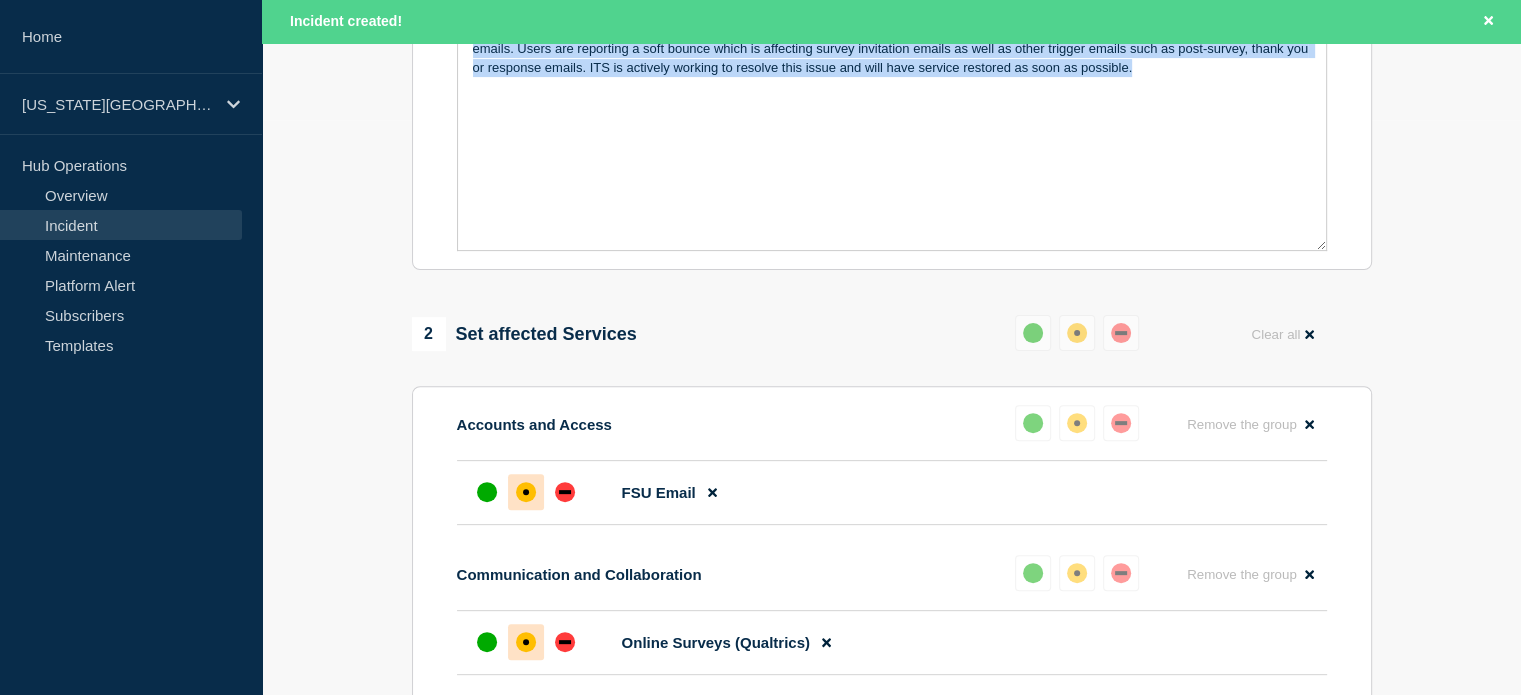 scroll, scrollTop: 200, scrollLeft: 0, axis: vertical 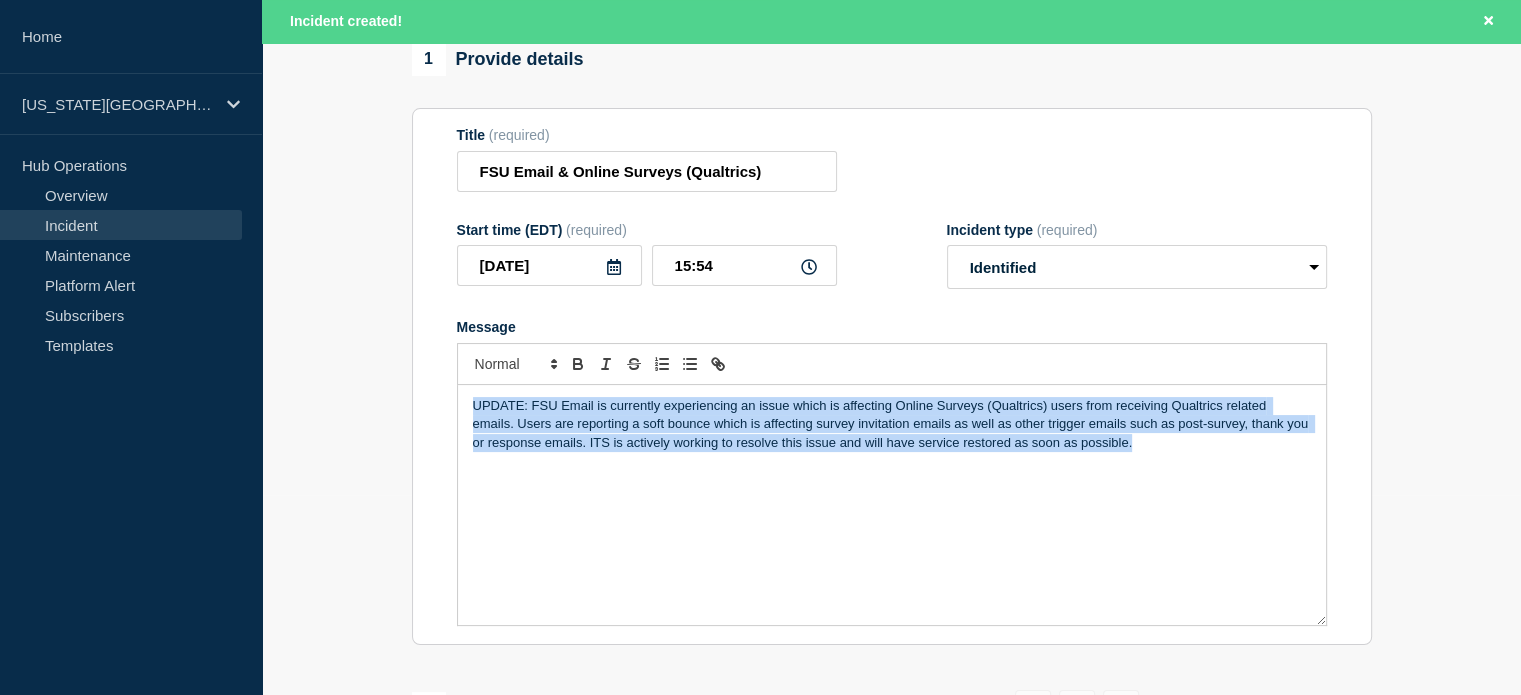 click on "UPDATE: FSU Email is currently experiencing an issue which is affecting Online Surveys (Qualtrics) users from receiving Qualtrics related emails. Users are reporting a soft bounce which is affecting survey invitation emails as well as other trigger emails such as post-survey, thank you or response emails. ITS is actively working to resolve this issue and will have service restored as soon as possible." at bounding box center (892, 424) 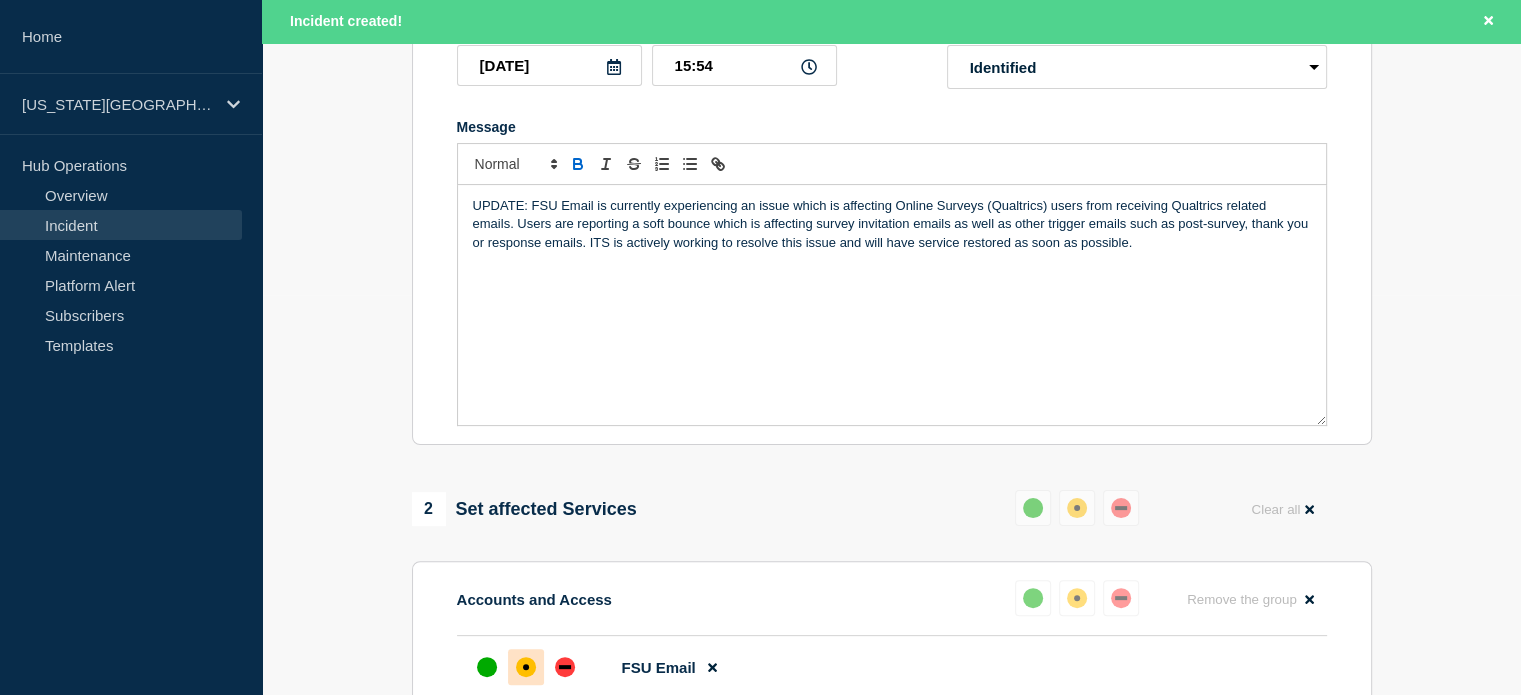 scroll, scrollTop: 124, scrollLeft: 0, axis: vertical 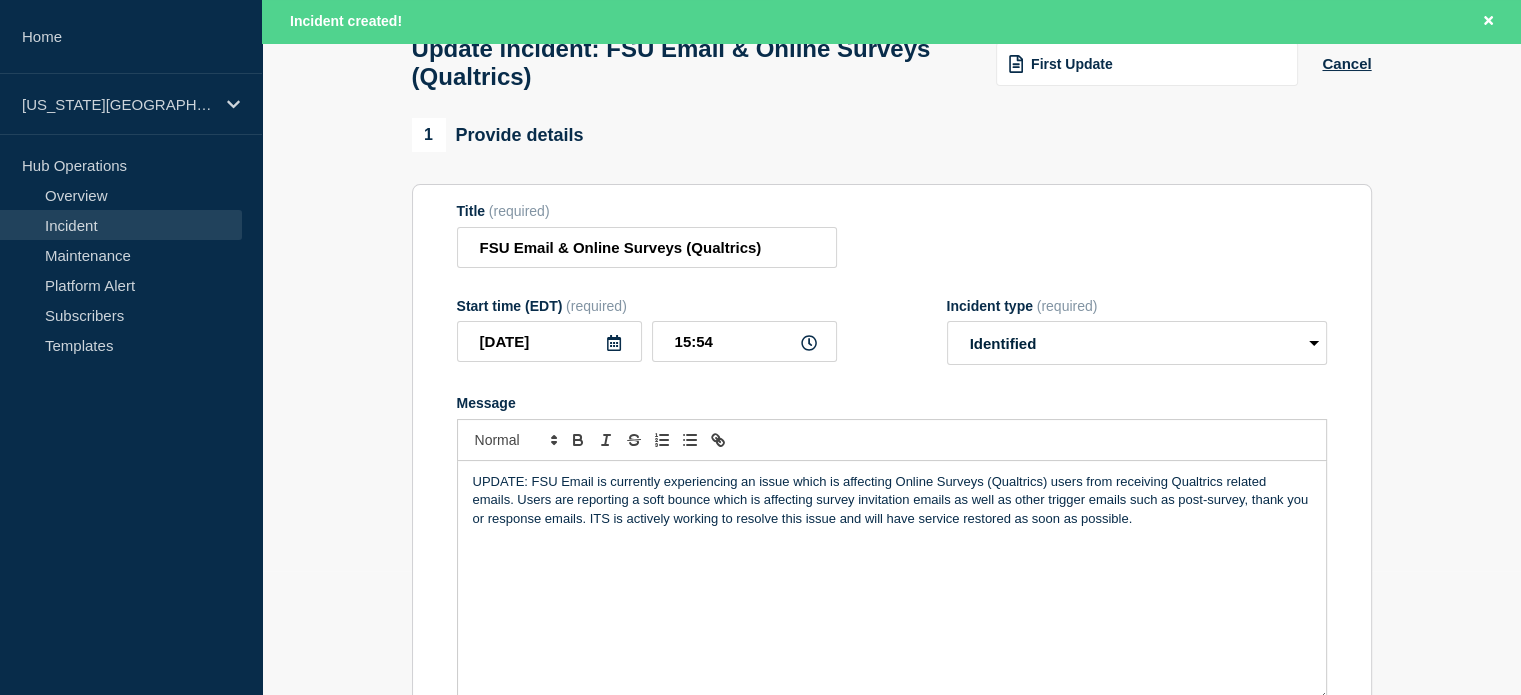 click on "UPDATE: FSU Email is currently experiencing an issue which is affecting Online Surveys (Qualtrics) users from receiving Qualtrics related emails. Users are reporting a soft bounce which is affecting survey invitation emails as well as other trigger emails such as post-survey, thank you or response emails. ITS is actively working to resolve this issue and will have service restored as soon as possible." at bounding box center [892, 500] 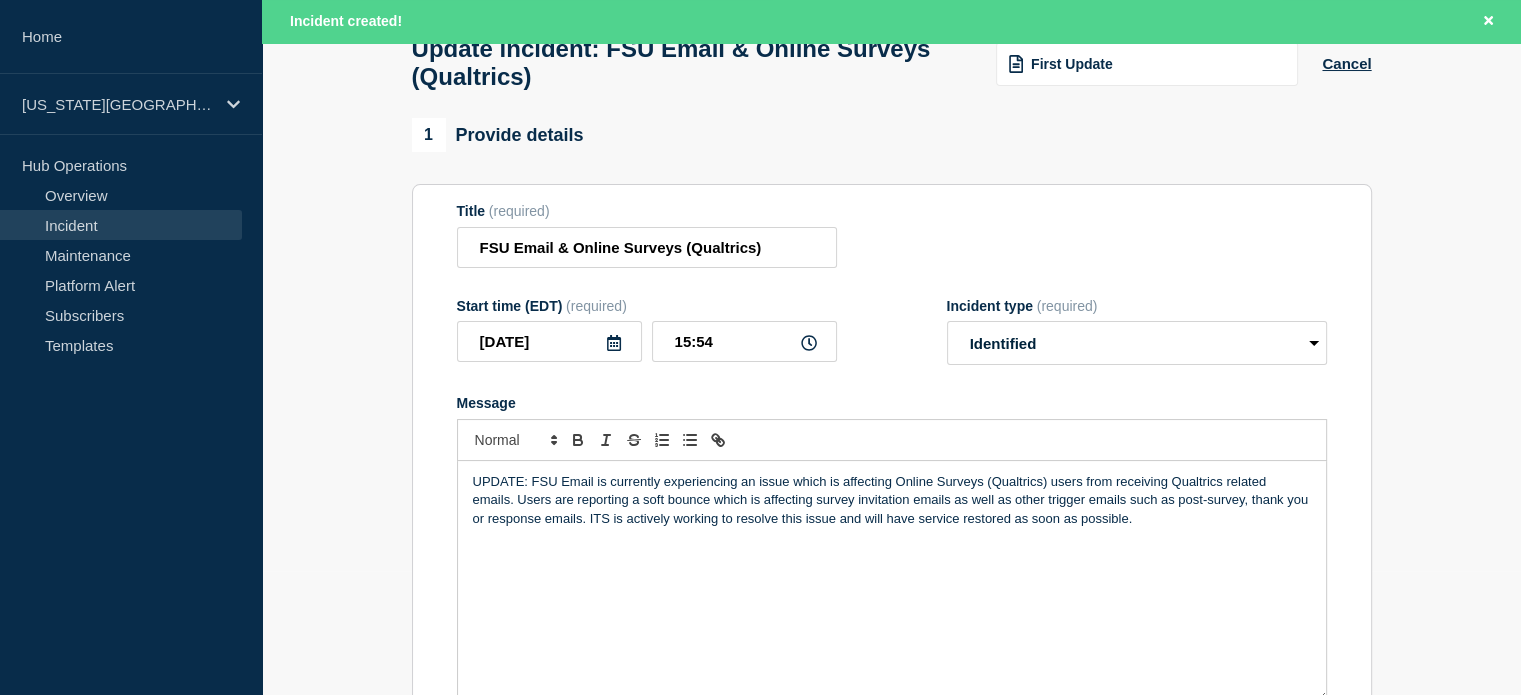scroll, scrollTop: 0, scrollLeft: 0, axis: both 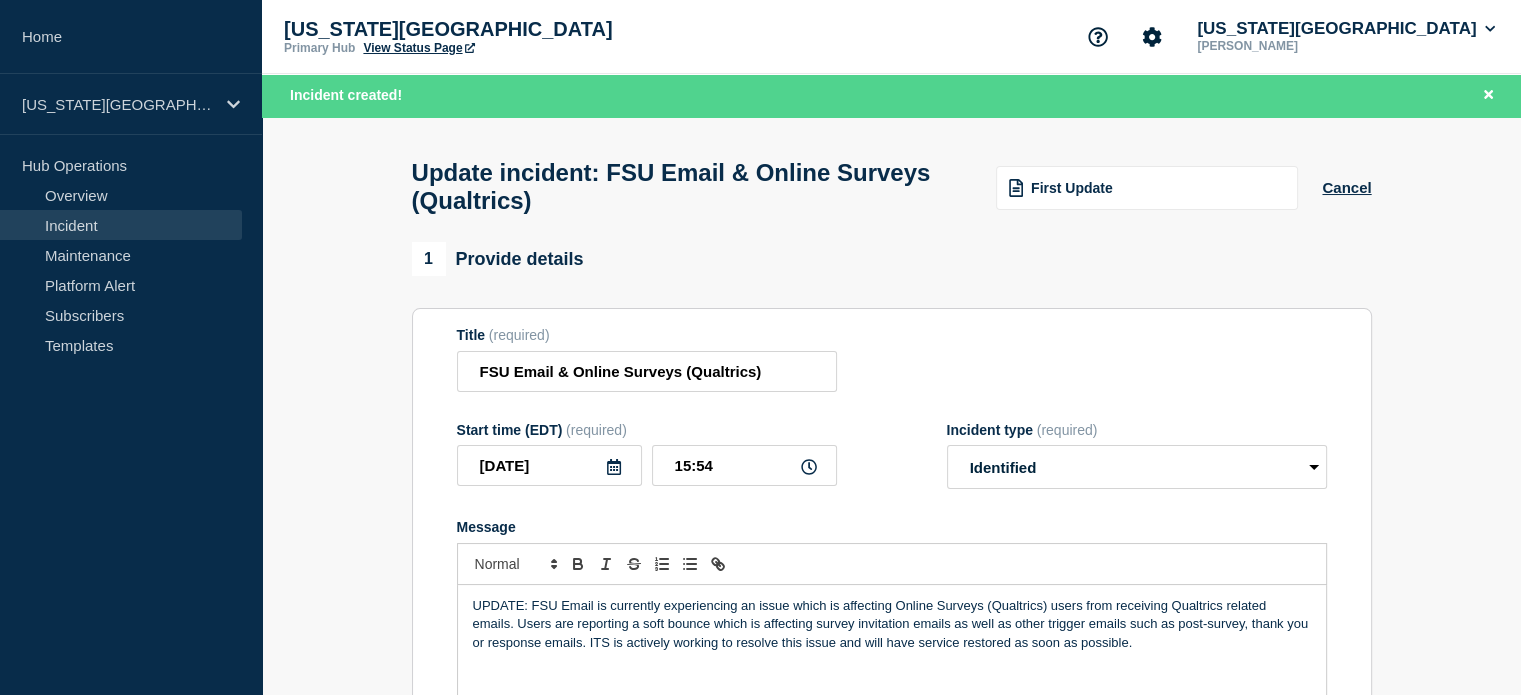 click on "View Status Page" at bounding box center [418, 48] 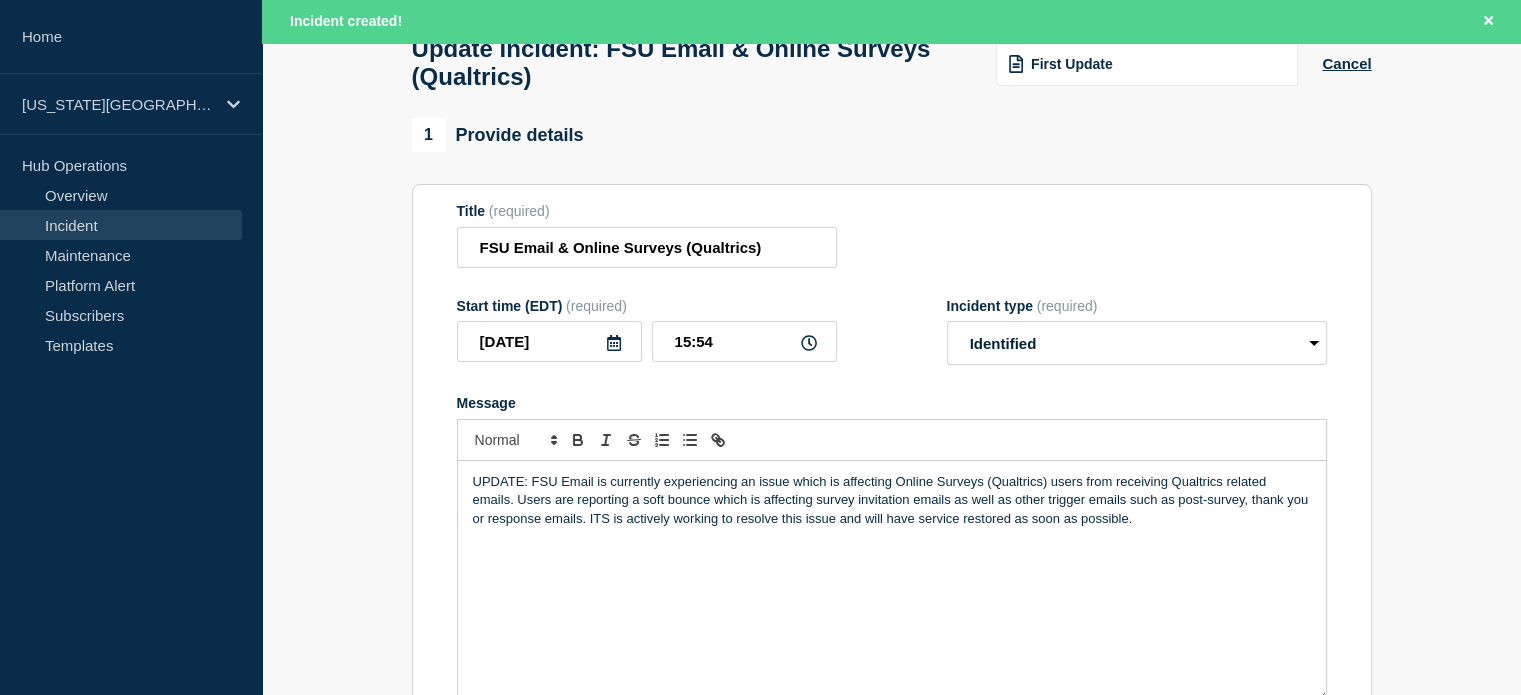 scroll, scrollTop: 250, scrollLeft: 0, axis: vertical 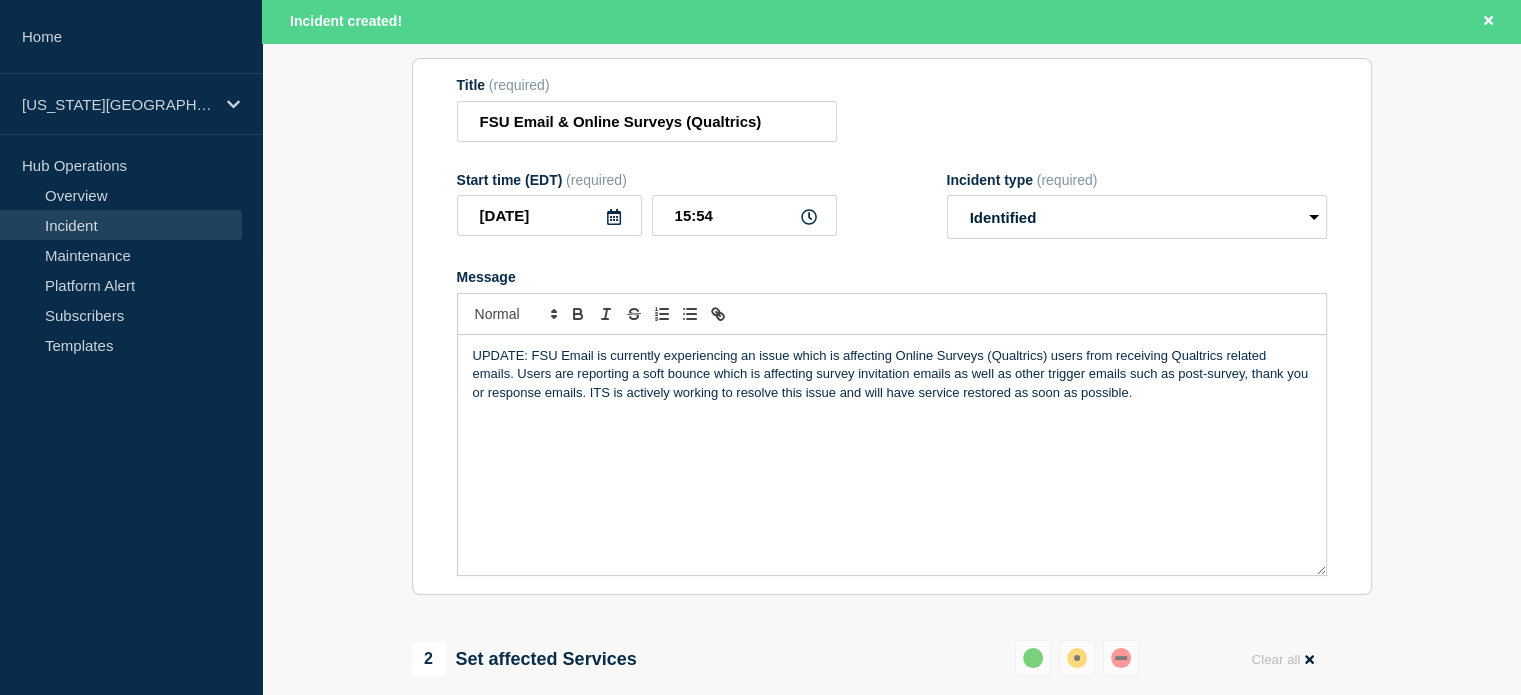 click on "UPDATE: FSU Email is currently experiencing an issue which is affecting Online Surveys (Qualtrics) users from receiving Qualtrics related emails. Users are reporting a soft bounce which is affecting survey invitation emails as well as other trigger emails such as post-survey, thank you or response emails. ITS is actively working to resolve this issue and will have service restored as soon as possible." at bounding box center (892, 455) 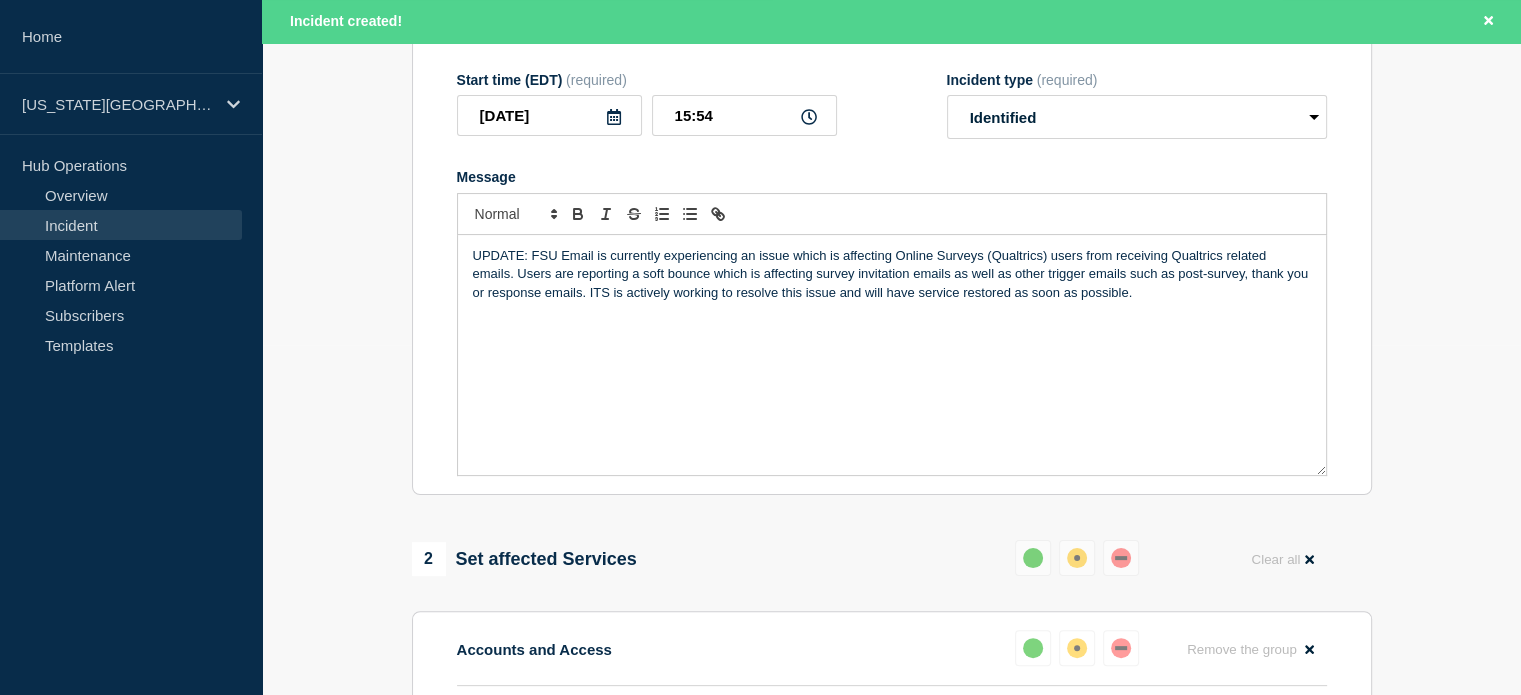 scroll, scrollTop: 324, scrollLeft: 0, axis: vertical 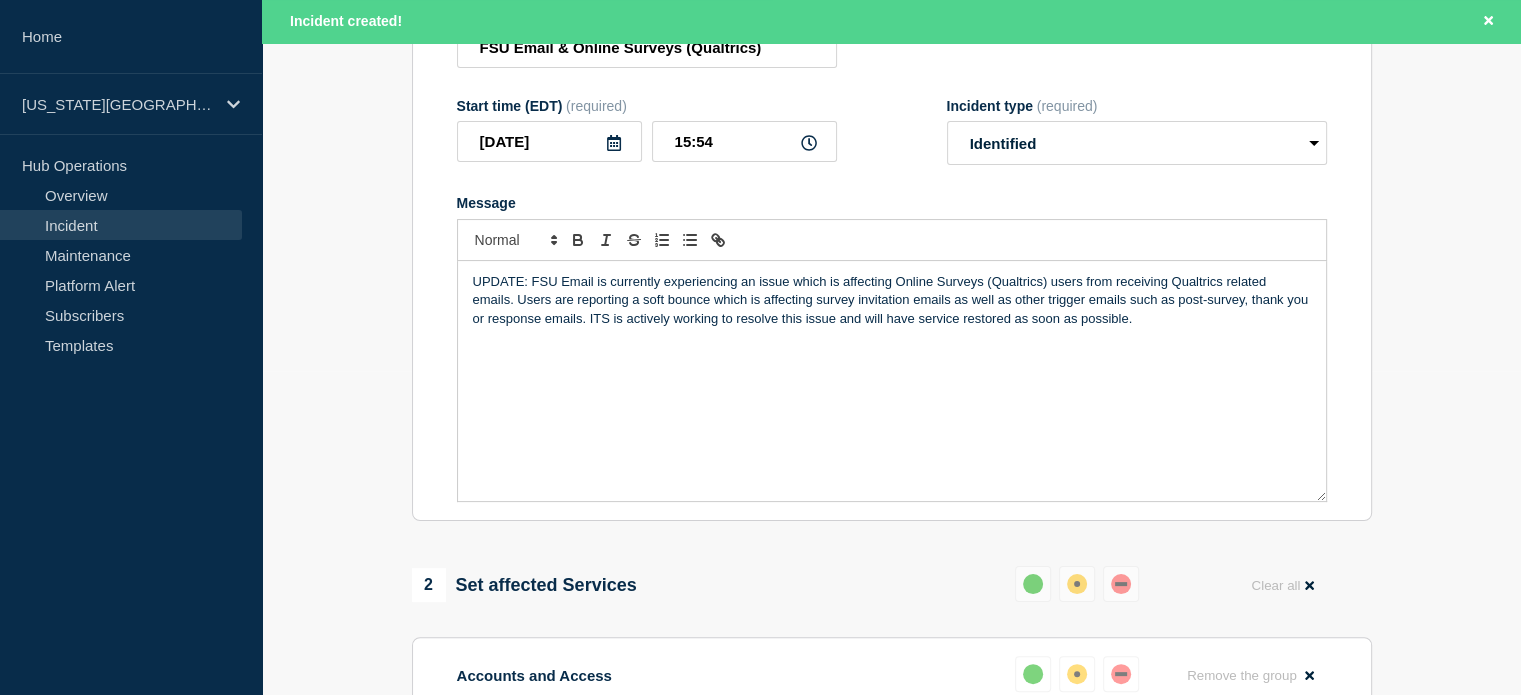 click on "UPDATE: FSU Email is currently experiencing an issue which is affecting Online Surveys (Qualtrics) users from receiving Qualtrics related emails. Users are reporting a soft bounce which is affecting survey invitation emails as well as other trigger emails such as post-survey, thank you or response emails. ITS is actively working to resolve this issue and will have service restored as soon as possible." at bounding box center (892, 300) 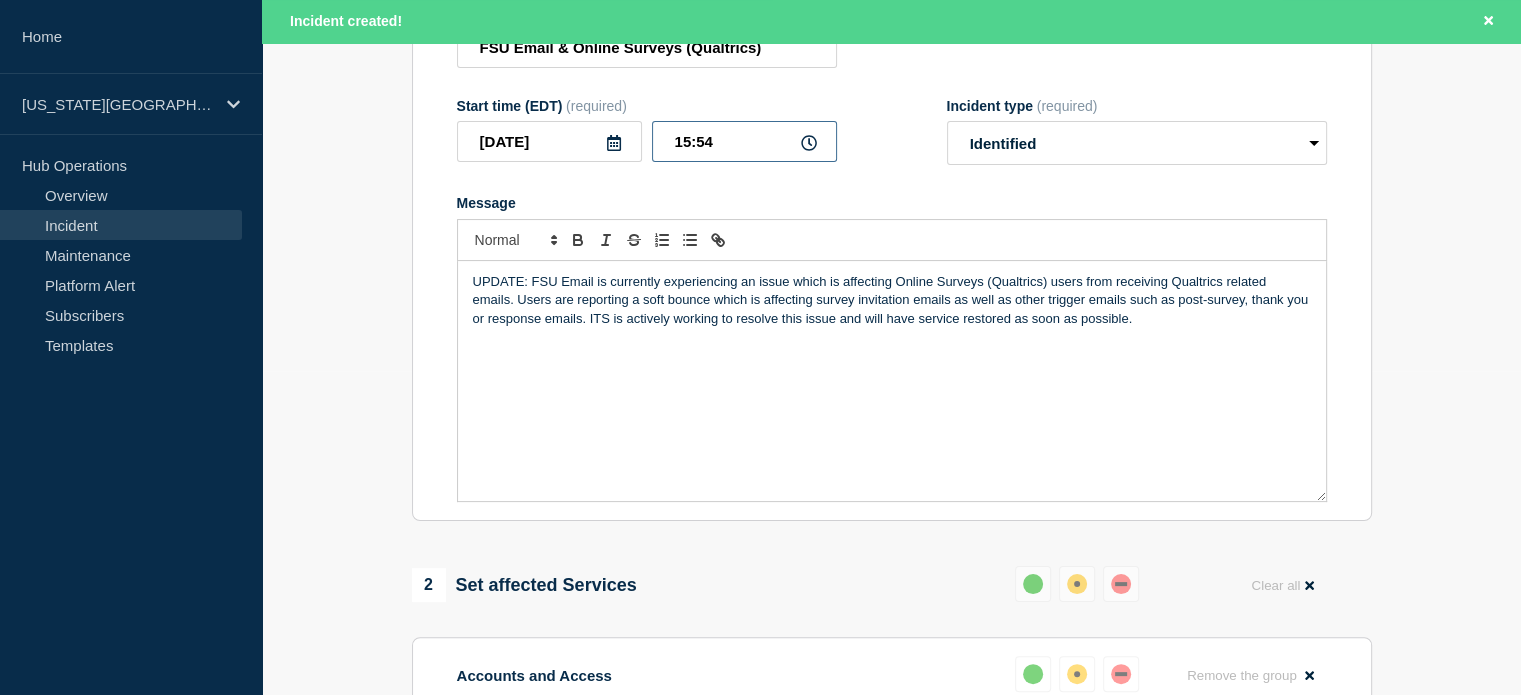drag, startPoint x: 698, startPoint y: 151, endPoint x: 712, endPoint y: 151, distance: 14 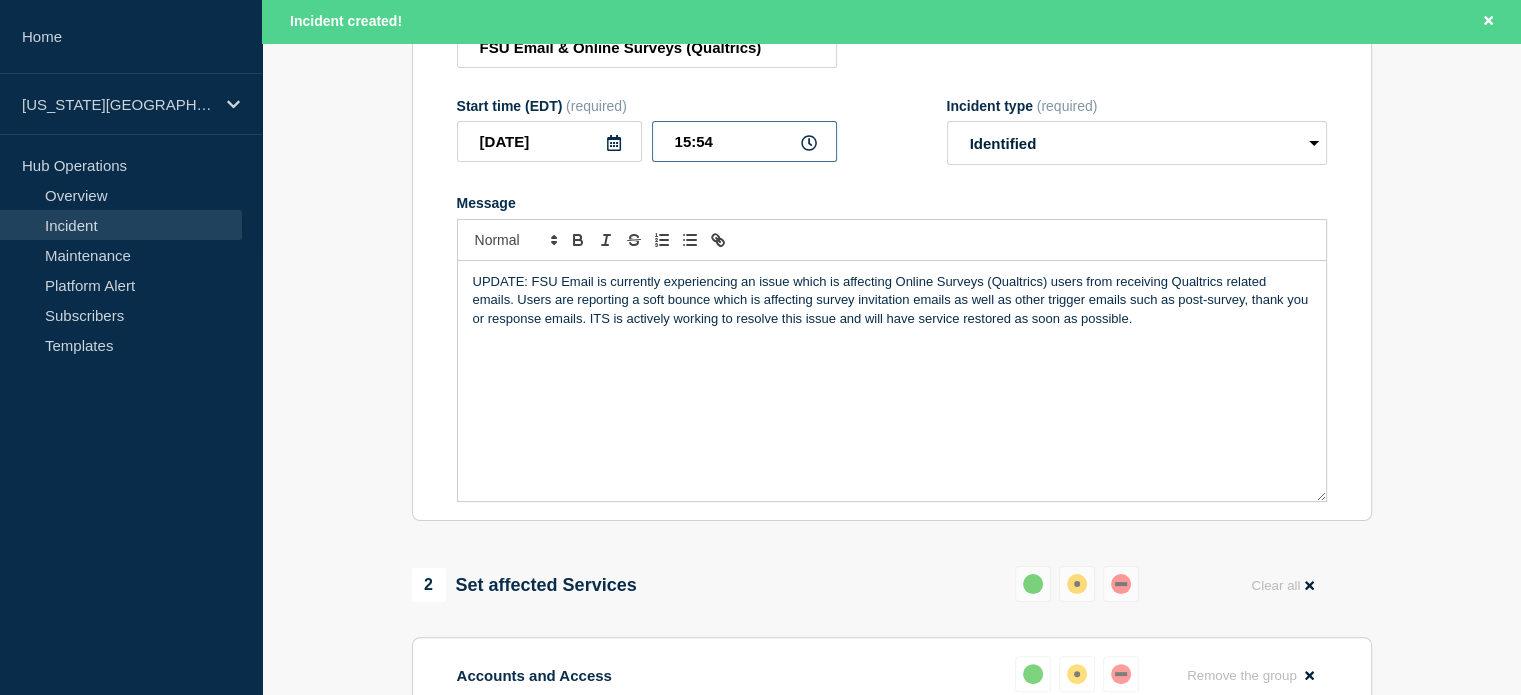 click on "15:54" at bounding box center [744, 141] 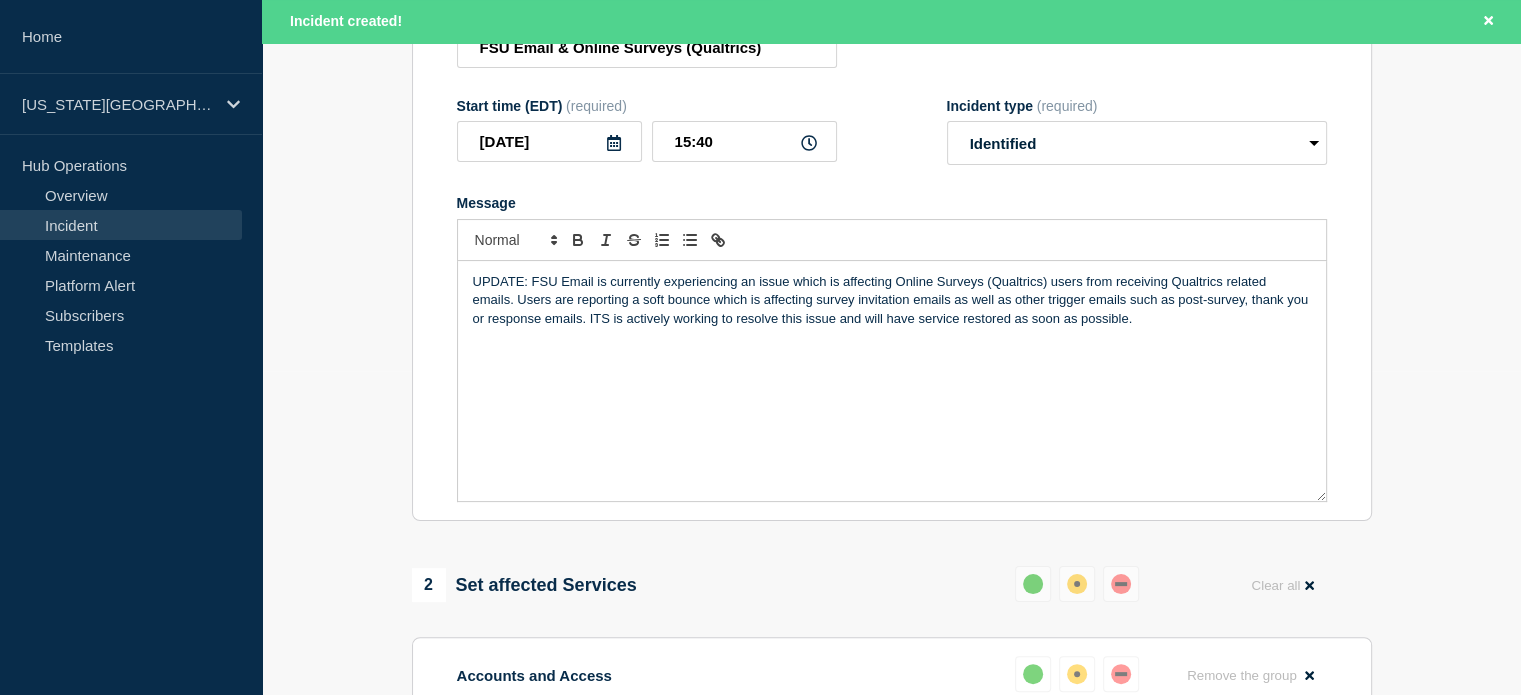 click on "UPDATE: FSU Email is currently experiencing an issue which is affecting Online Surveys (Qualtrics) users from receiving Qualtrics related emails. Users are reporting a soft bounce which is affecting survey invitation emails as well as other trigger emails such as post-survey, thank you or response emails. ITS is actively working to resolve this issue and will have service restored as soon as possible." at bounding box center [892, 381] 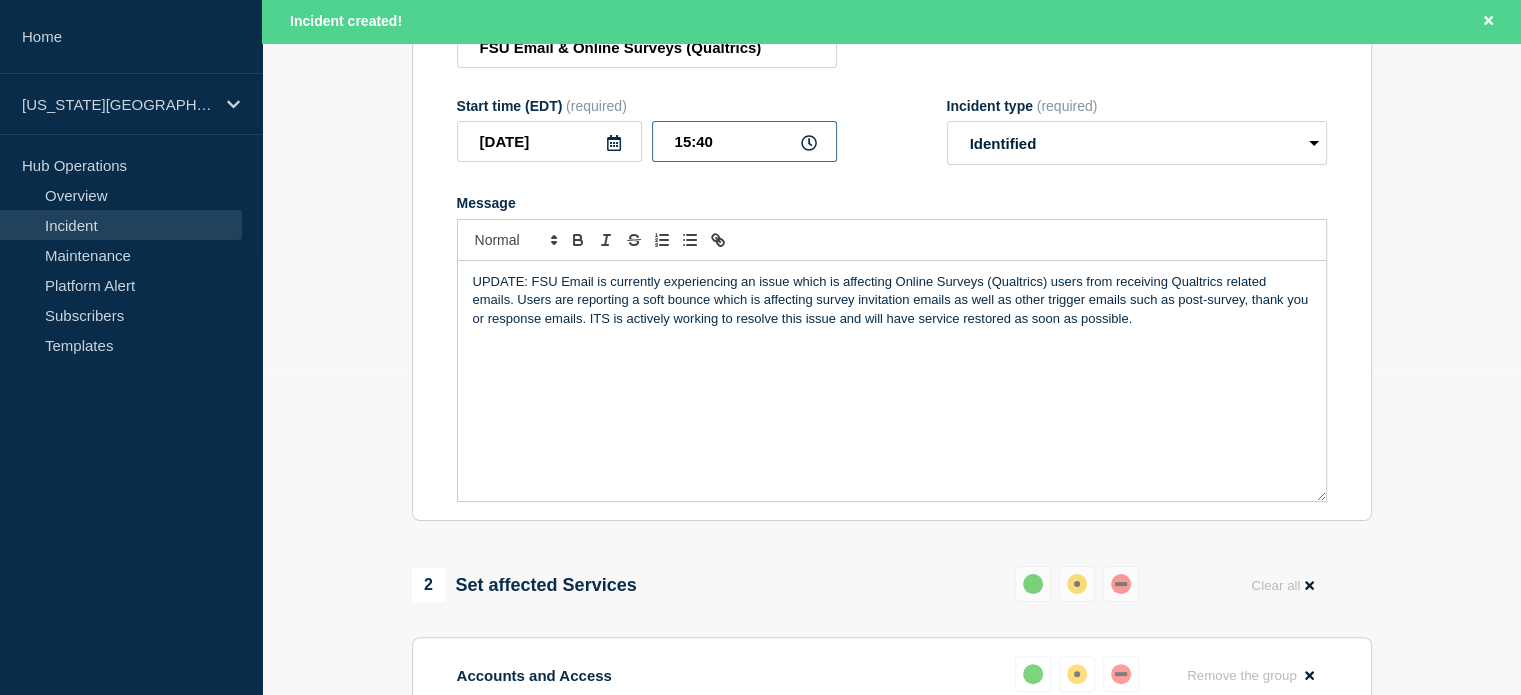 click on "15:40" at bounding box center [744, 141] 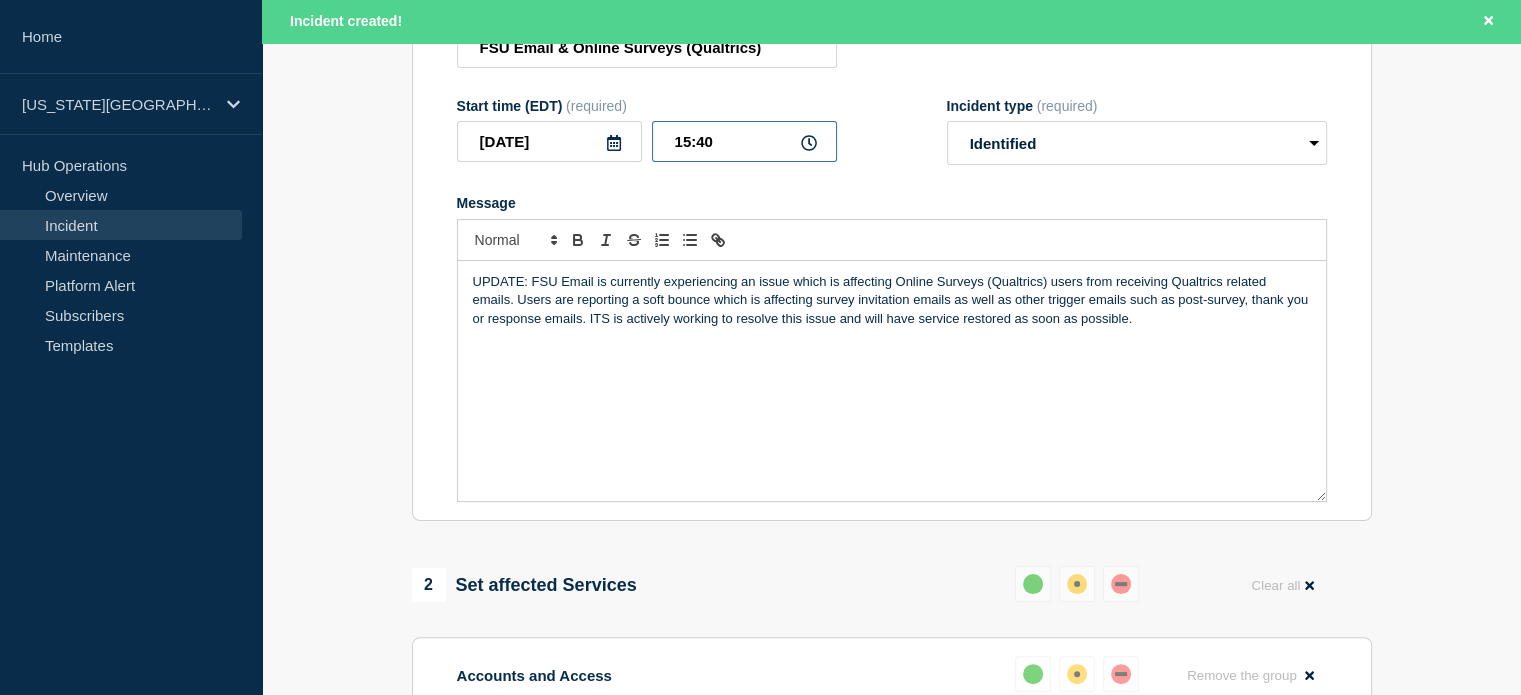 type on "16:40" 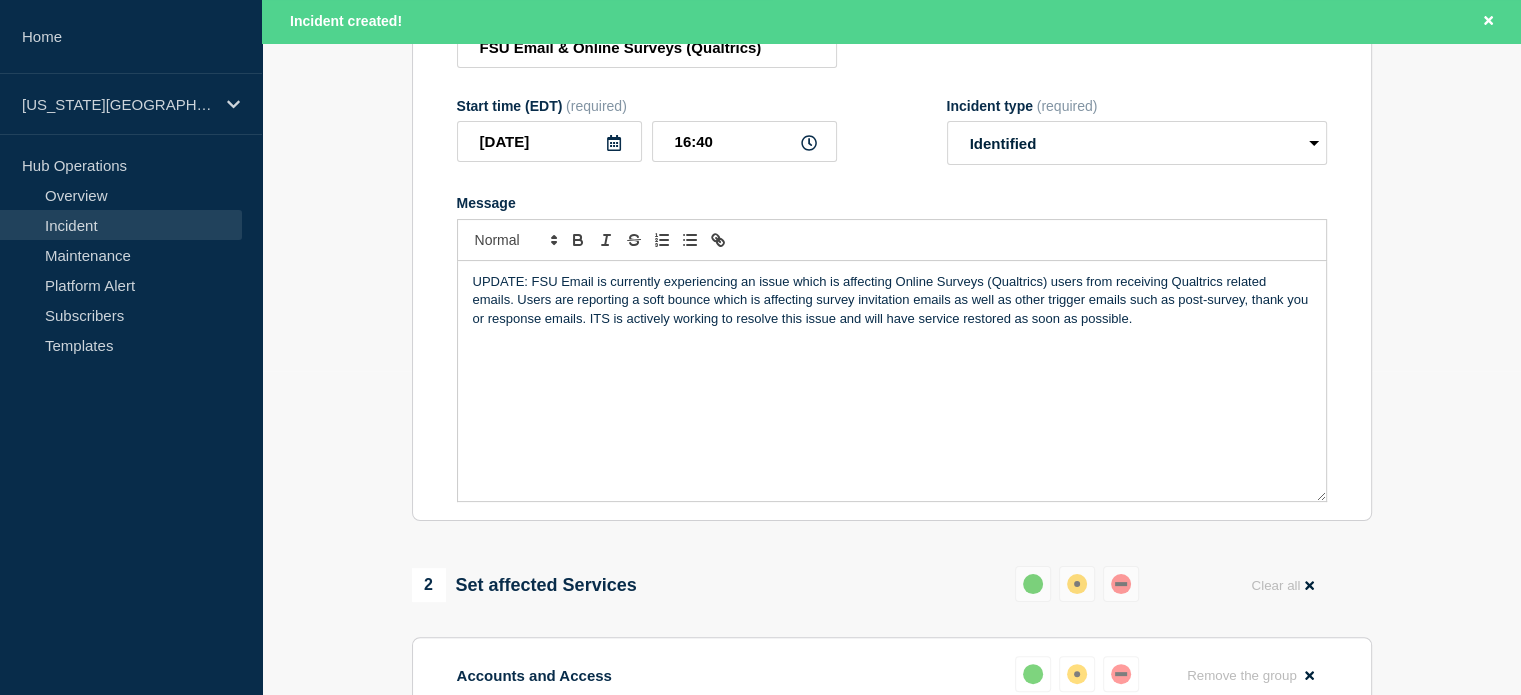 click on "UPDATE: FSU Email is currently experiencing an issue which is affecting Online Surveys (Qualtrics) users from receiving Qualtrics related emails. Users are reporting a soft bounce which is affecting survey invitation emails as well as other trigger emails such as post-survey, thank you or response emails. ITS is actively working to resolve this issue and will have service restored as soon as possible." at bounding box center [892, 300] 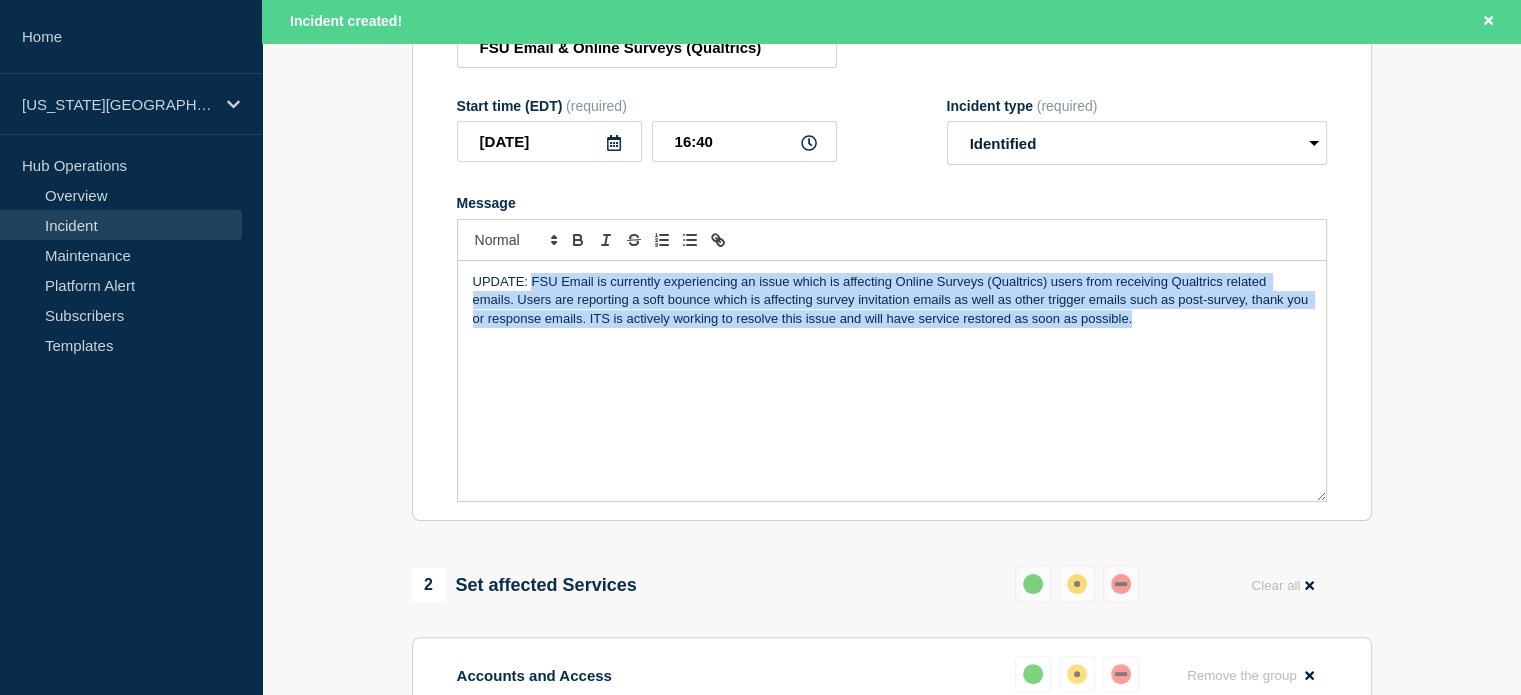 drag, startPoint x: 532, startPoint y: 286, endPoint x: 1122, endPoint y: 342, distance: 592.6517 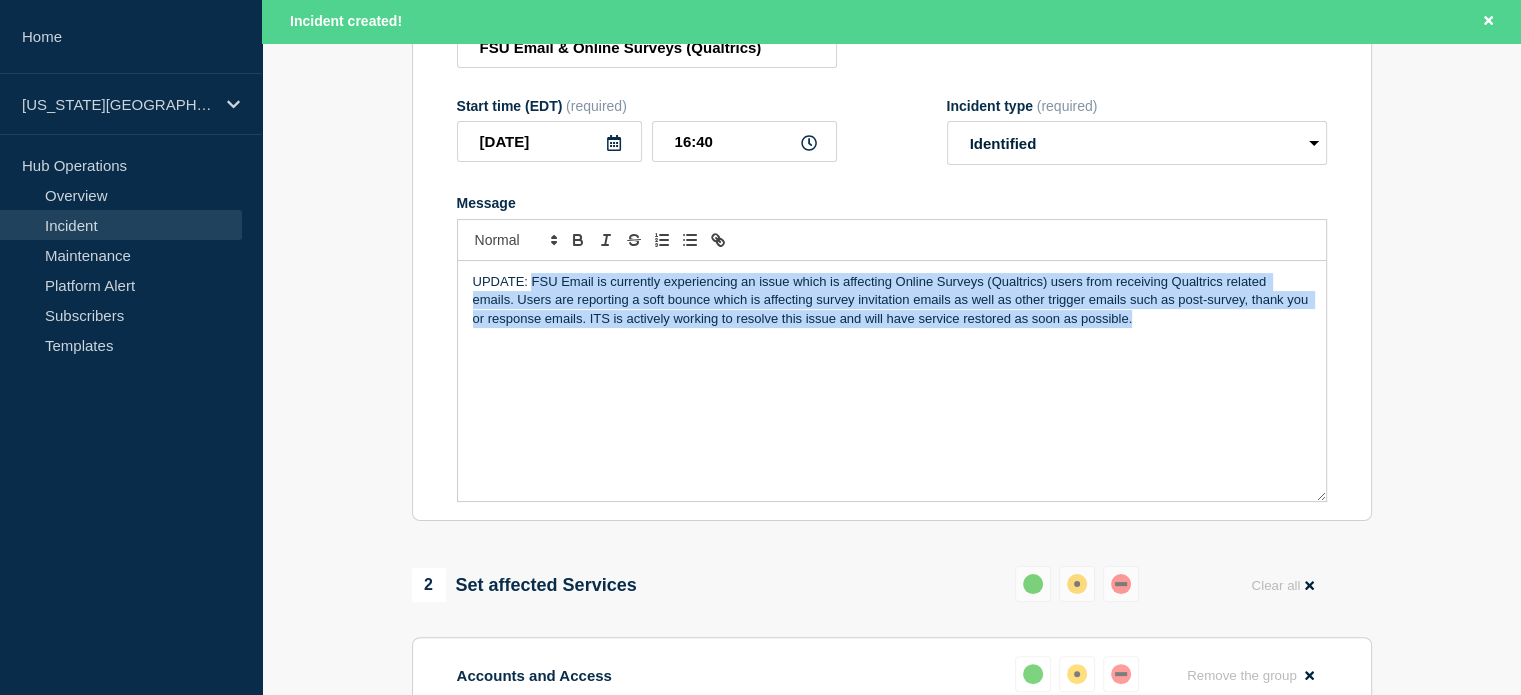 click on "UPDATE: FSU Email is currently experiencing an issue which is affecting Online Surveys (Qualtrics) users from receiving Qualtrics related emails. Users are reporting a soft bounce which is affecting survey invitation emails as well as other trigger emails such as post-survey, thank you or response emails. ITS is actively working to resolve this issue and will have service restored as soon as possible." at bounding box center (892, 381) 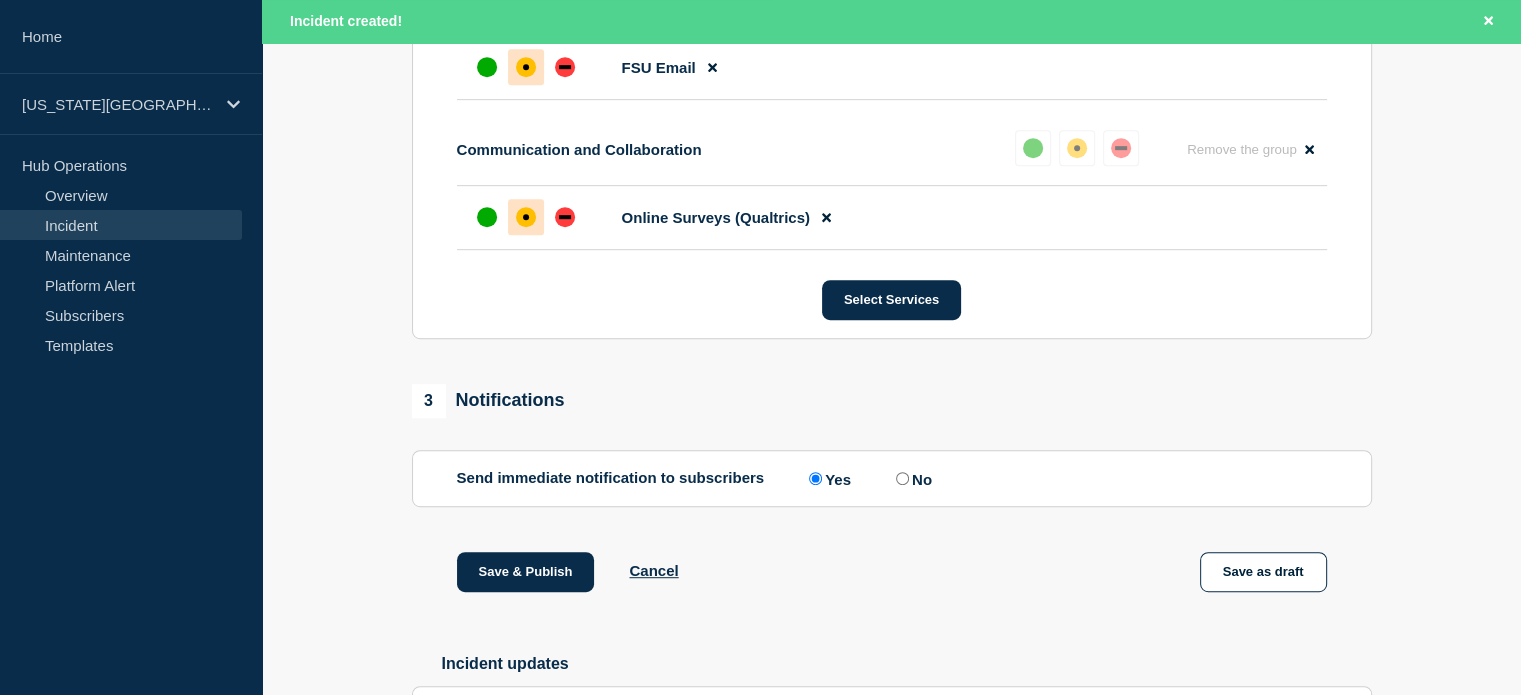 scroll, scrollTop: 1160, scrollLeft: 0, axis: vertical 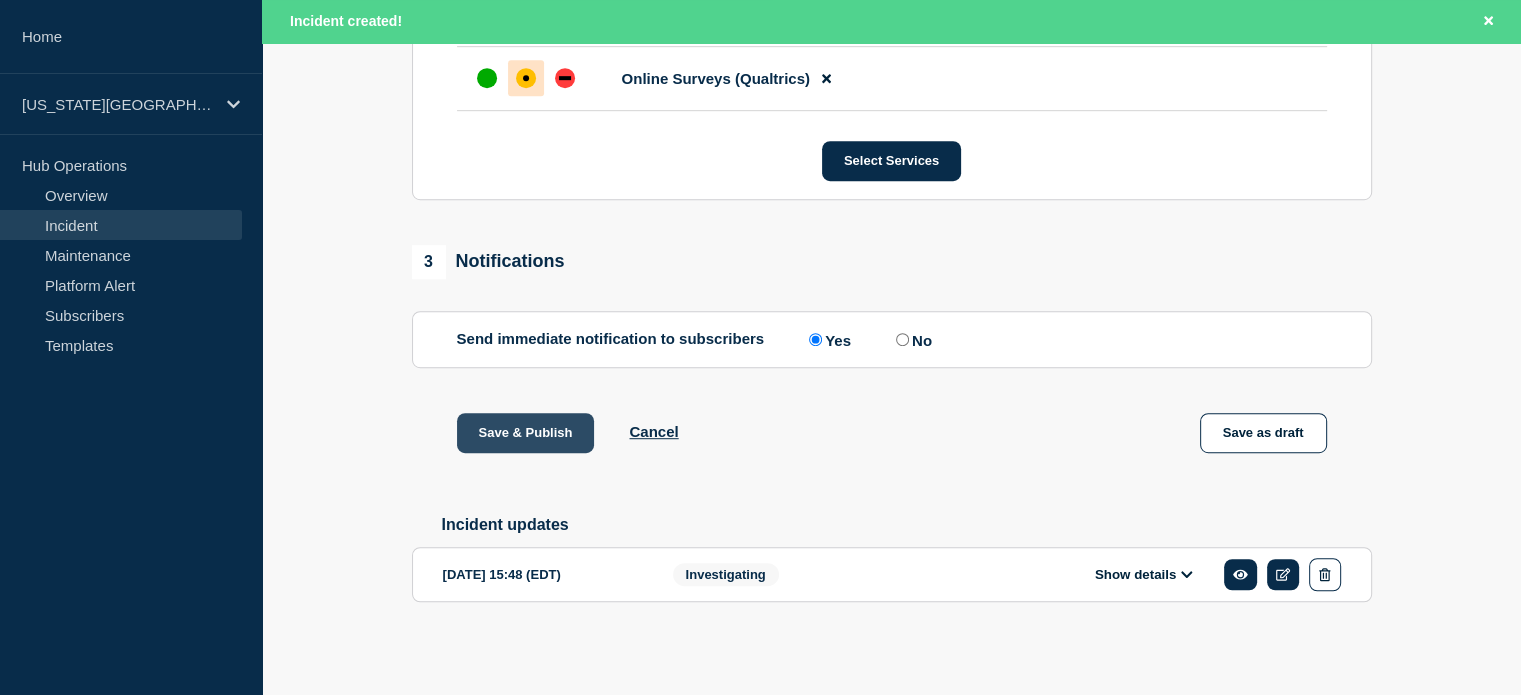 click on "Save & Publish" at bounding box center (526, 433) 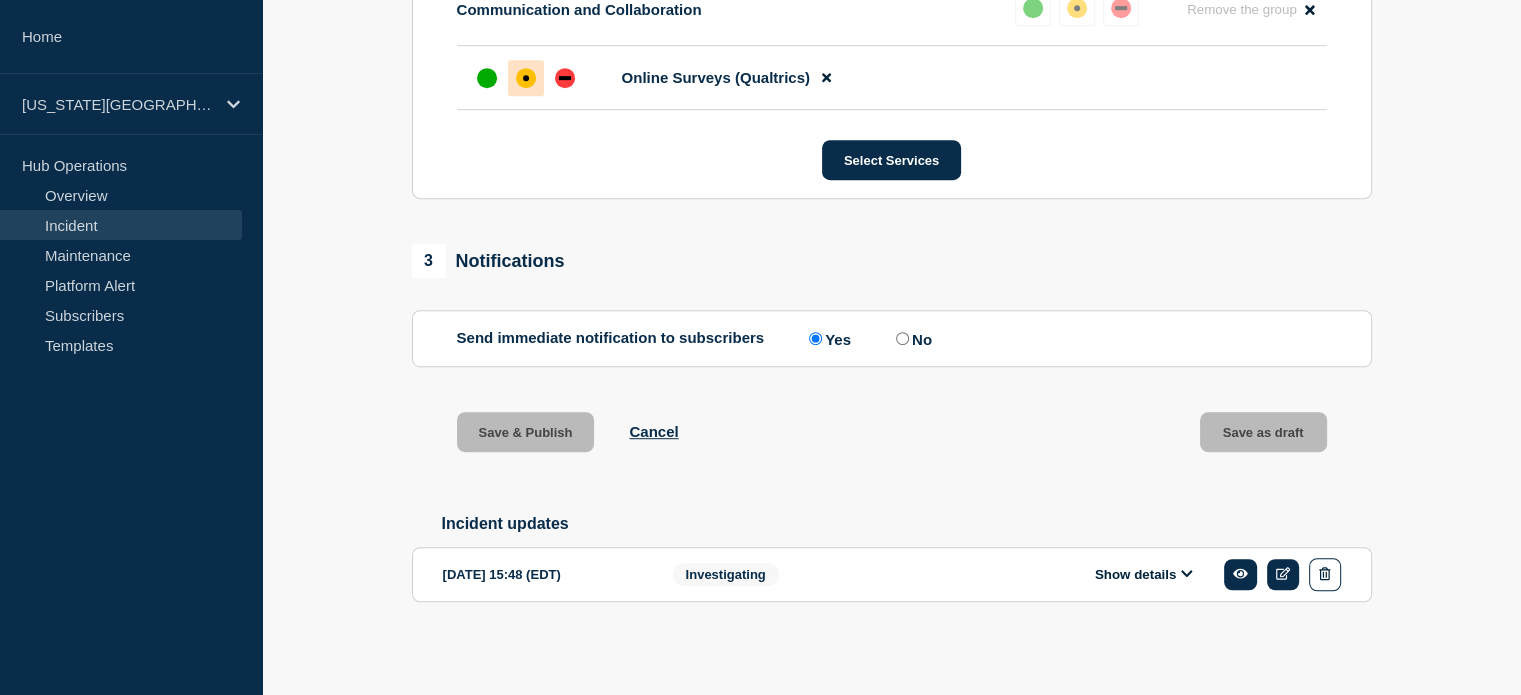 scroll, scrollTop: 1117, scrollLeft: 0, axis: vertical 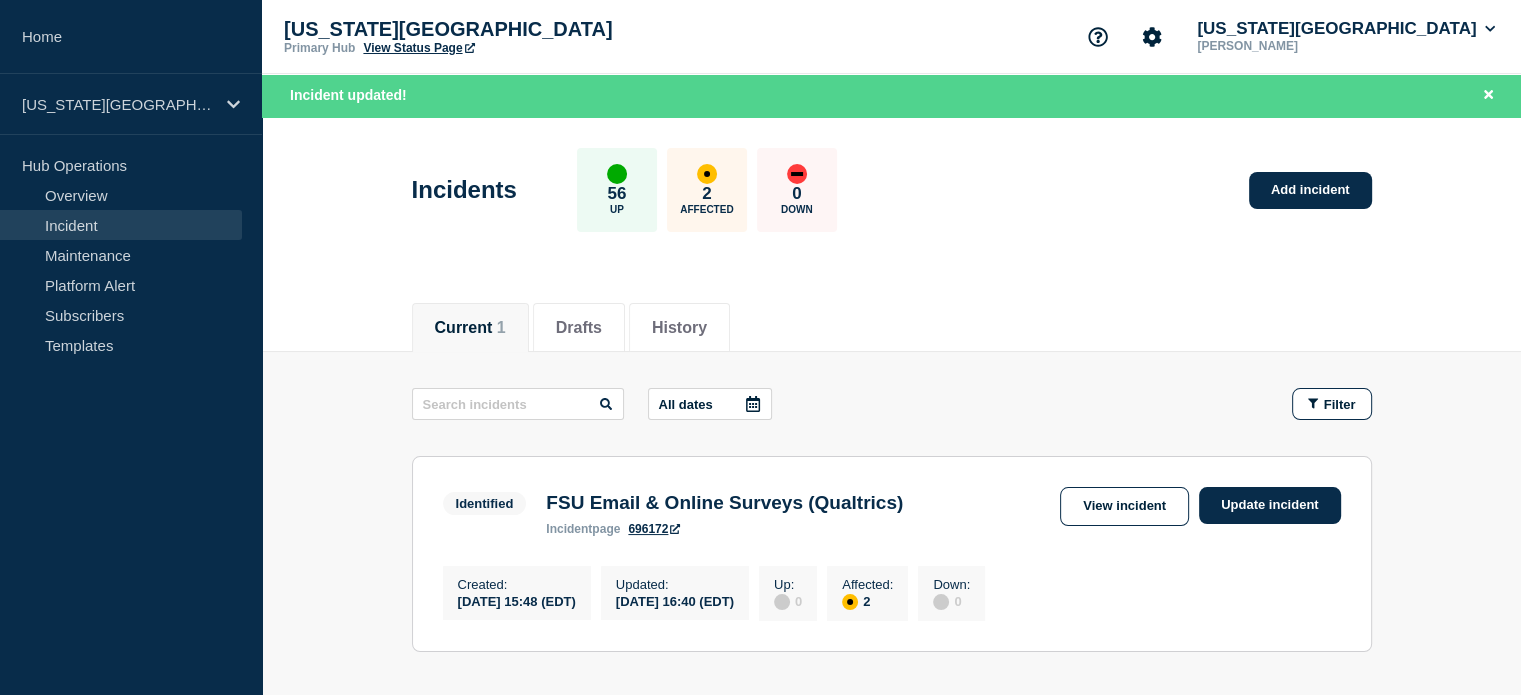 click on "View Status Page" at bounding box center [418, 48] 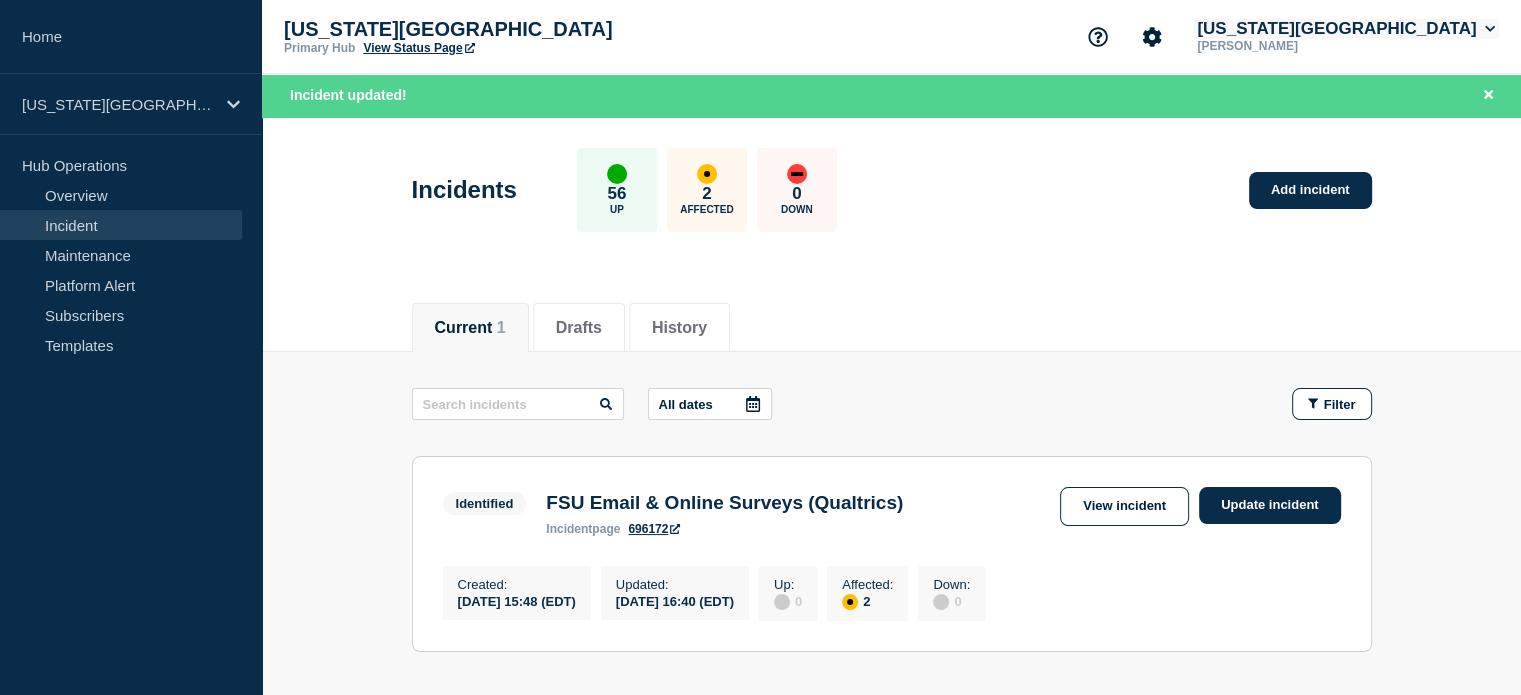 click on "Florida State University" 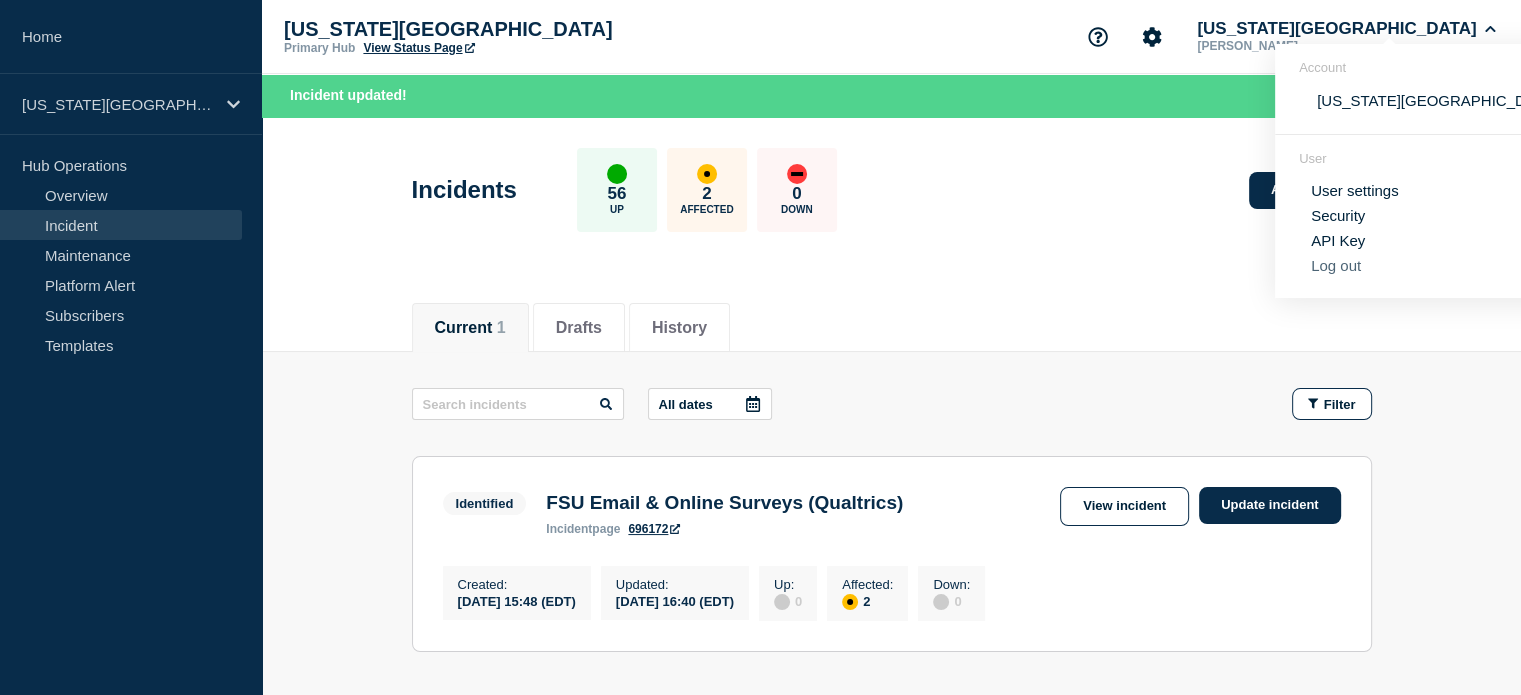 click on "Log out" at bounding box center [1336, 265] 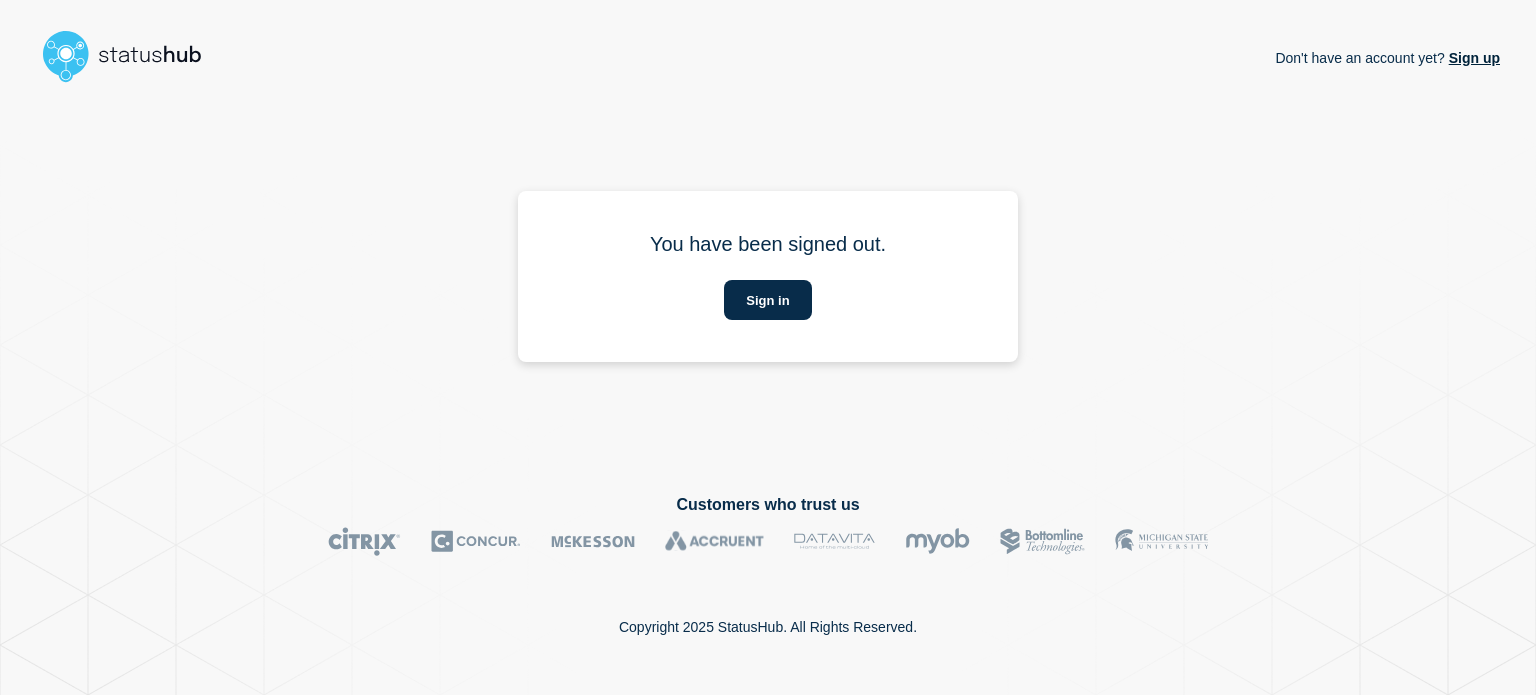 scroll, scrollTop: 0, scrollLeft: 0, axis: both 